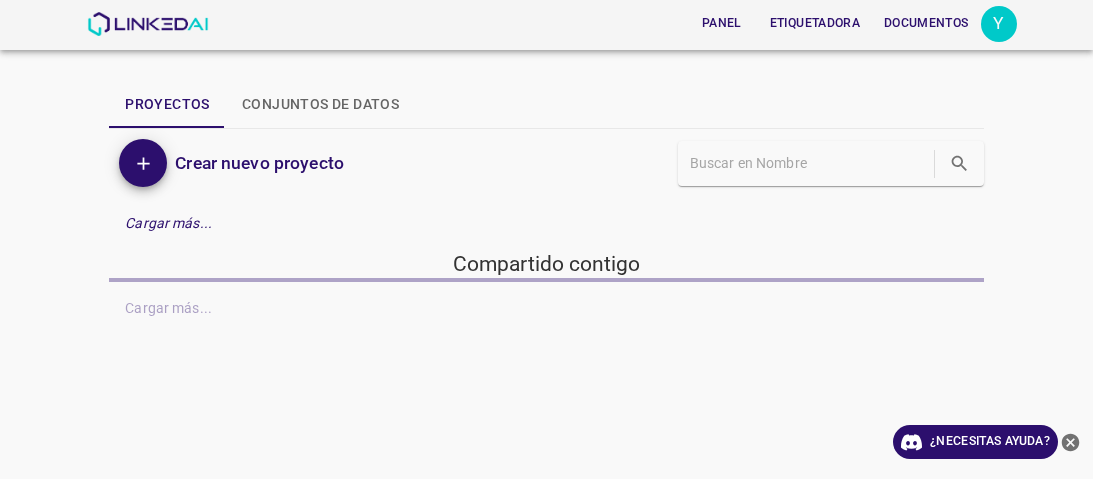 scroll, scrollTop: 0, scrollLeft: 0, axis: both 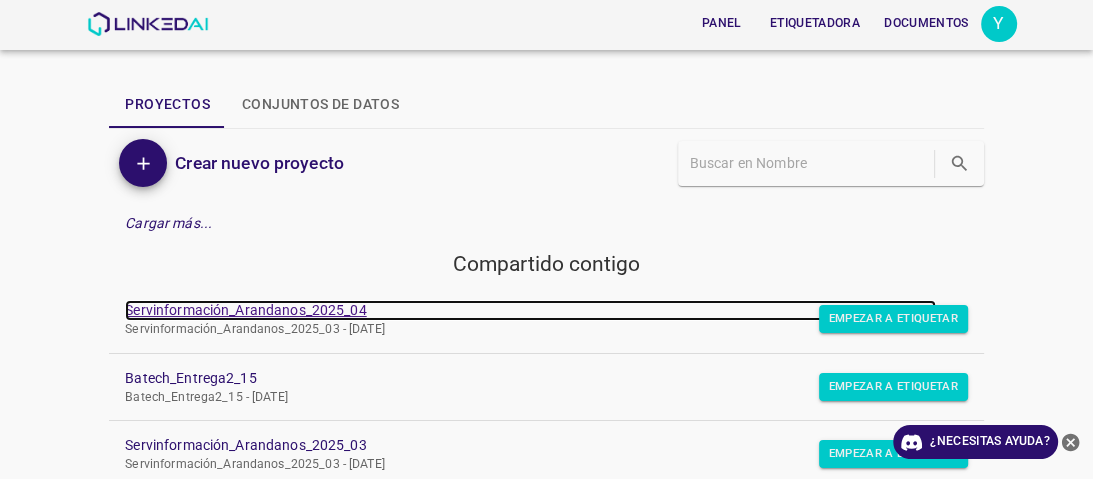 click on "Servinformación_Arandanos_2025_04" at bounding box center (245, 310) 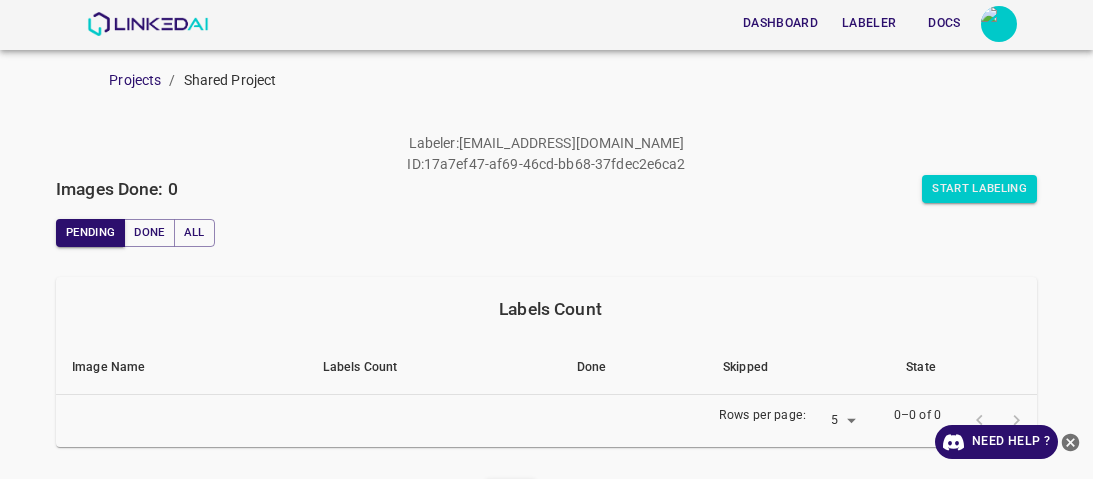 scroll, scrollTop: 0, scrollLeft: 0, axis: both 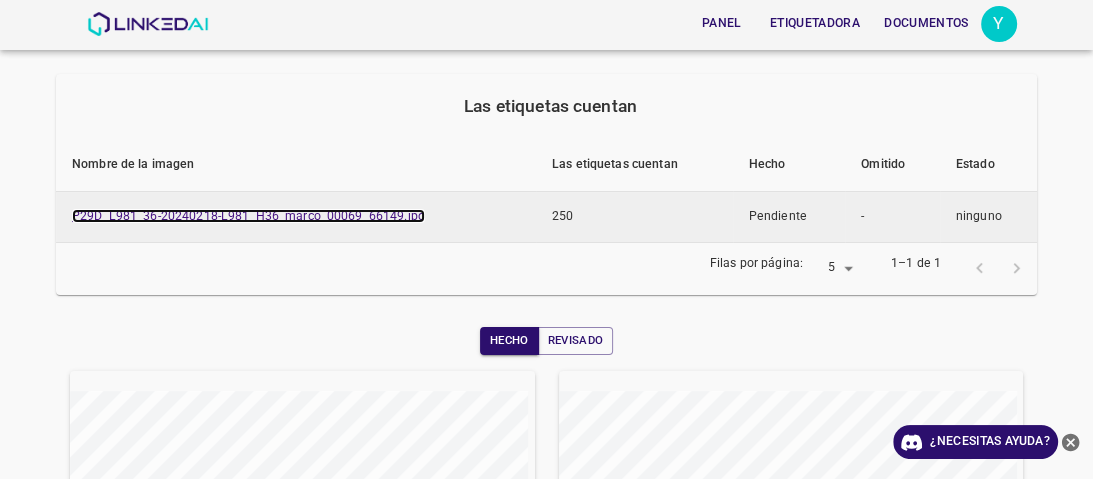 click on "P29D_L981_36-20240218-L981_H36_marco_00069_66149.jpg" at bounding box center (248, 216) 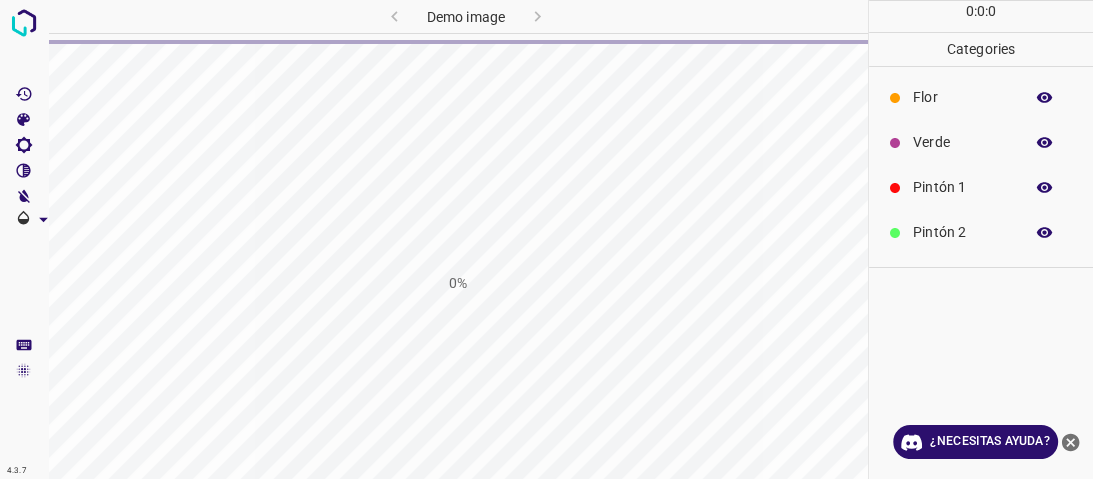 scroll, scrollTop: 0, scrollLeft: 0, axis: both 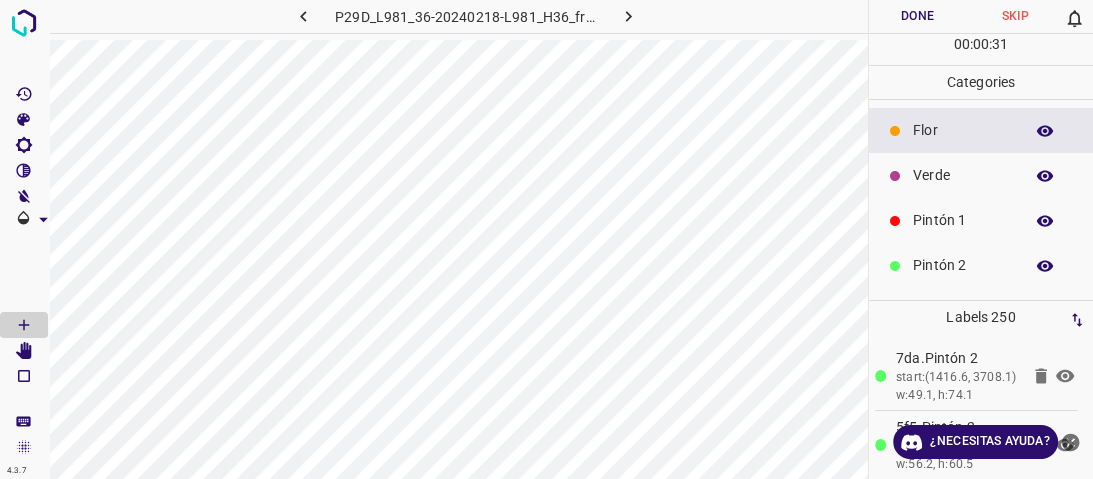 click on "Verde" at bounding box center (963, 175) 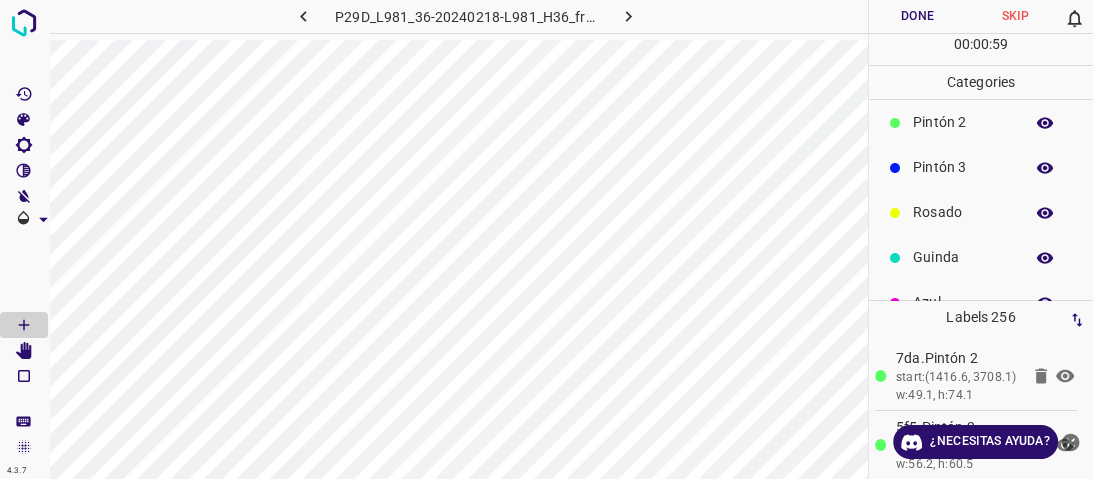 scroll, scrollTop: 176, scrollLeft: 0, axis: vertical 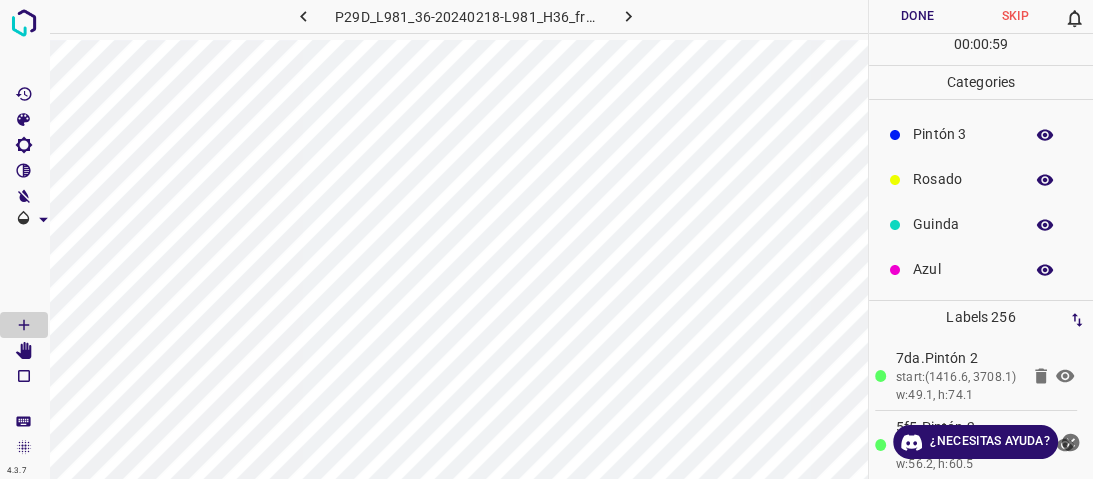 click on "Azul" at bounding box center (963, 269) 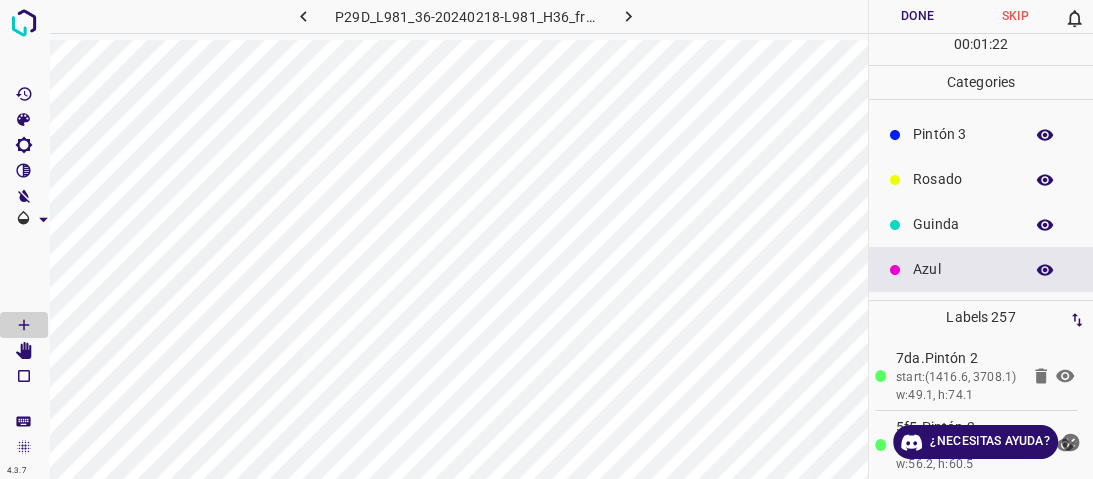 scroll, scrollTop: 96, scrollLeft: 0, axis: vertical 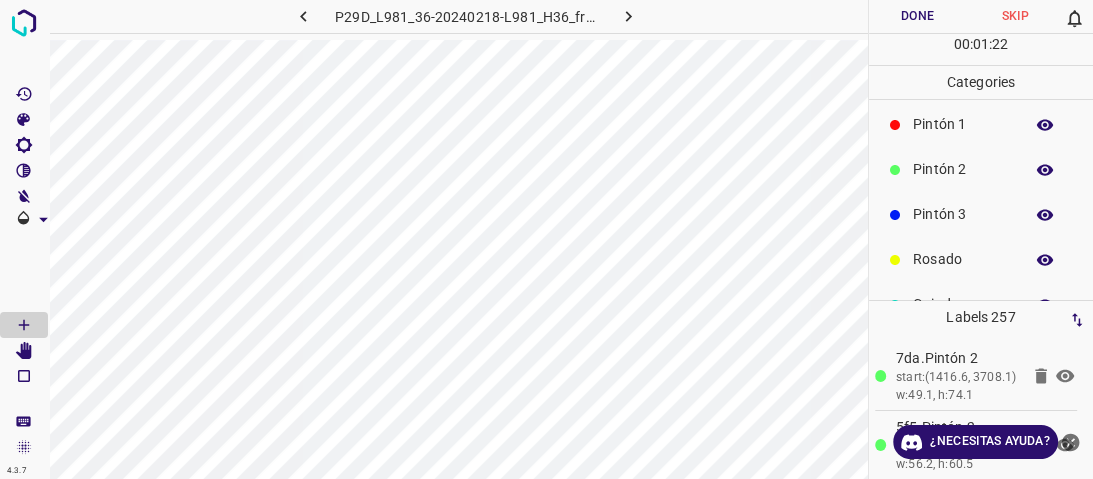 click on "Pintón 2" at bounding box center (963, 169) 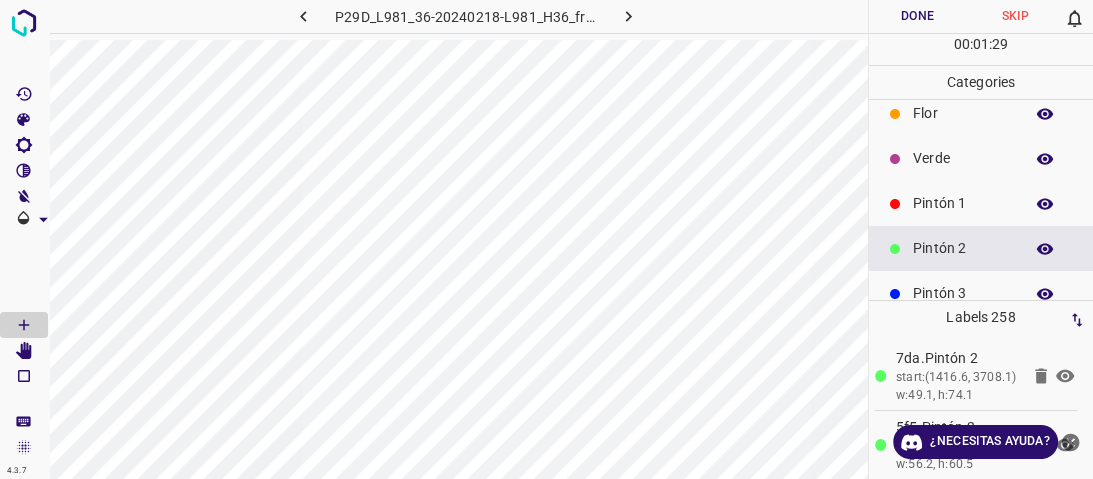 scroll, scrollTop: 0, scrollLeft: 0, axis: both 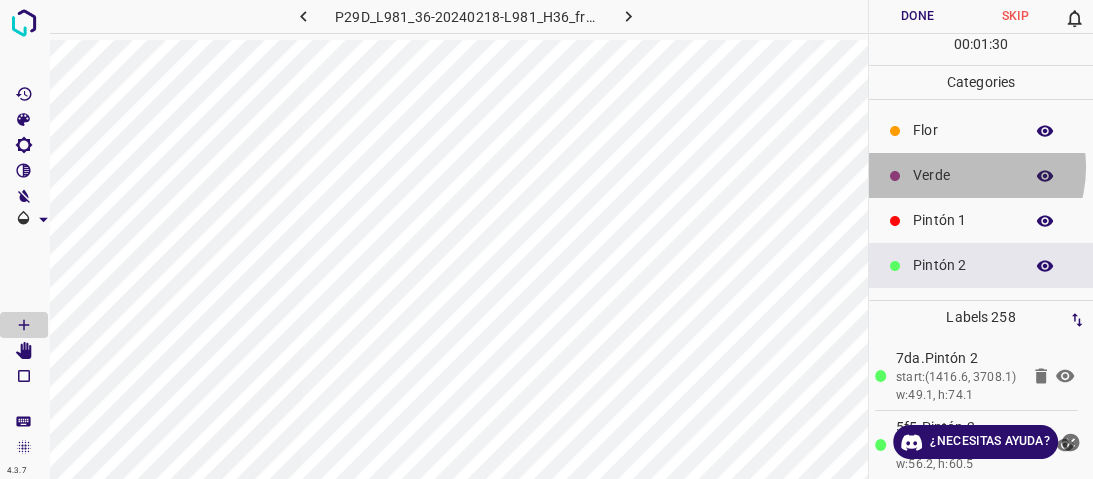 click on "Verde" at bounding box center [963, 175] 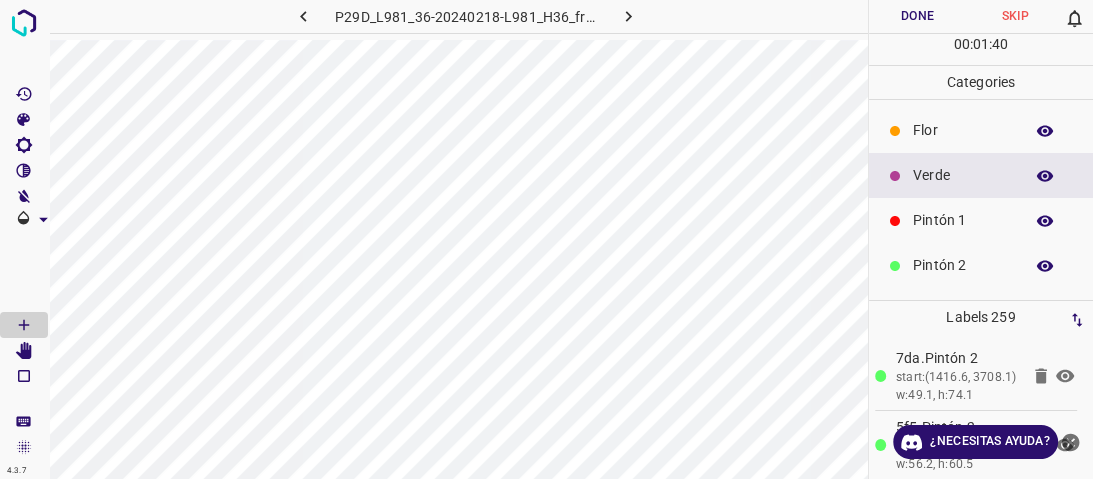 scroll, scrollTop: 176, scrollLeft: 0, axis: vertical 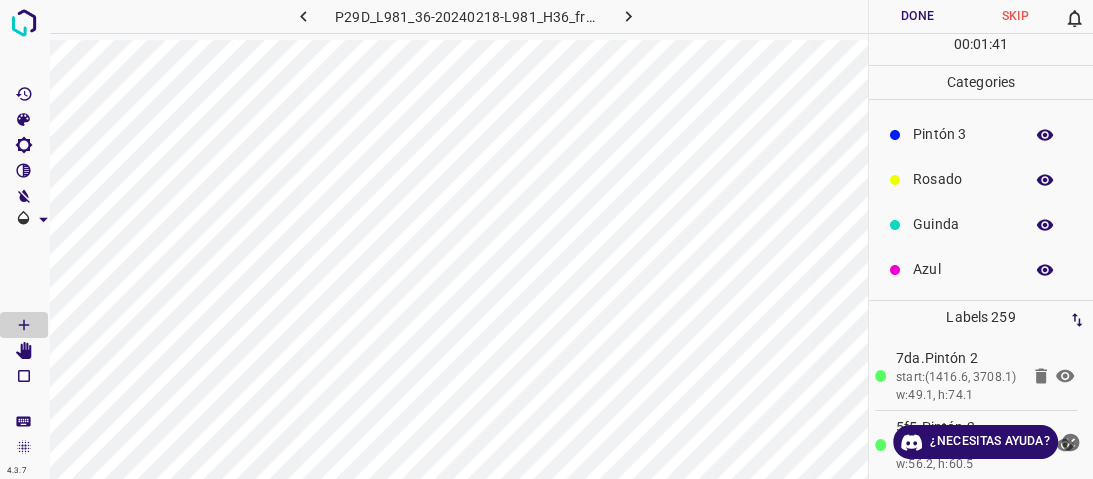 click on "Azul" at bounding box center [963, 269] 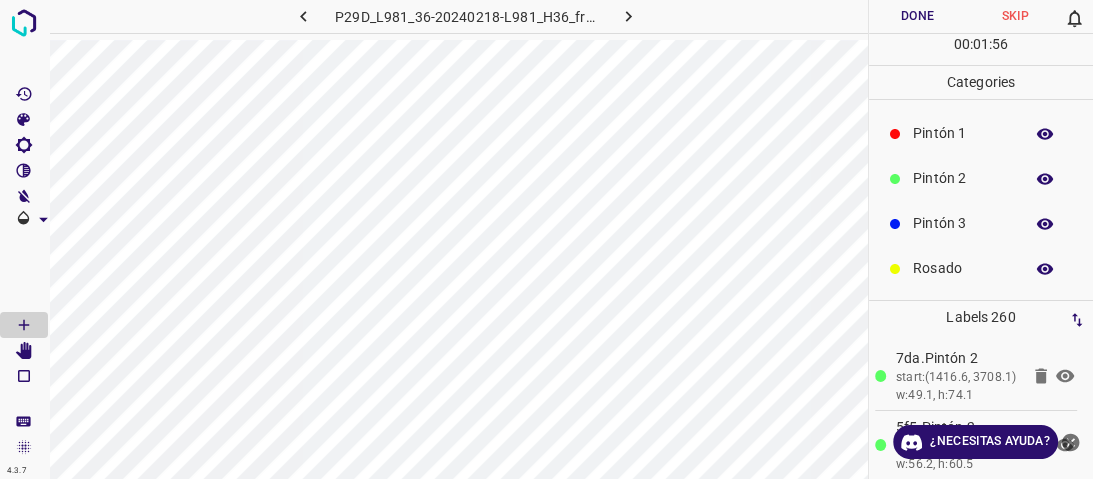 scroll, scrollTop: 0, scrollLeft: 0, axis: both 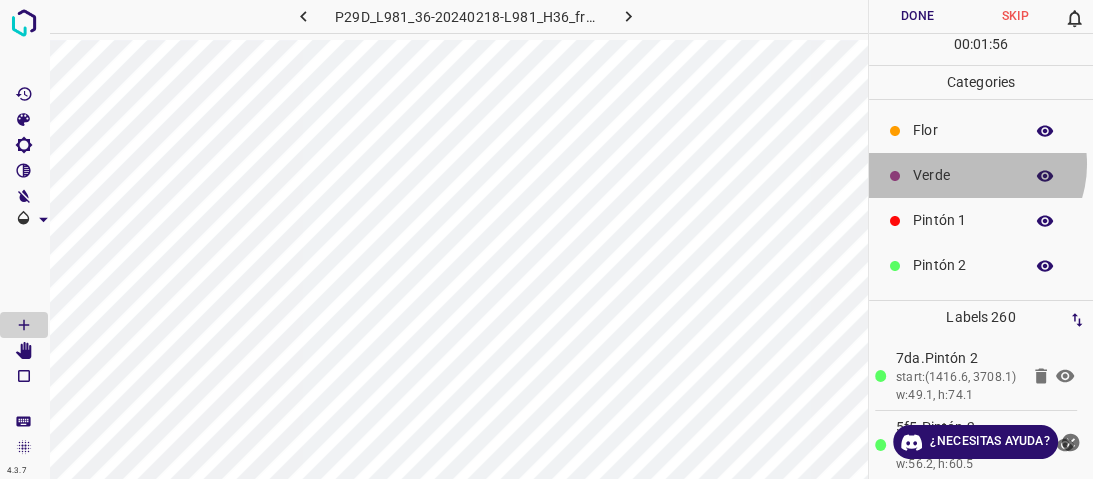 click on "Verde" at bounding box center (963, 175) 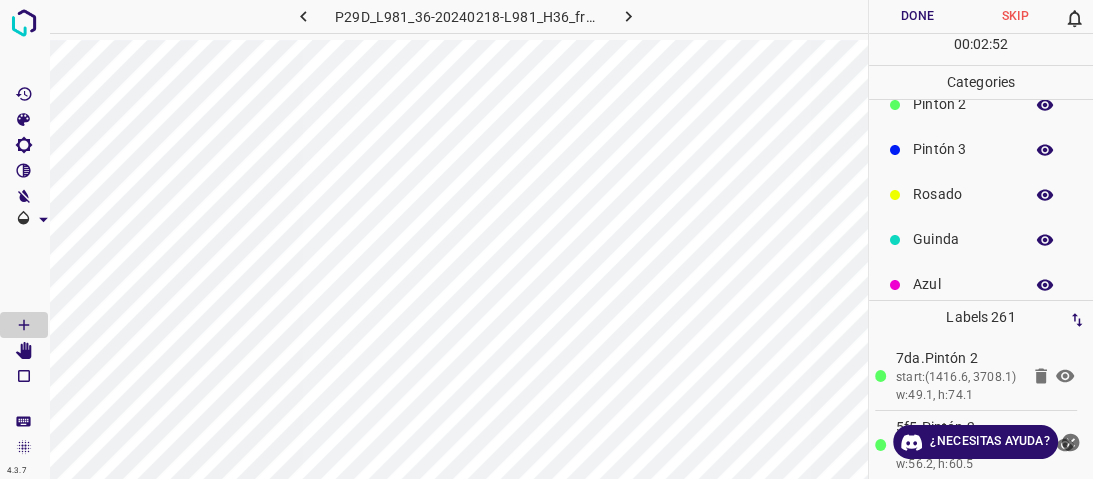 scroll, scrollTop: 176, scrollLeft: 0, axis: vertical 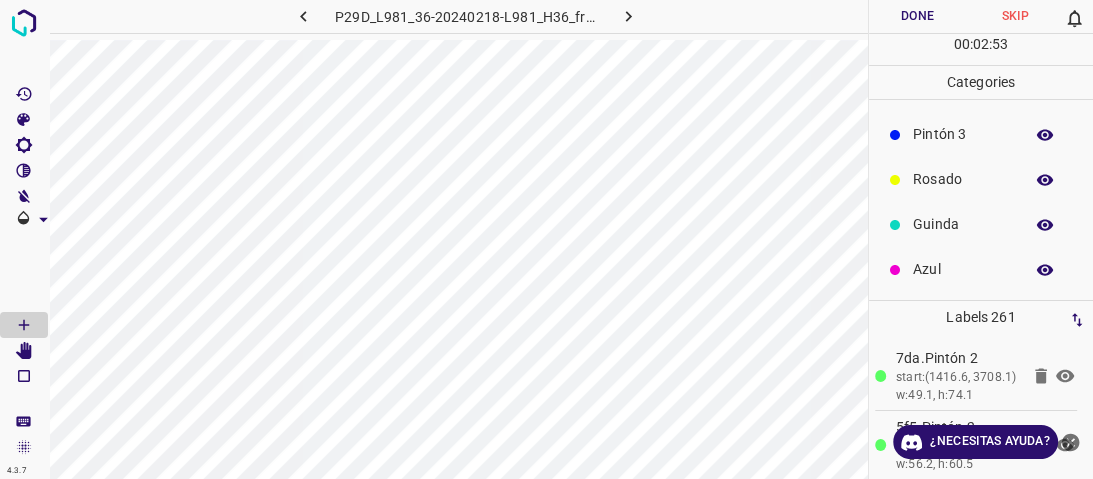click on "Azul" at bounding box center (963, 269) 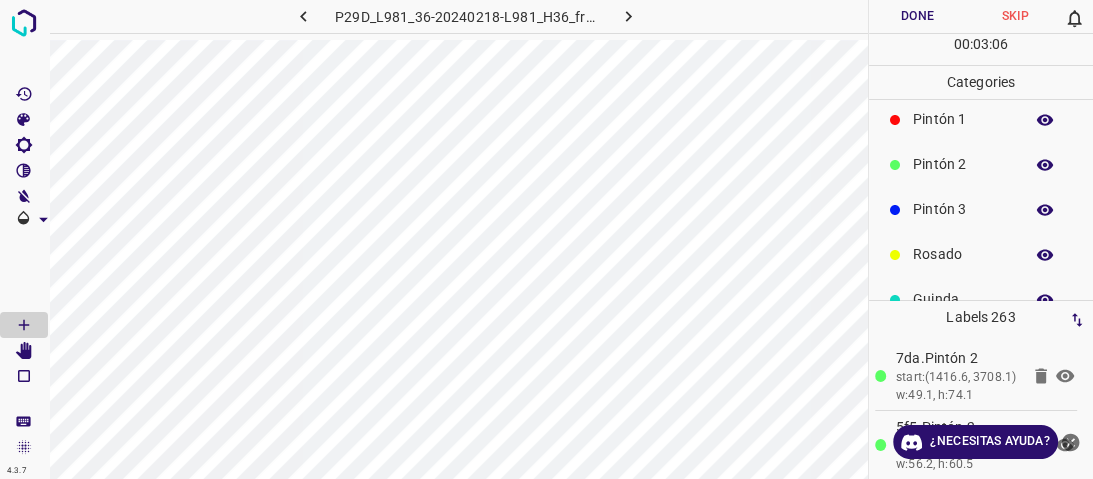 scroll, scrollTop: 0, scrollLeft: 0, axis: both 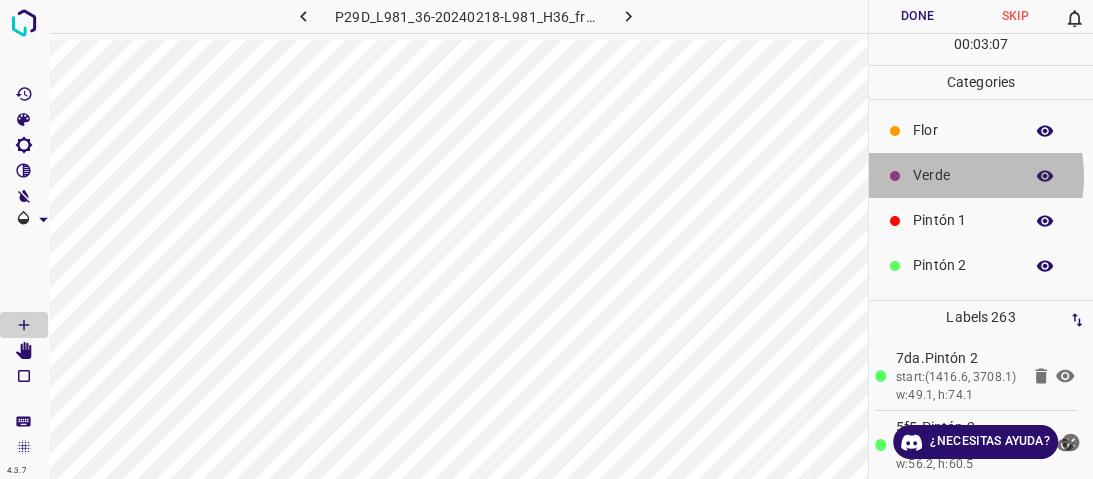 click on "Verde" at bounding box center [963, 175] 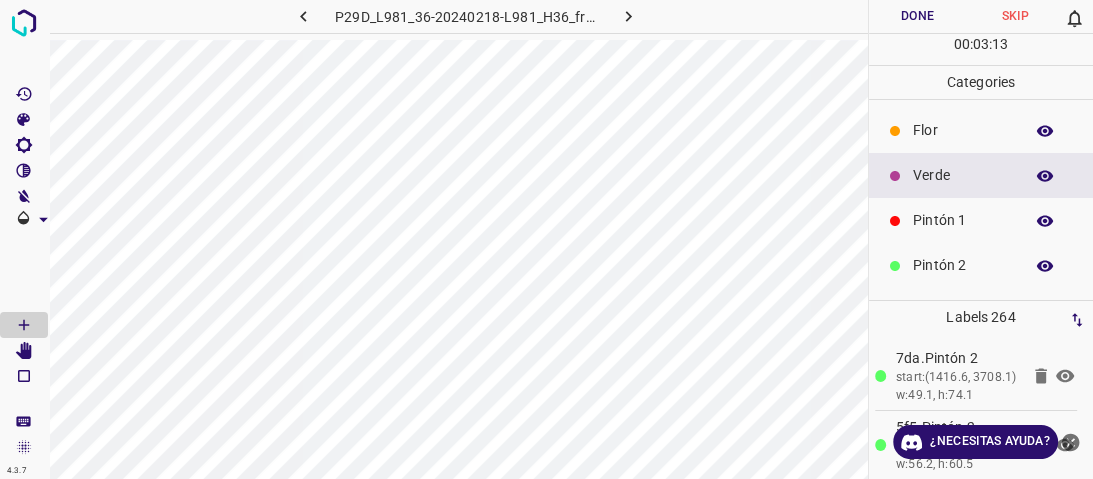 scroll, scrollTop: 176, scrollLeft: 0, axis: vertical 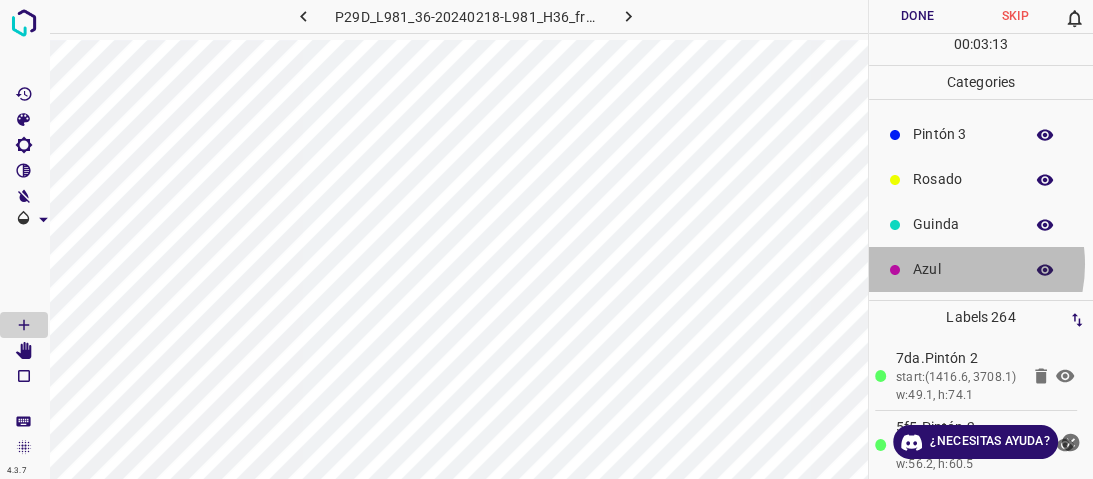 click on "Azul" at bounding box center [963, 269] 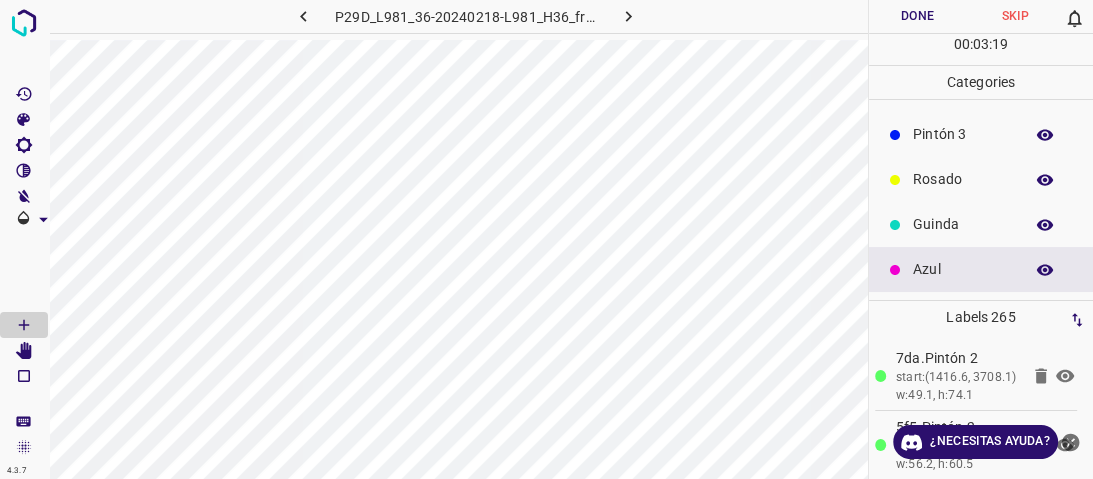 scroll, scrollTop: 96, scrollLeft: 0, axis: vertical 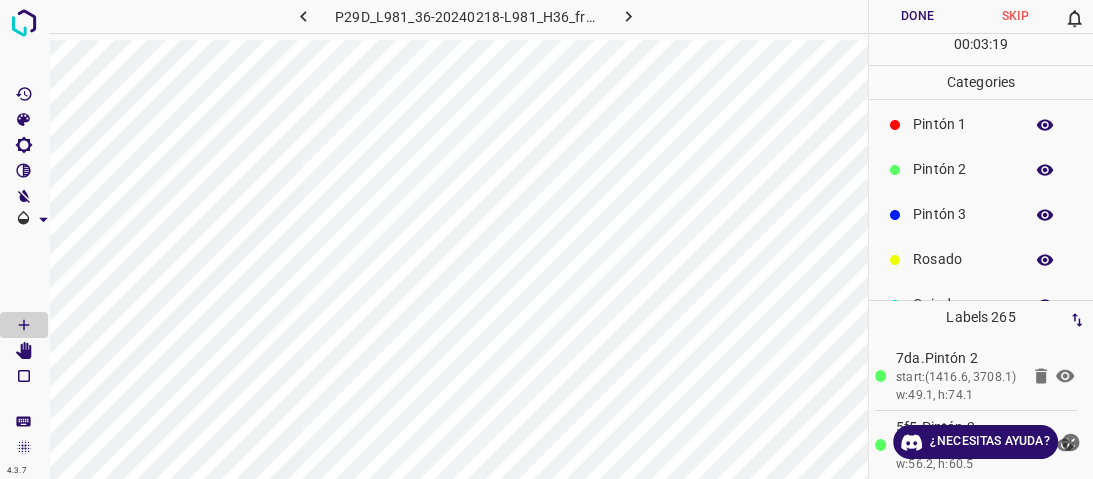 click on "Pintón 2" at bounding box center [981, 169] 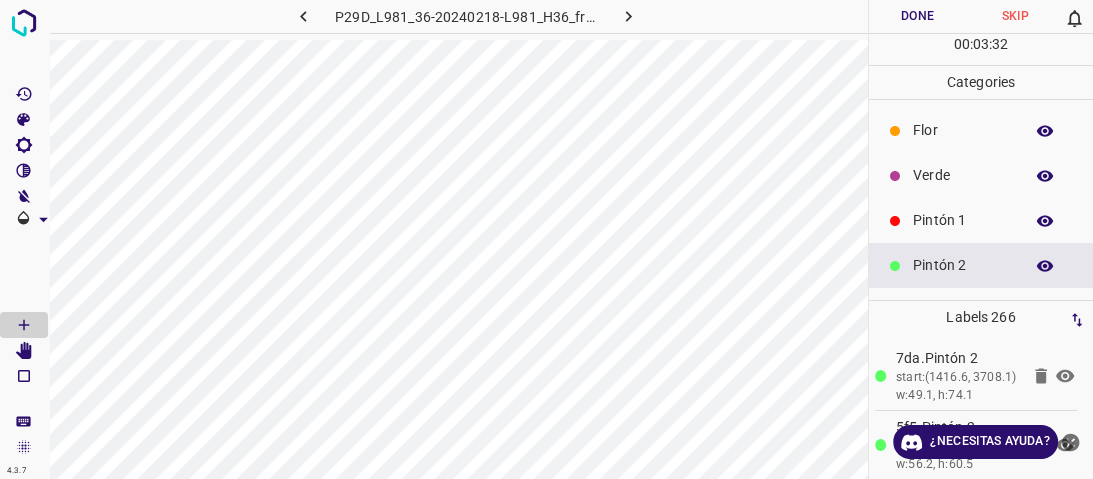 scroll, scrollTop: 160, scrollLeft: 0, axis: vertical 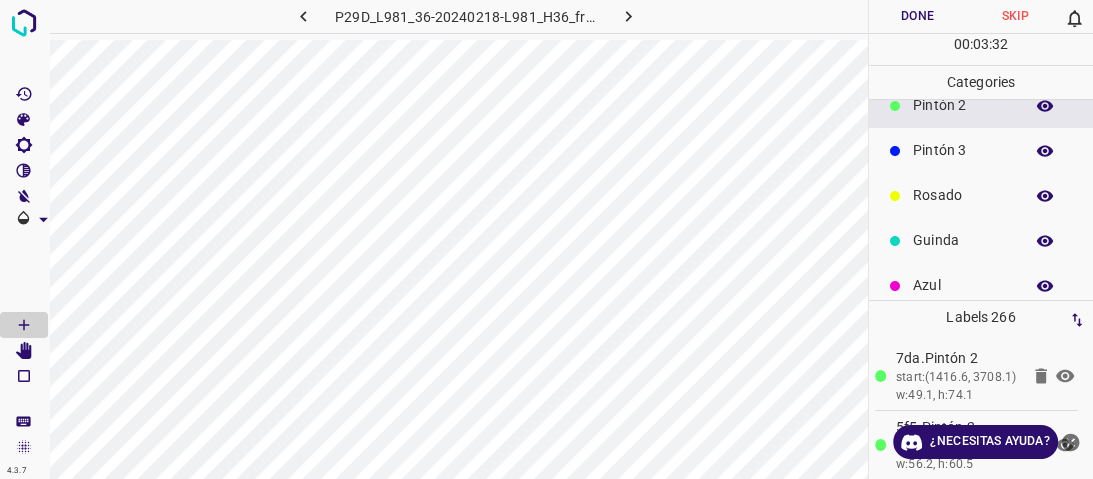 click on "Rosado" at bounding box center (963, 195) 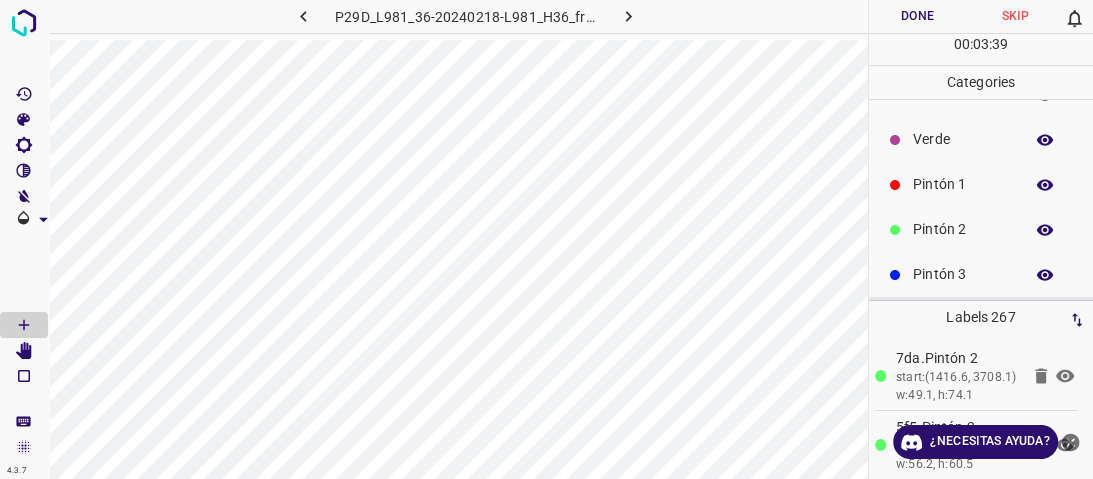 scroll, scrollTop: 16, scrollLeft: 0, axis: vertical 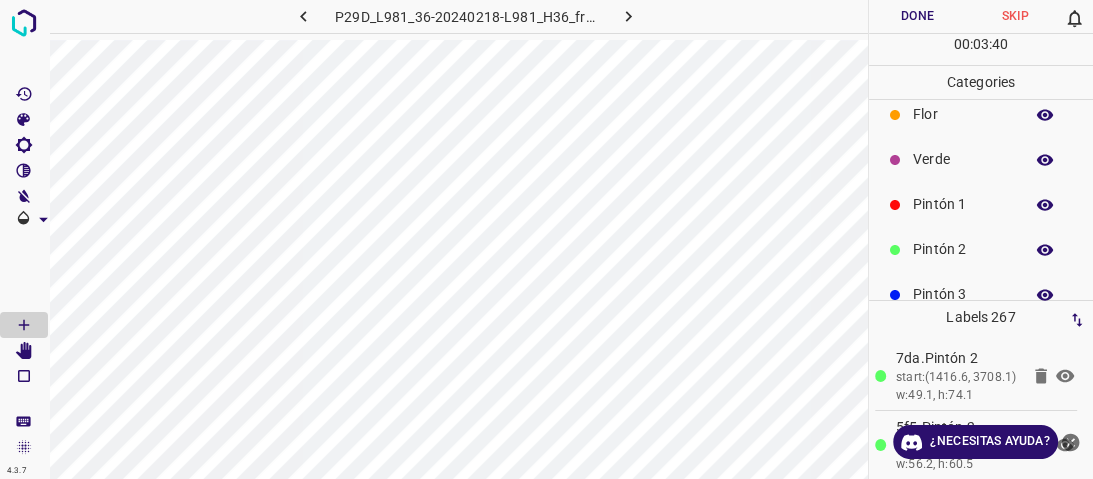 click on "Pintón 1" at bounding box center (963, 204) 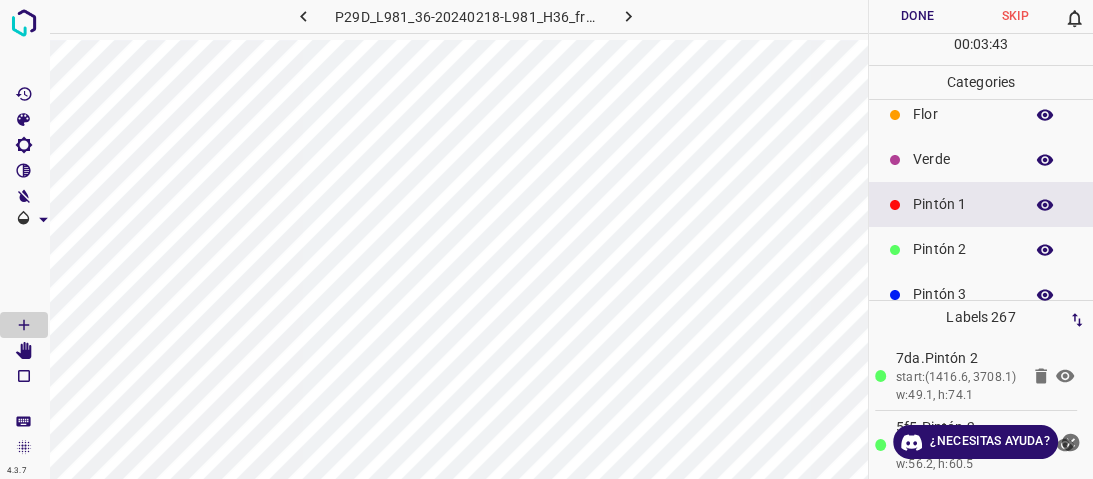 click on "Pintón 2" at bounding box center (981, 249) 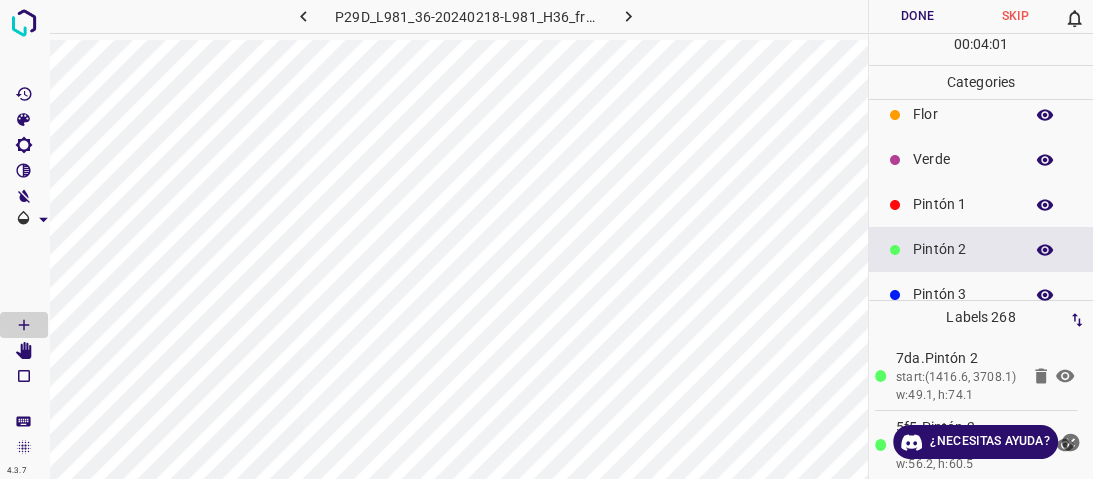 click on "Verde" at bounding box center (981, 159) 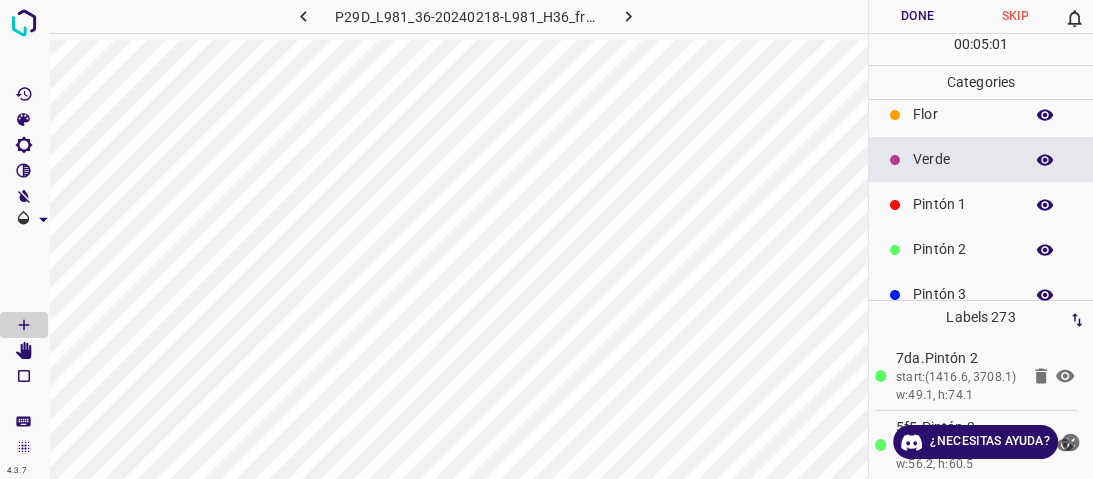 click on "Pintón 1" at bounding box center (981, 204) 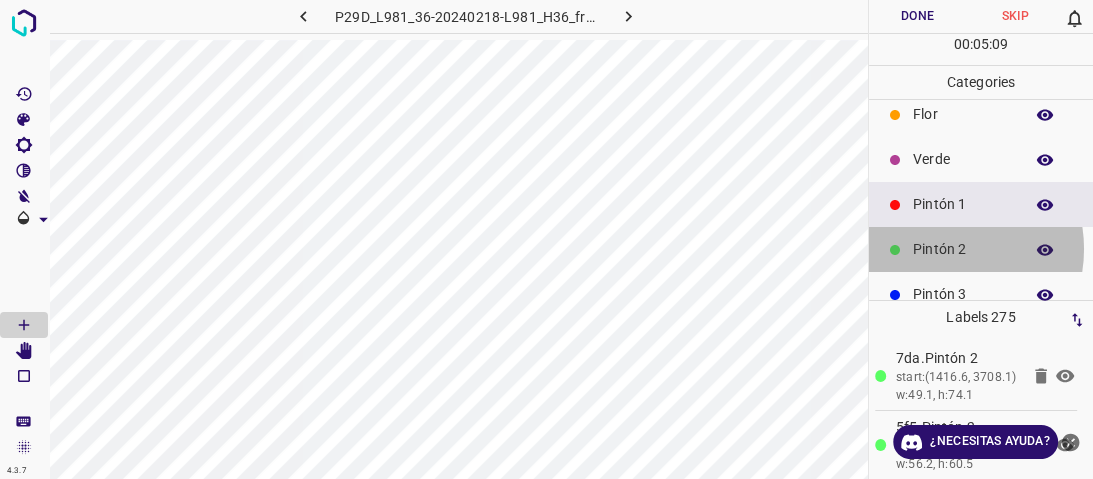 click on "Pintón 2" at bounding box center (963, 249) 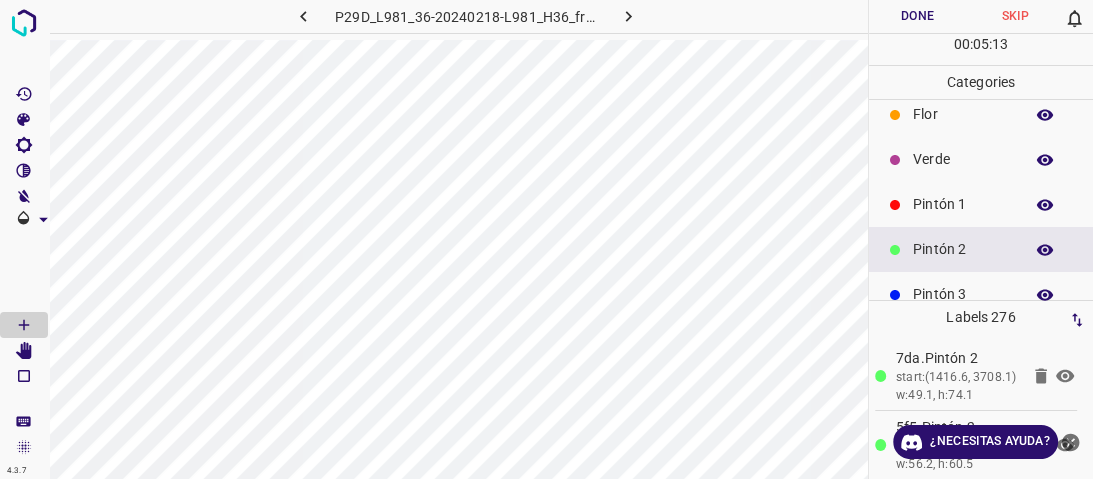click on "Verde" at bounding box center [963, 159] 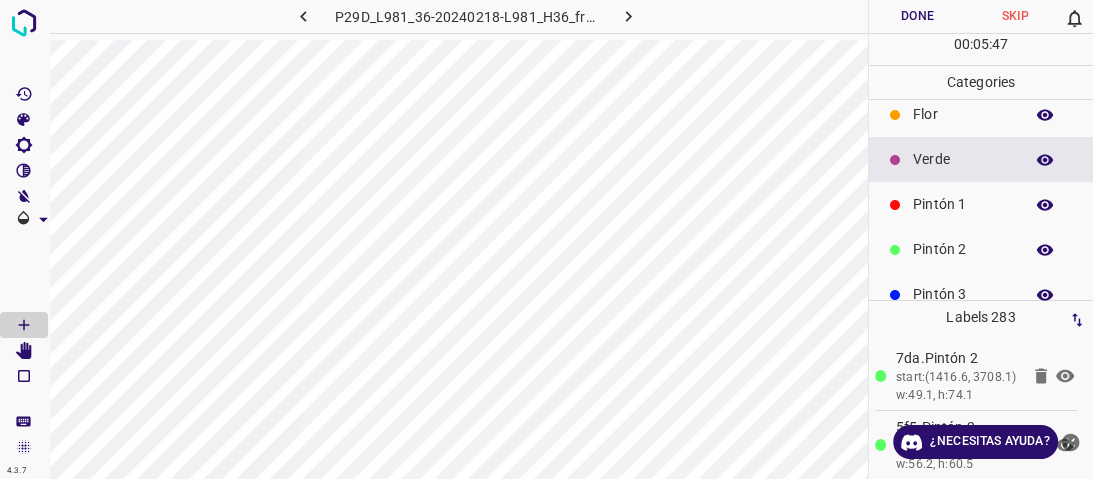 scroll, scrollTop: 176, scrollLeft: 0, axis: vertical 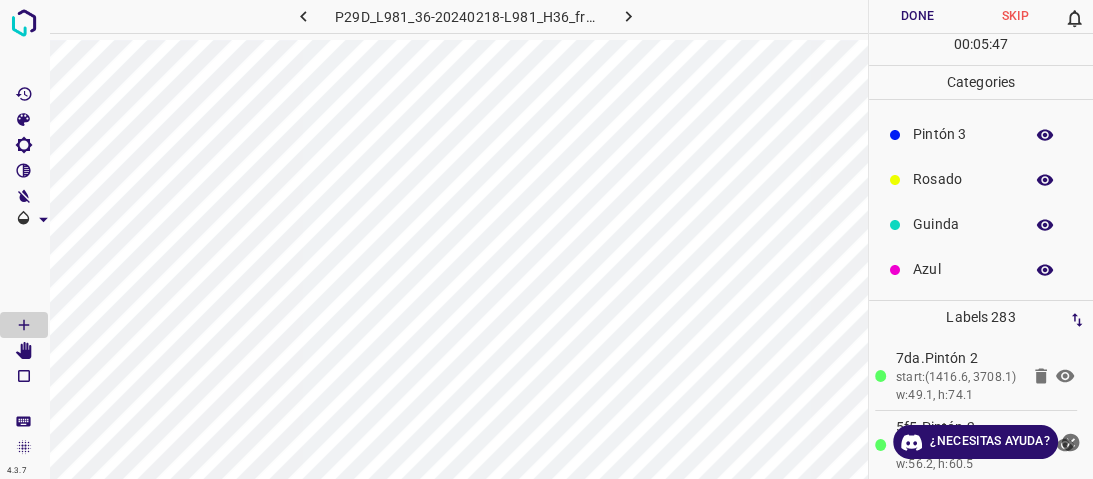click on "Azul" at bounding box center (963, 269) 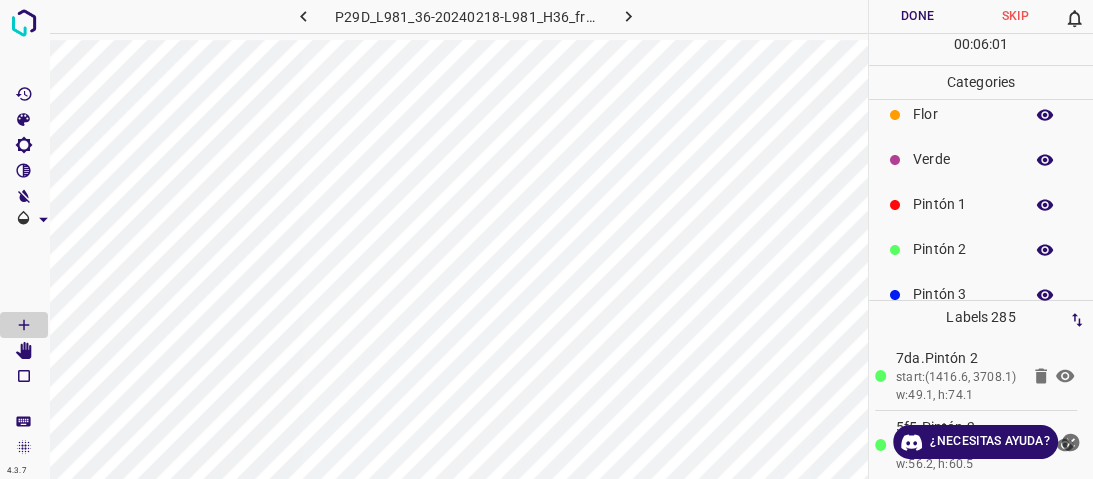 scroll, scrollTop: 0, scrollLeft: 0, axis: both 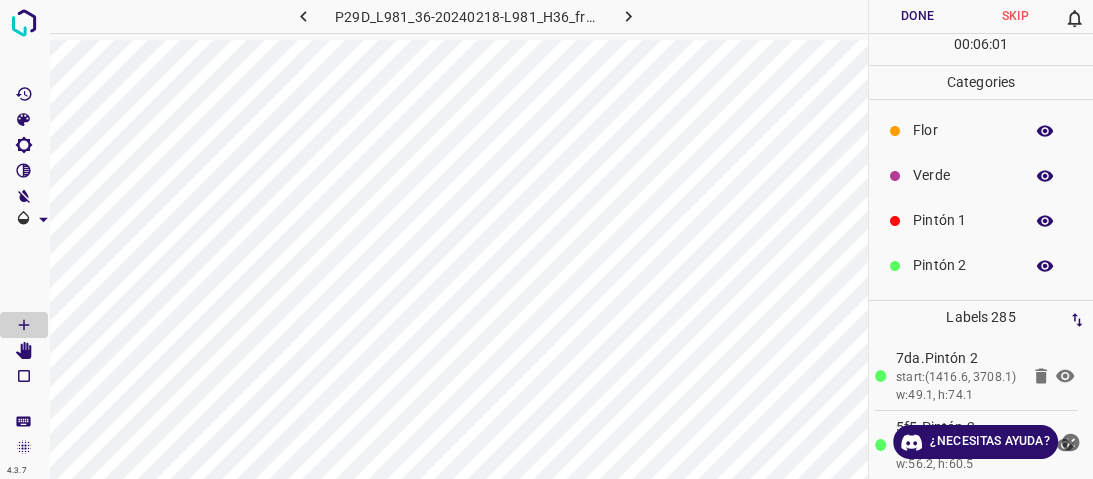 click on "Verde" at bounding box center (963, 175) 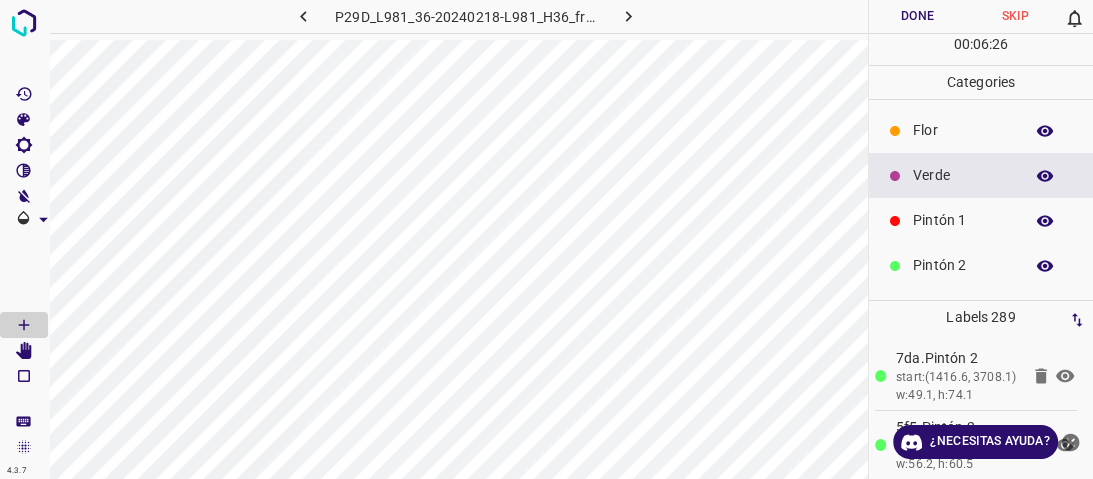click at bounding box center [895, 221] 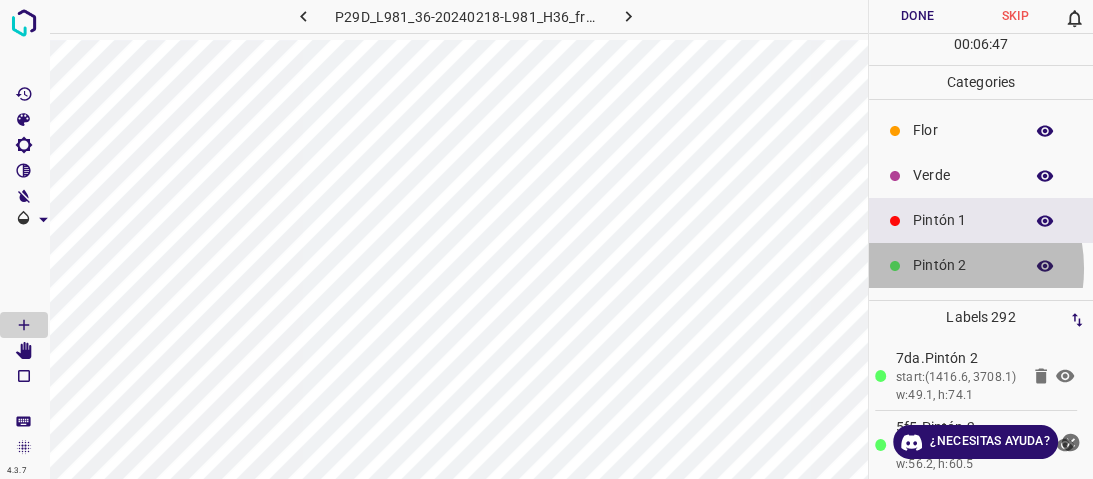 click on "Pintón 2" at bounding box center [963, 265] 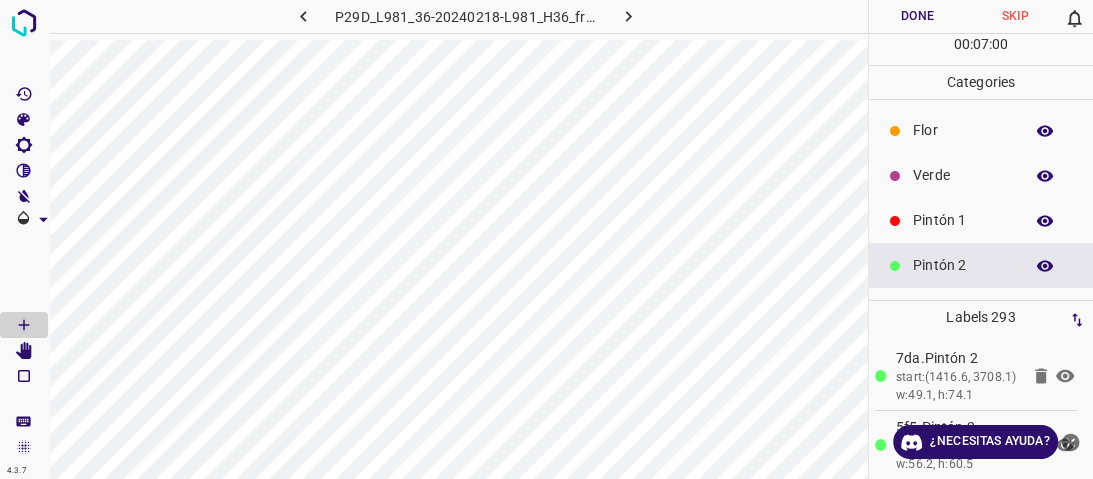 scroll, scrollTop: 160, scrollLeft: 0, axis: vertical 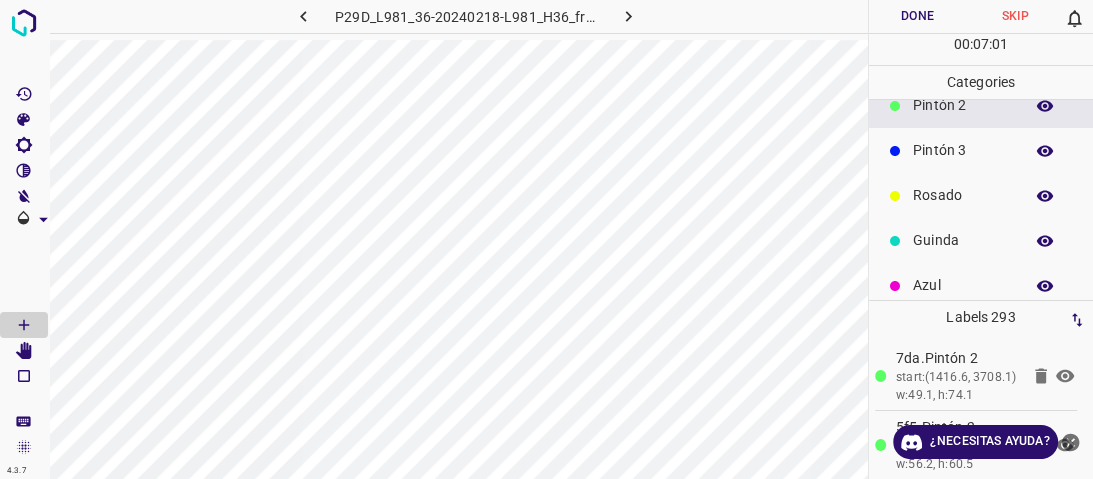 click on "Pintón 3" at bounding box center (963, 150) 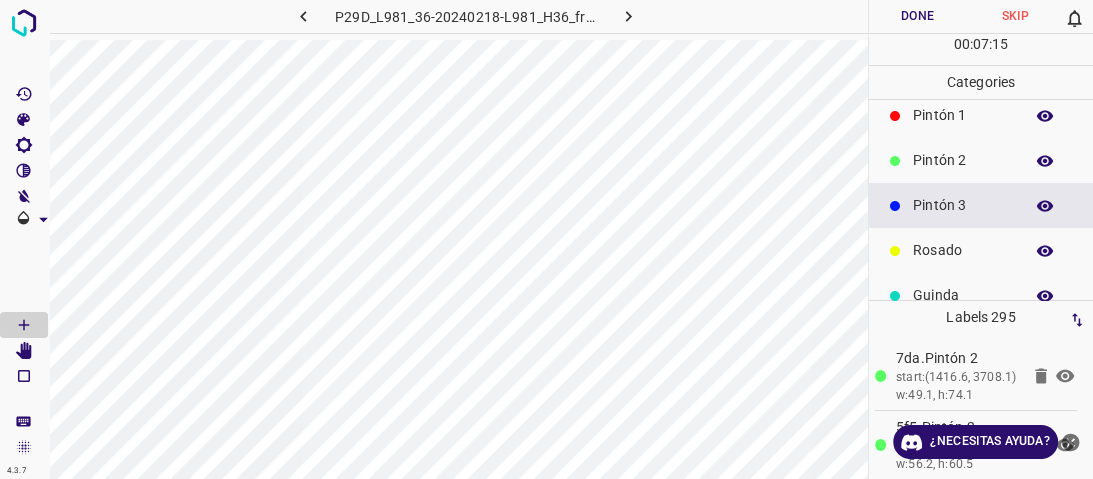 scroll, scrollTop: 80, scrollLeft: 0, axis: vertical 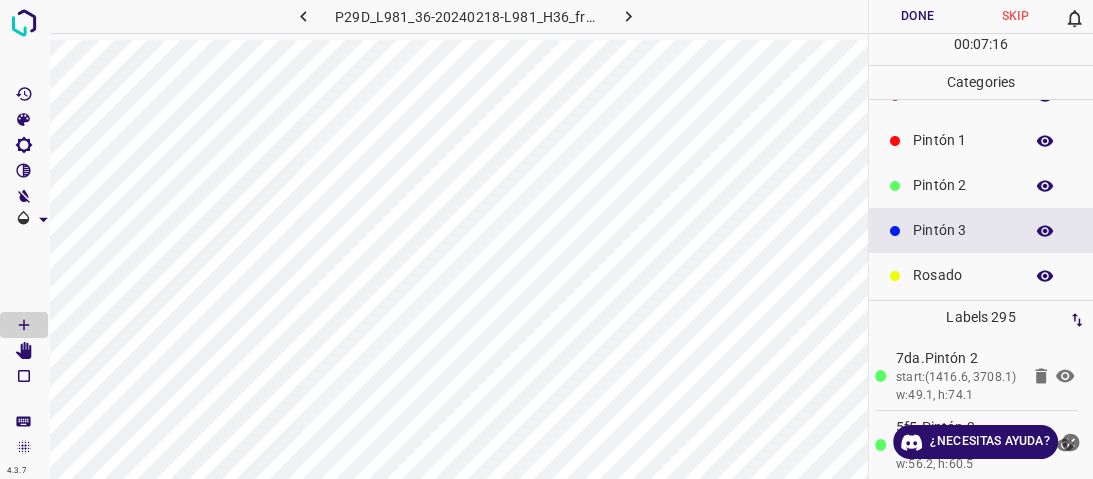 click on "Pintón 2" at bounding box center (981, 185) 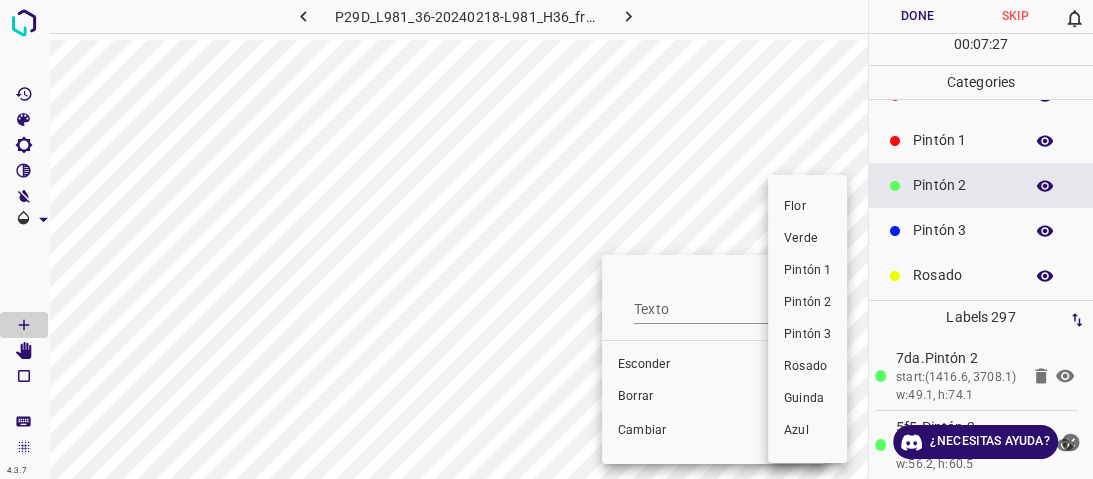 click on "Pintón 1" at bounding box center [807, 270] 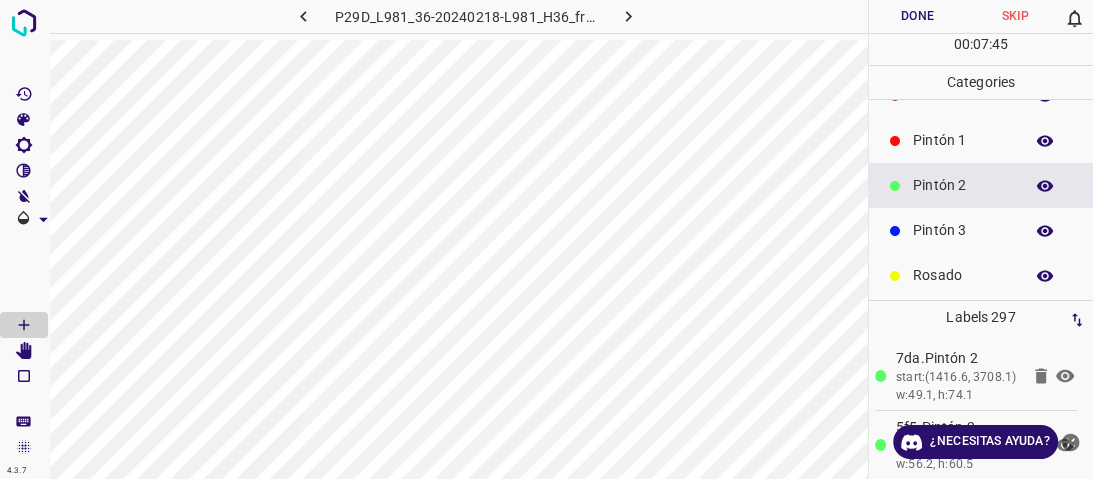 scroll, scrollTop: 0, scrollLeft: 0, axis: both 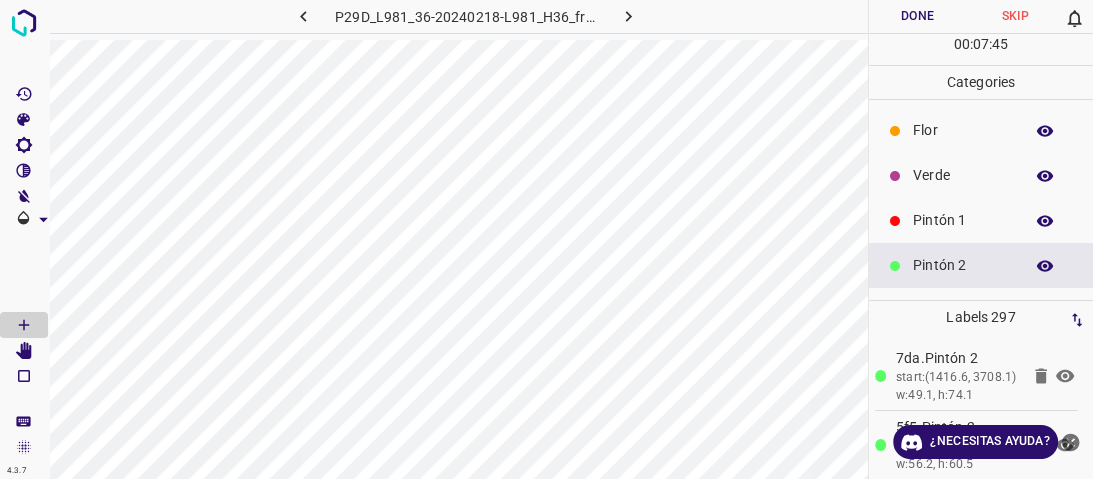 click on "Verde" at bounding box center [963, 175] 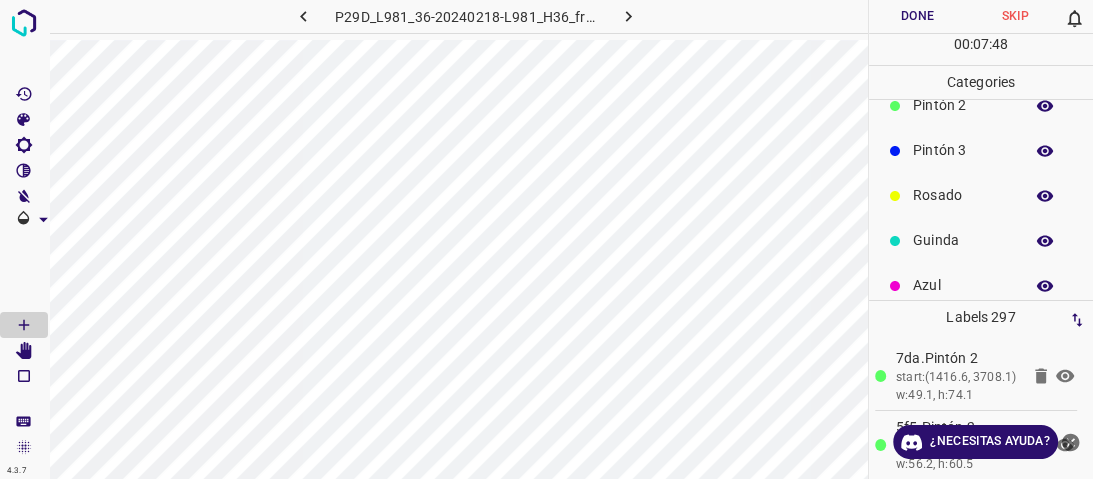 scroll, scrollTop: 80, scrollLeft: 0, axis: vertical 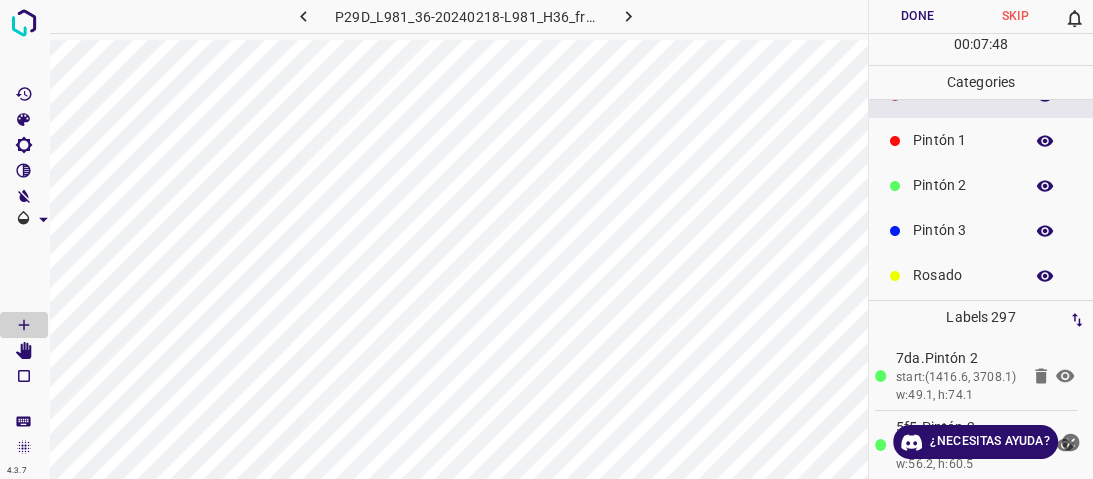 click on "Pintón 2" at bounding box center (963, 185) 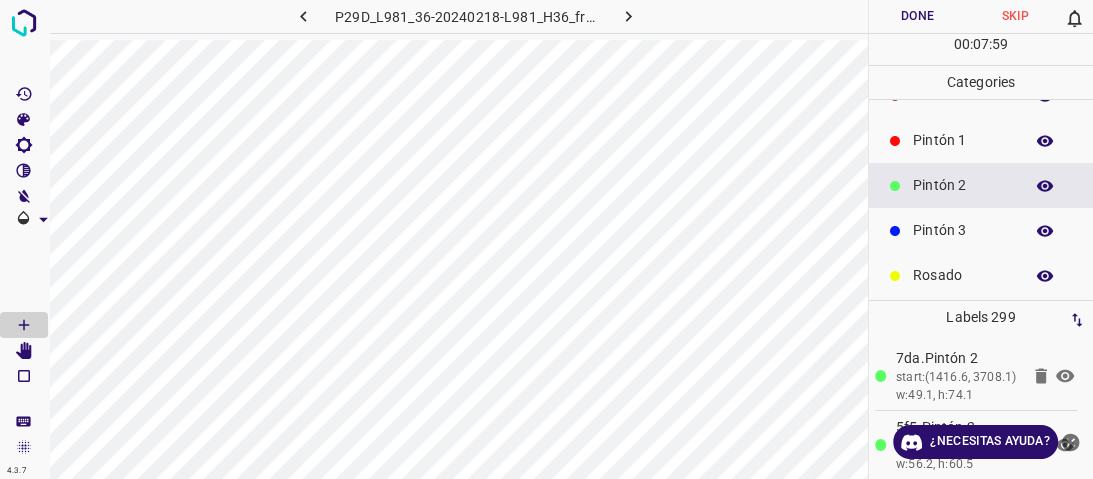 scroll, scrollTop: 0, scrollLeft: 0, axis: both 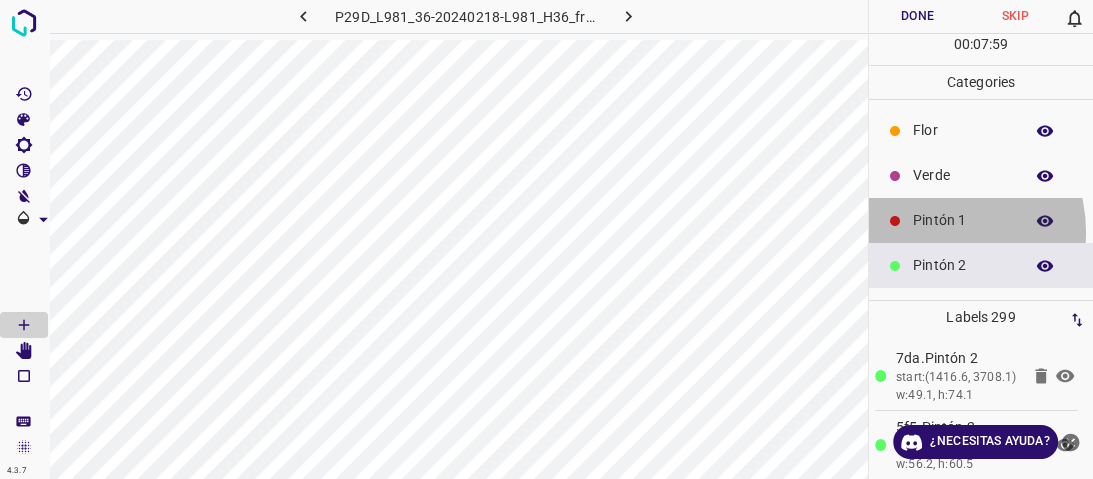 click on "Pintón 1" at bounding box center (981, 220) 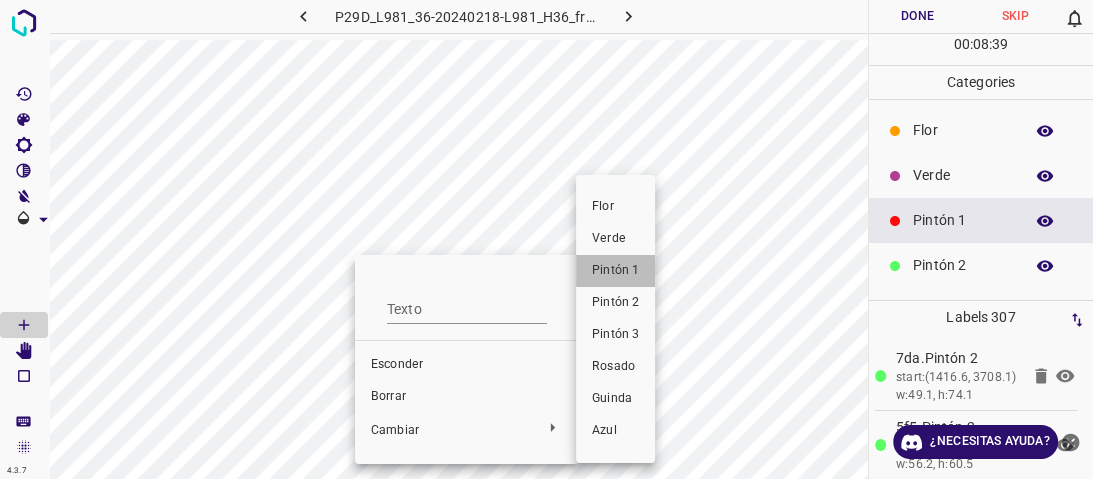 click on "Pintón 1" at bounding box center [615, 270] 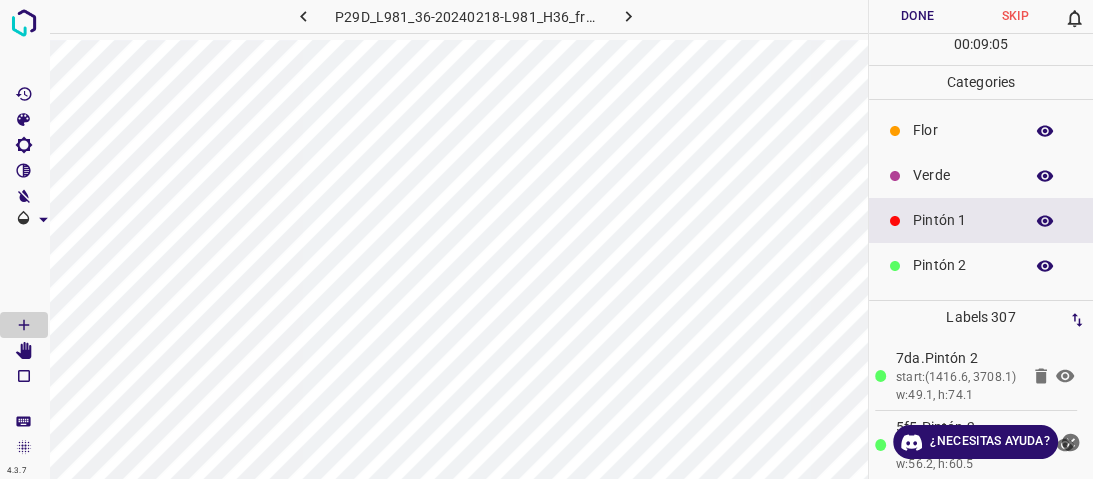 click on "Verde" at bounding box center (963, 175) 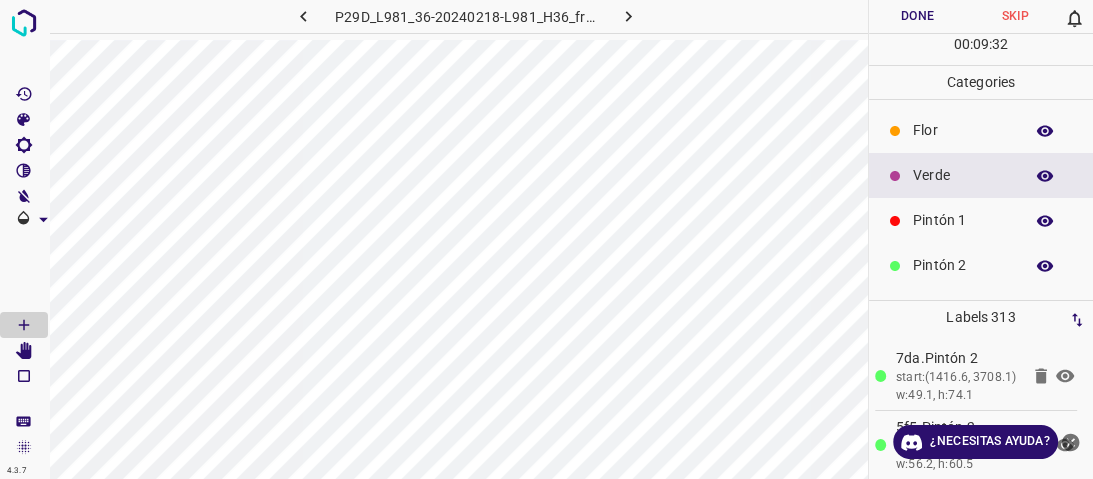 scroll, scrollTop: 176, scrollLeft: 0, axis: vertical 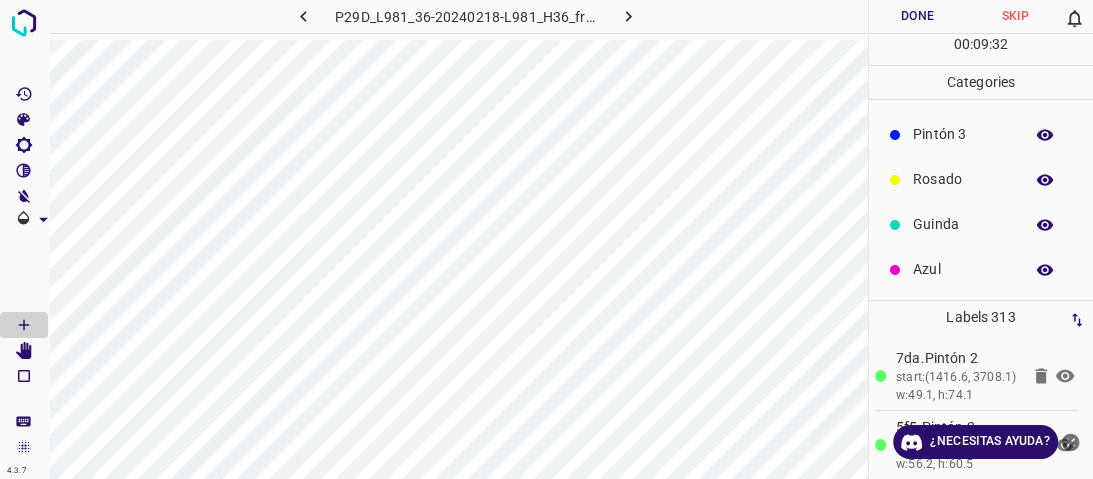 click on "Azul" at bounding box center [963, 269] 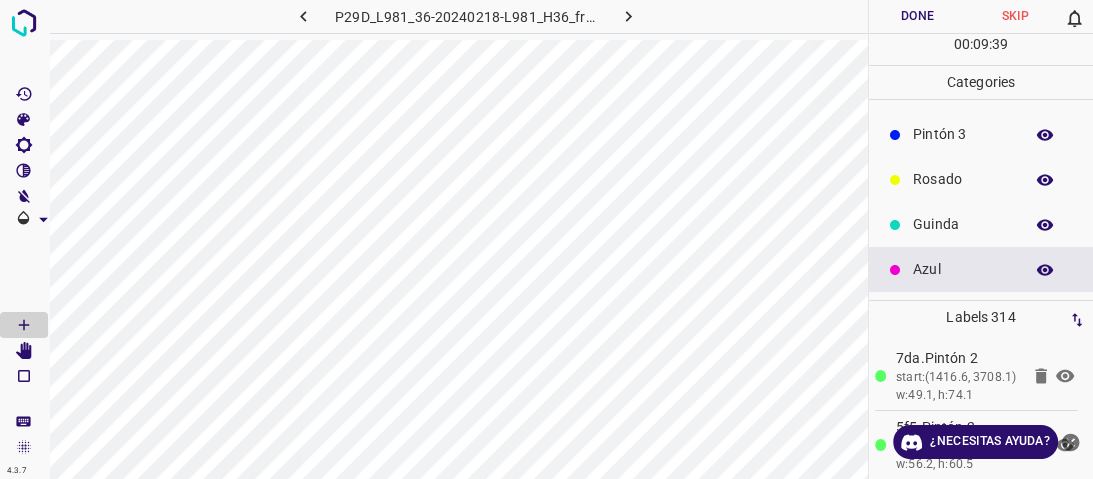 scroll, scrollTop: 16, scrollLeft: 0, axis: vertical 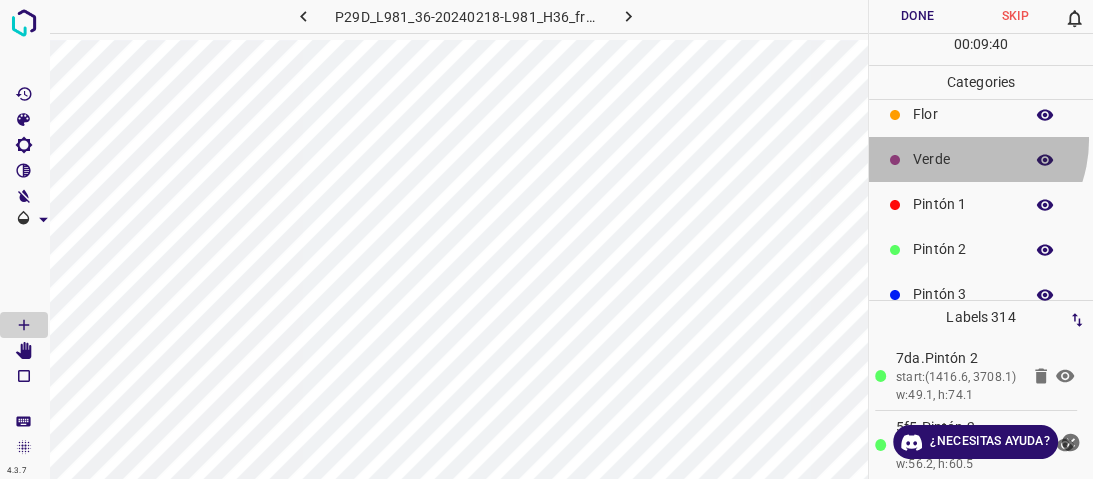 click on "Verde" at bounding box center [981, 159] 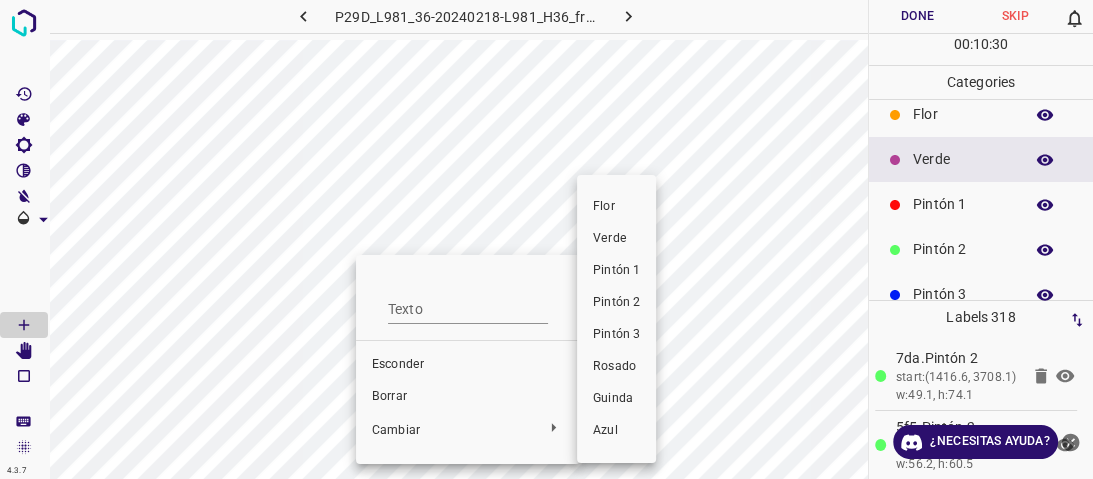 click on "Pintón 1" at bounding box center [616, 270] 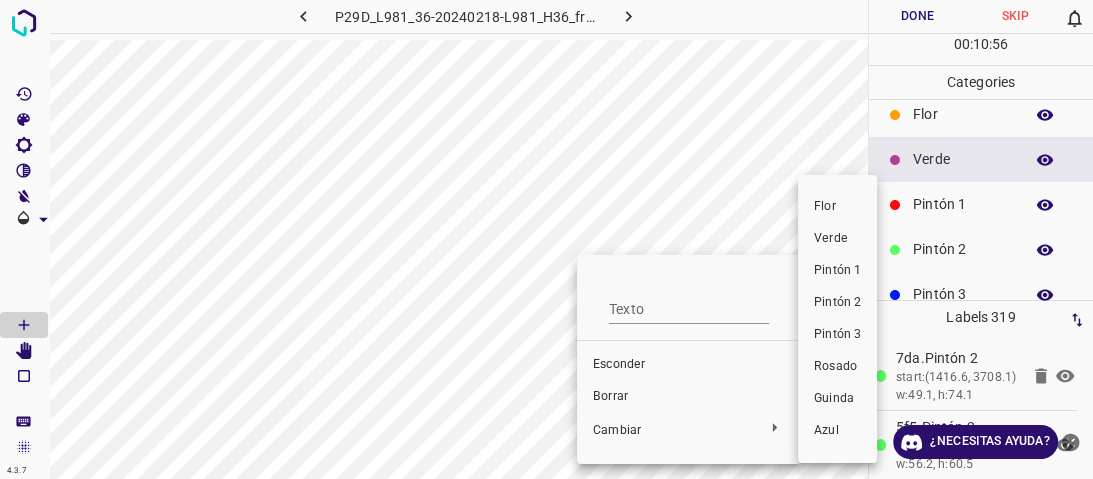 click on "Pintón 1" at bounding box center [837, 270] 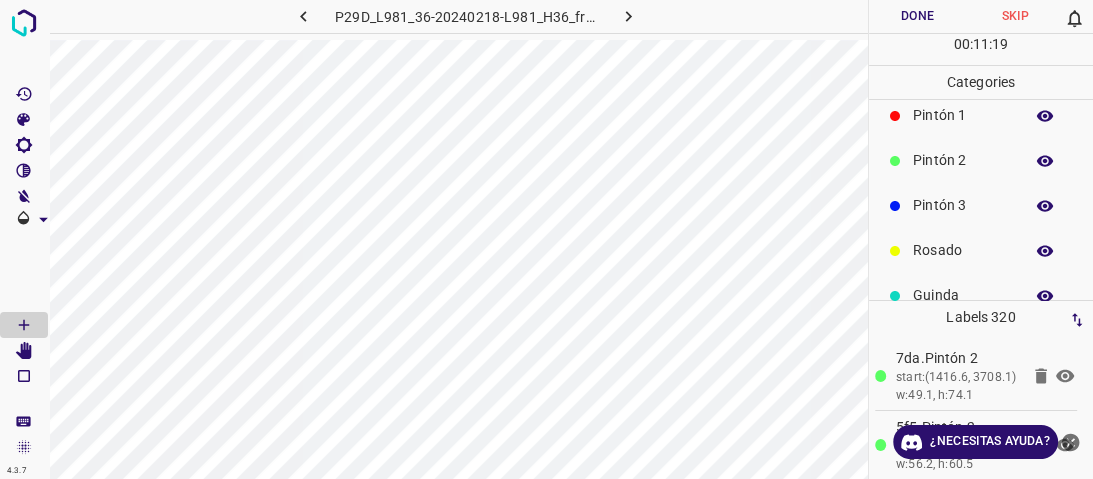 scroll, scrollTop: 176, scrollLeft: 0, axis: vertical 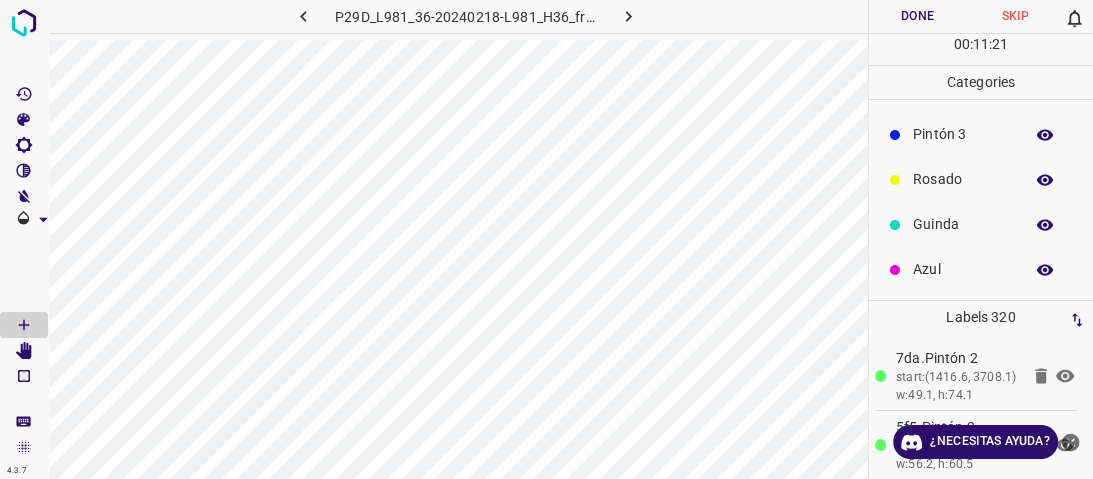 click on "Azul" at bounding box center (963, 269) 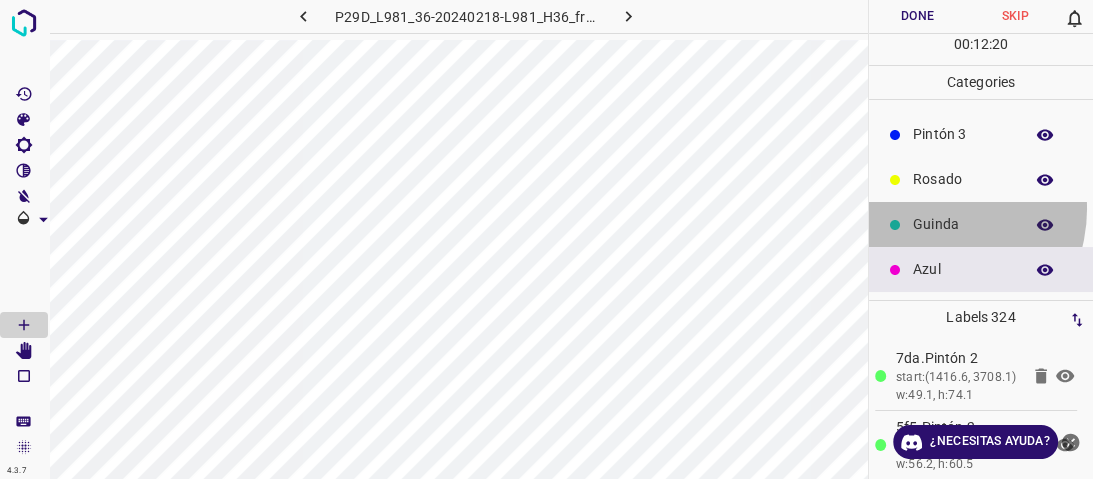 click on "Guinda" at bounding box center (981, 224) 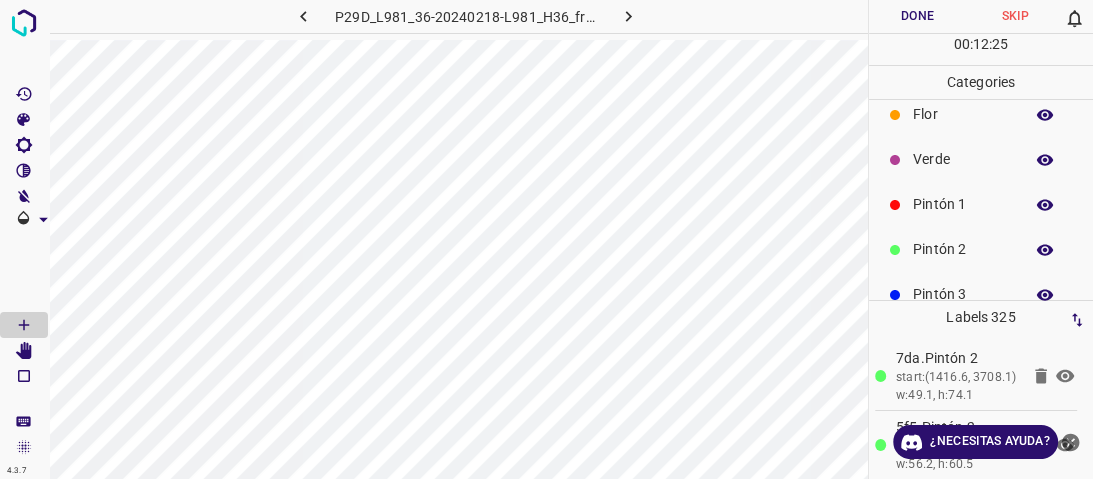 scroll, scrollTop: 0, scrollLeft: 0, axis: both 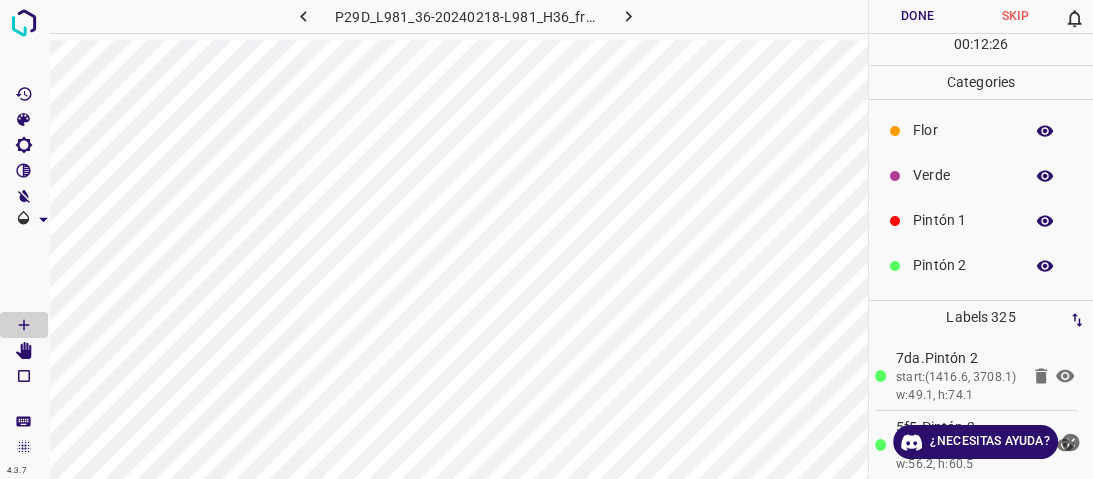 click on "Verde" at bounding box center [963, 175] 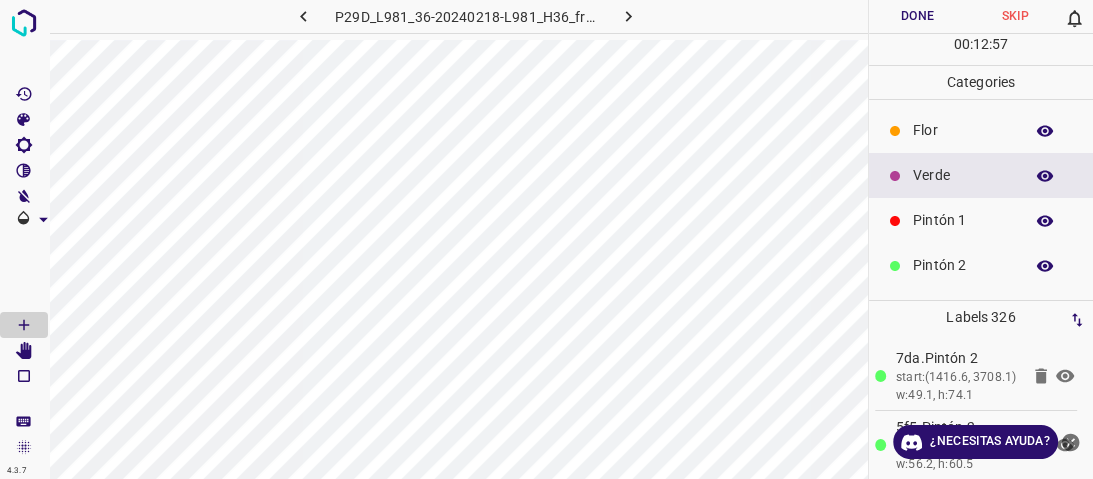 scroll, scrollTop: 176, scrollLeft: 0, axis: vertical 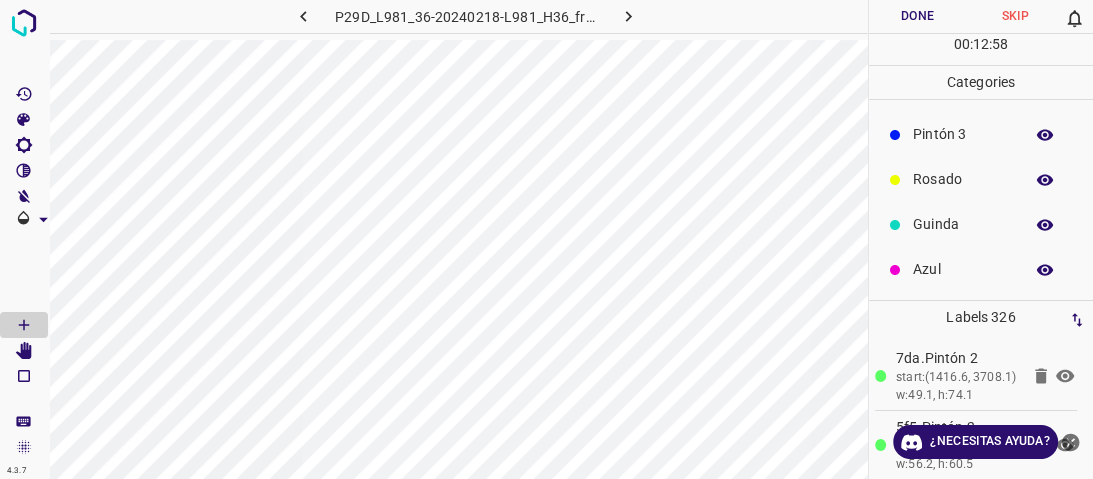 click on "Guinda" at bounding box center (963, 224) 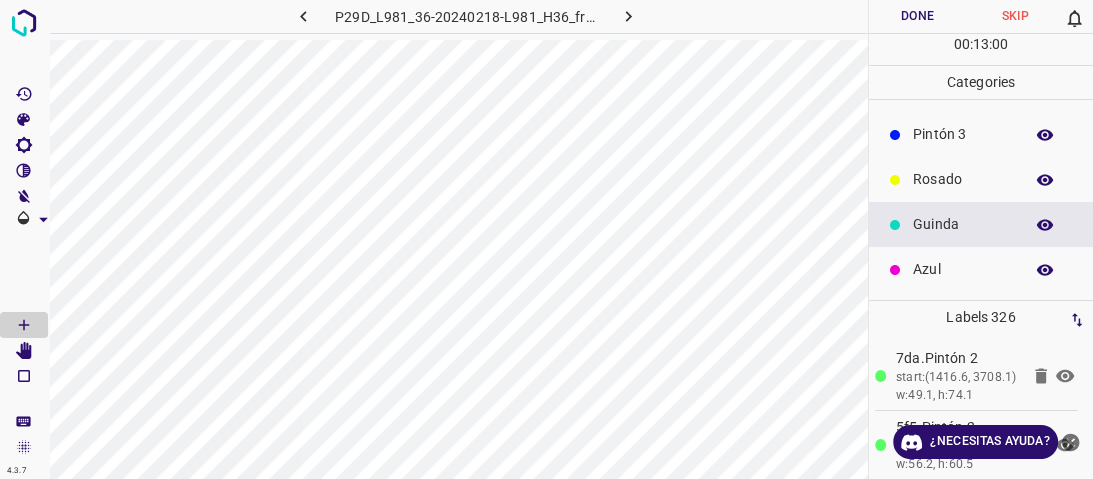 click on "Pintón 3" at bounding box center [963, 134] 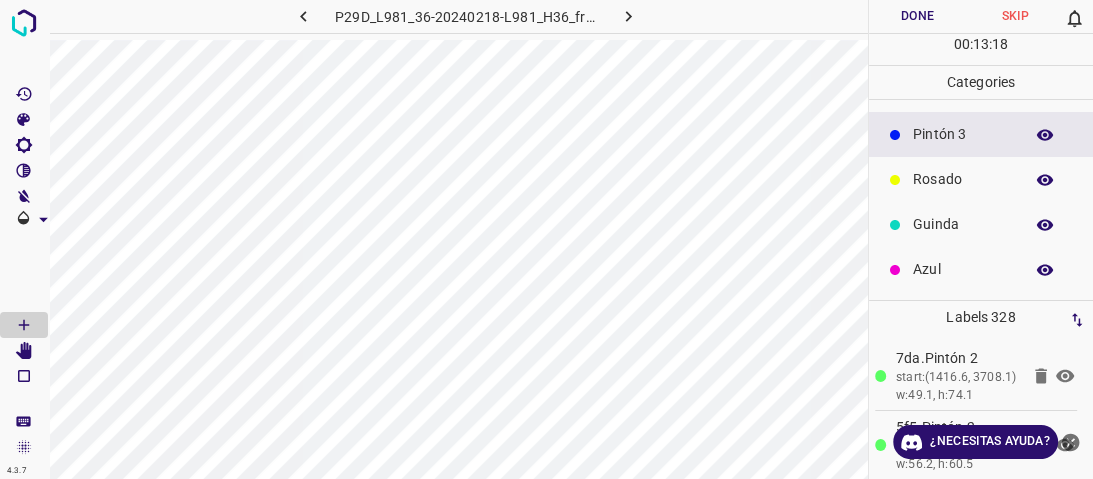scroll, scrollTop: 96, scrollLeft: 0, axis: vertical 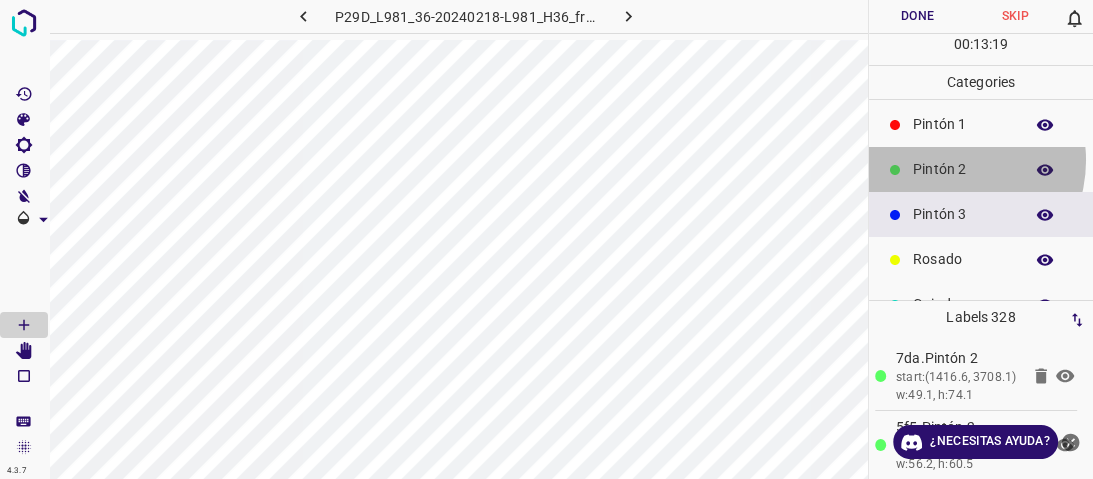 click on "Pintón 2" at bounding box center [963, 169] 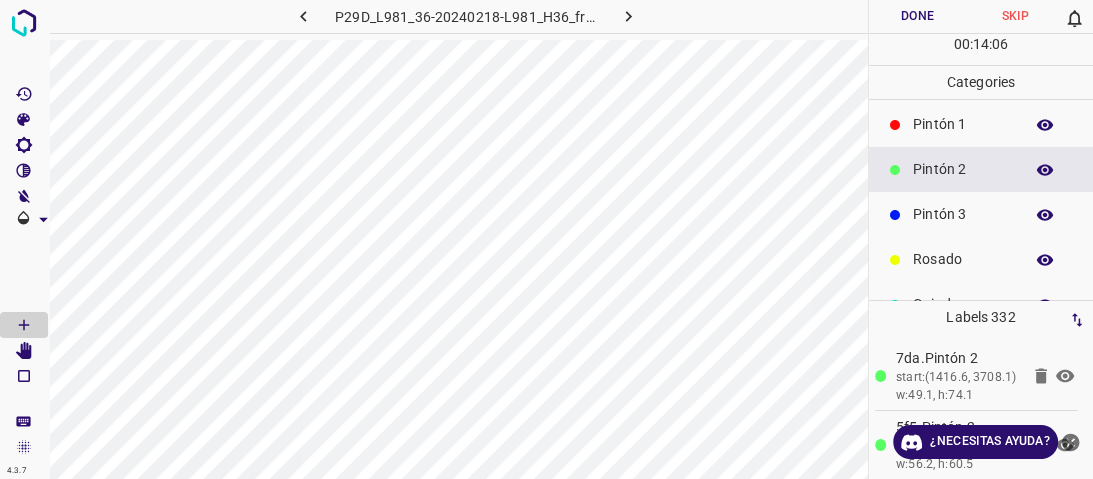 scroll, scrollTop: 16, scrollLeft: 0, axis: vertical 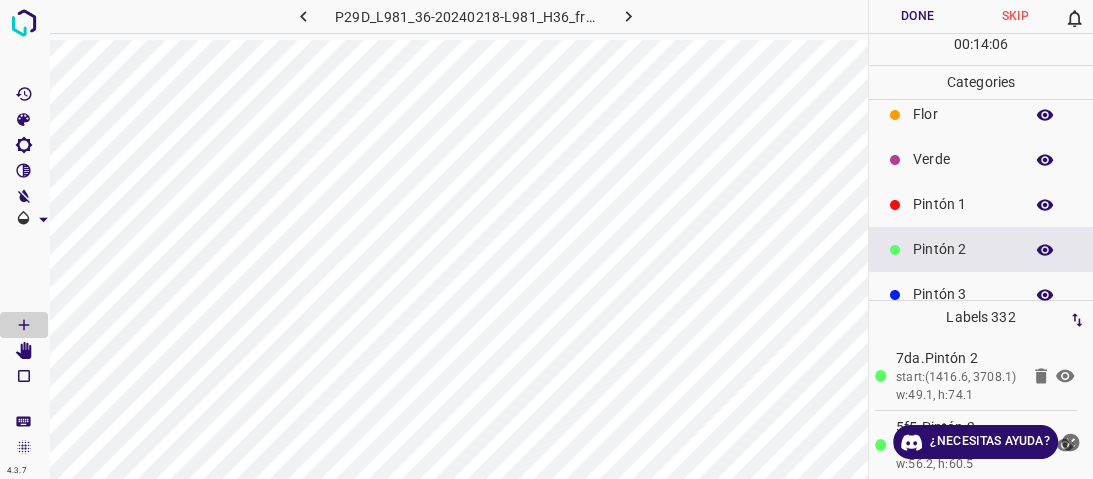 click on "Verde" at bounding box center (981, 159) 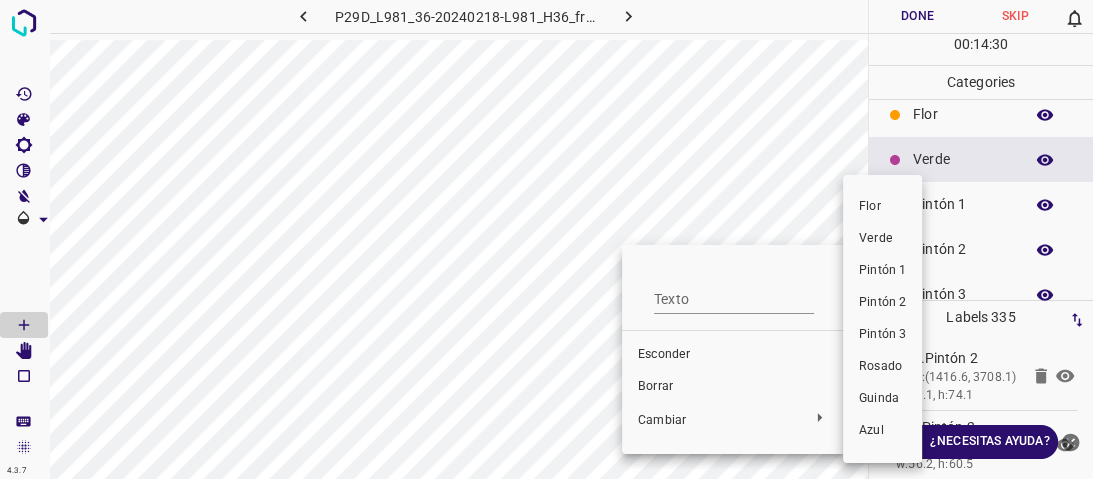 click on "Pintón 1" at bounding box center [882, 270] 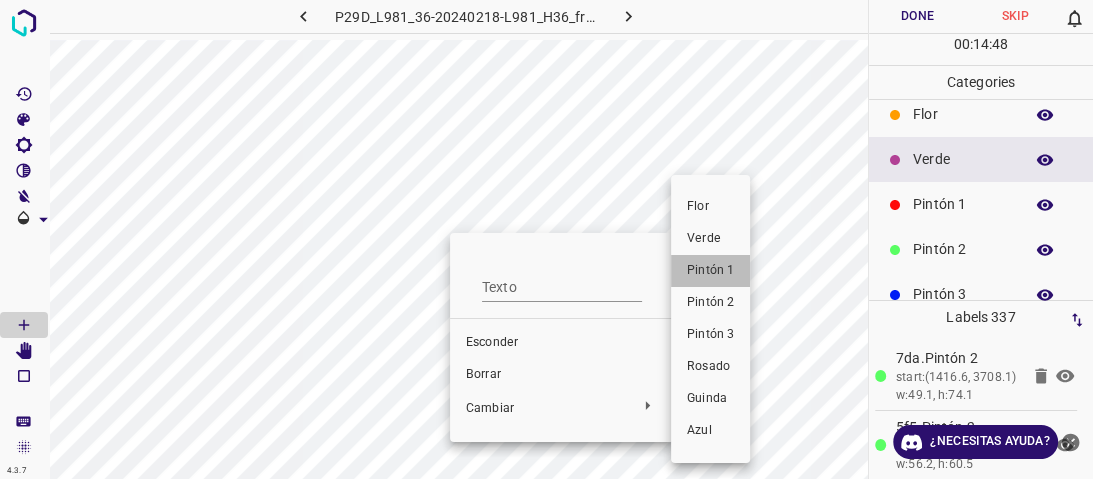 click on "Pintón 1" at bounding box center [710, 270] 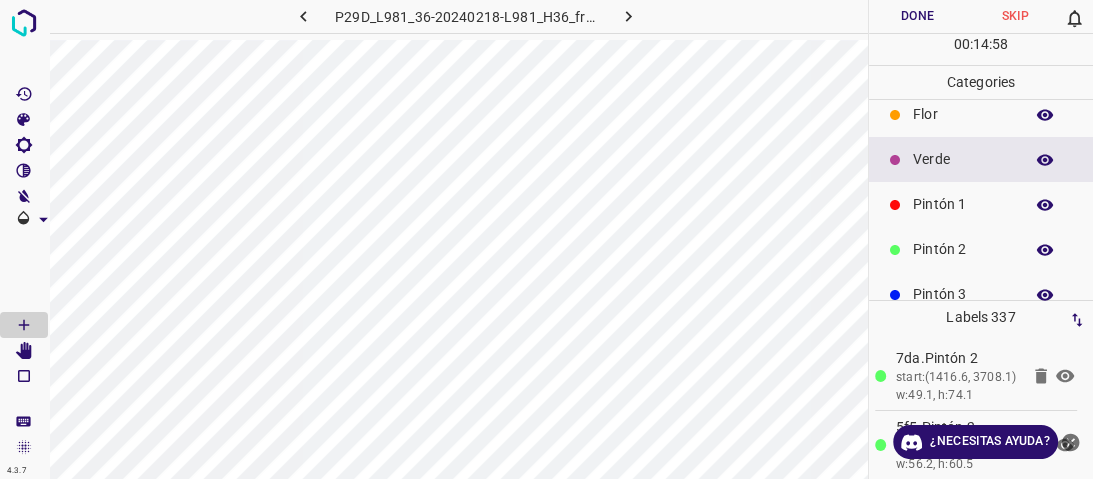 click on "Pintón 1" at bounding box center (963, 204) 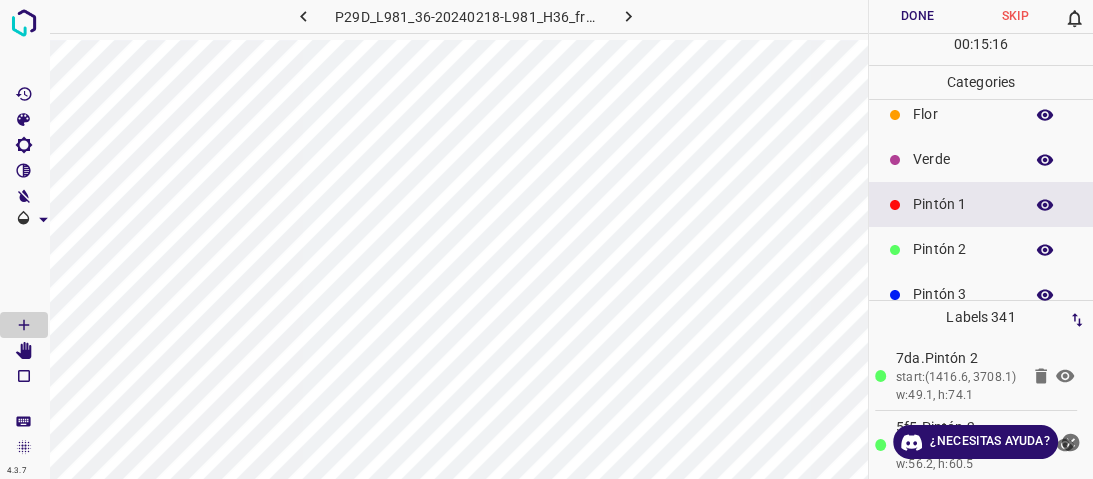 click on "Verde" at bounding box center [981, 159] 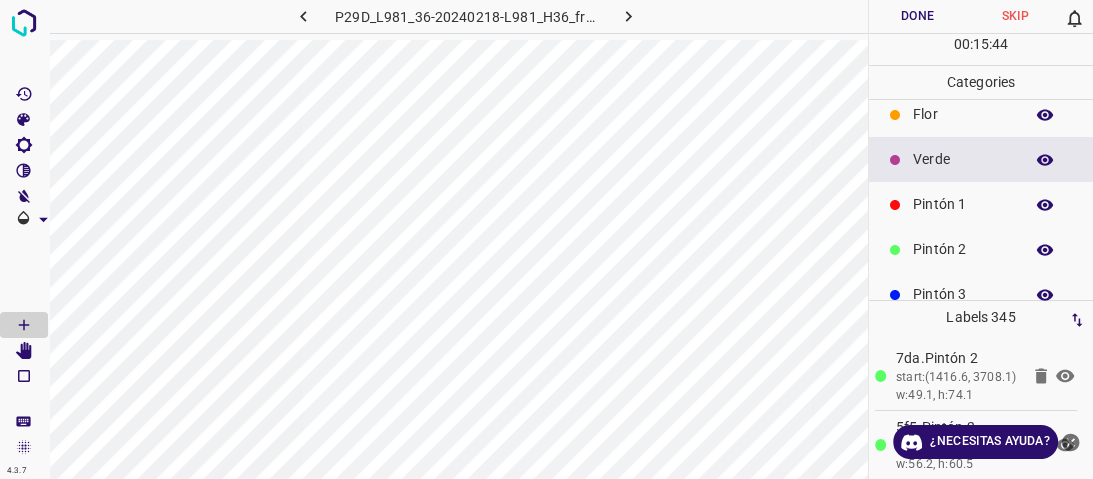click on "Azul" at bounding box center [963, 429] 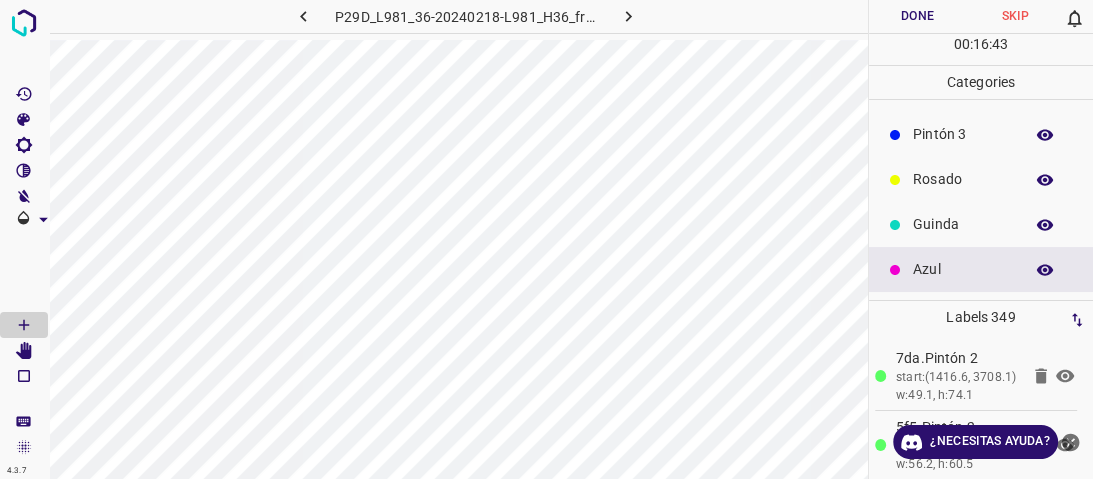 scroll, scrollTop: 16, scrollLeft: 0, axis: vertical 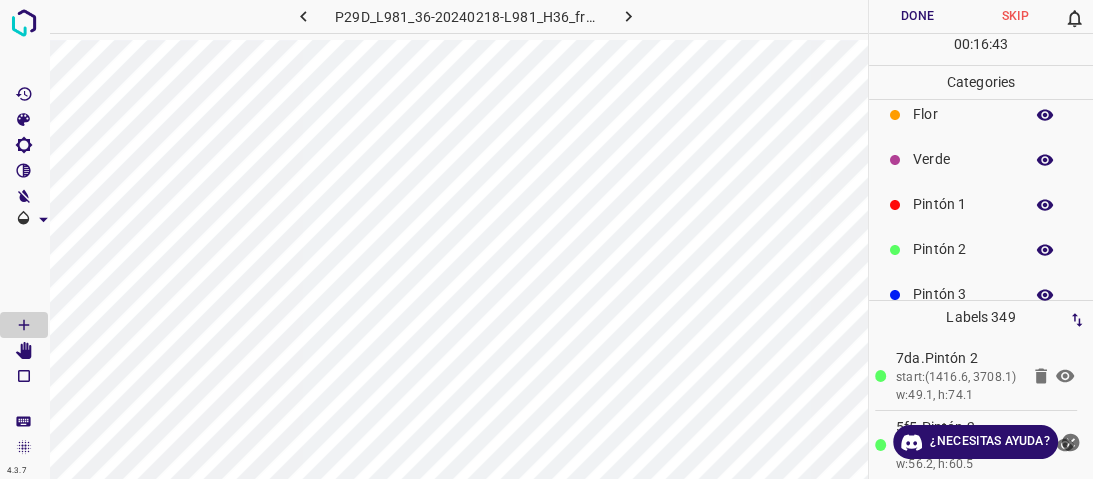 click on "Pintón 2" at bounding box center (963, 249) 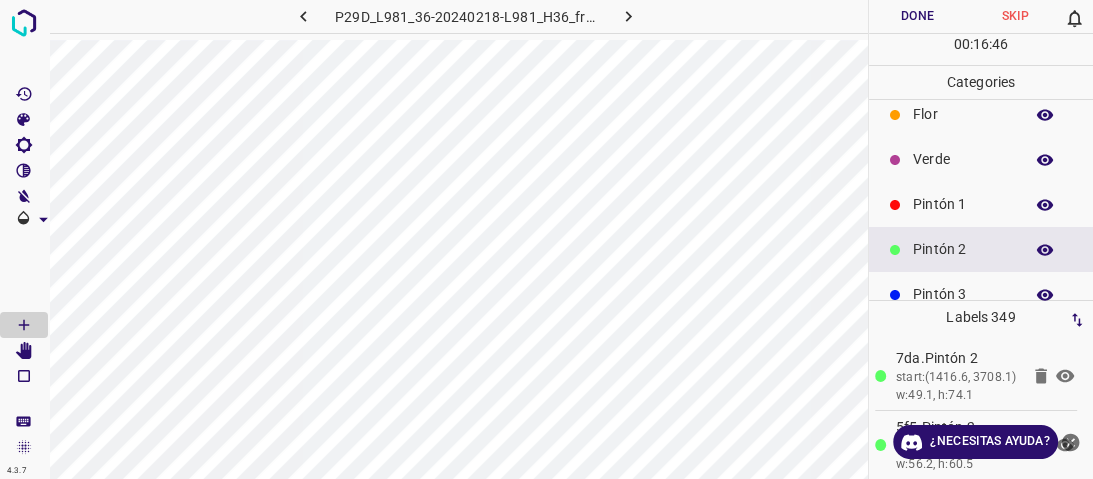 click on "Pintón 1" at bounding box center (963, 204) 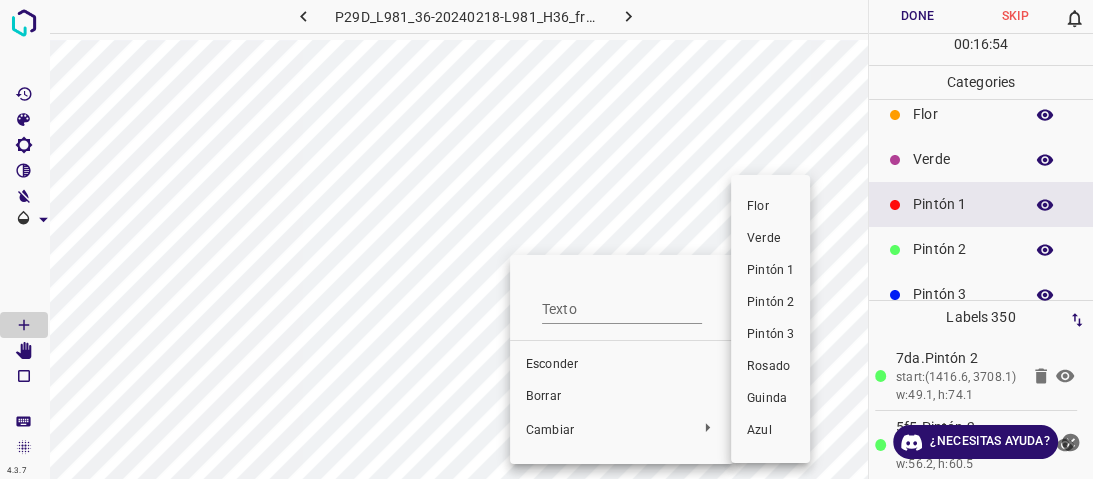 click on "Pintón 2" at bounding box center (770, 302) 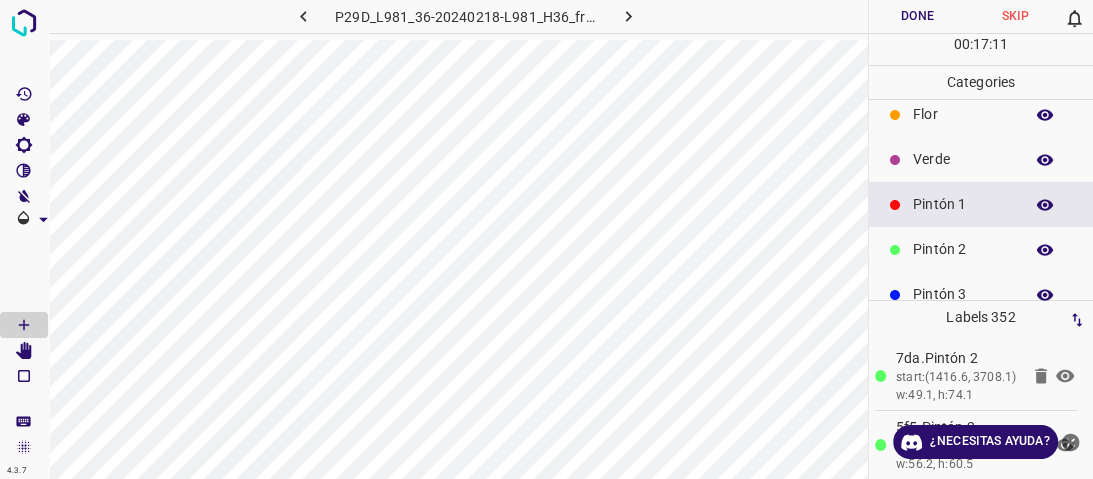 click on "Verde" at bounding box center [981, 159] 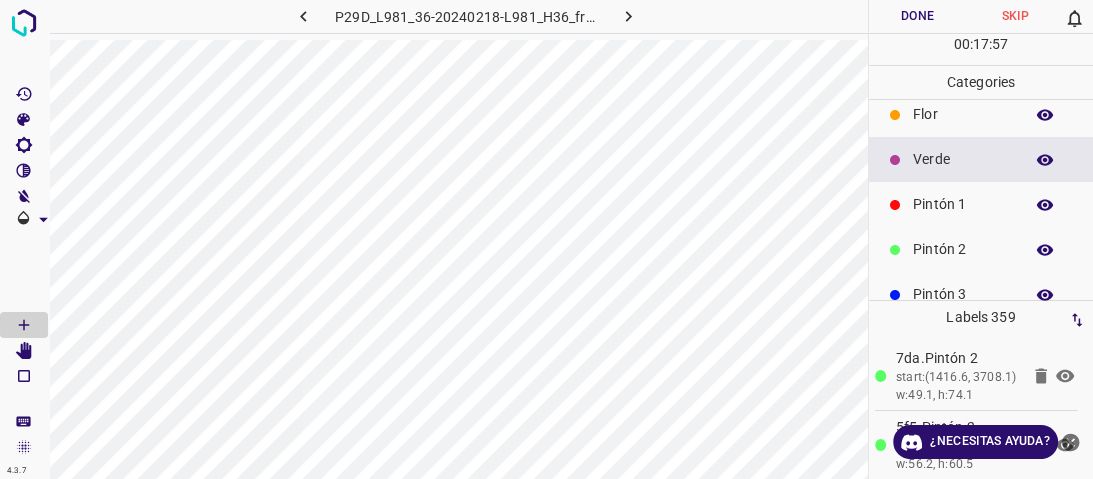 scroll, scrollTop: 176, scrollLeft: 0, axis: vertical 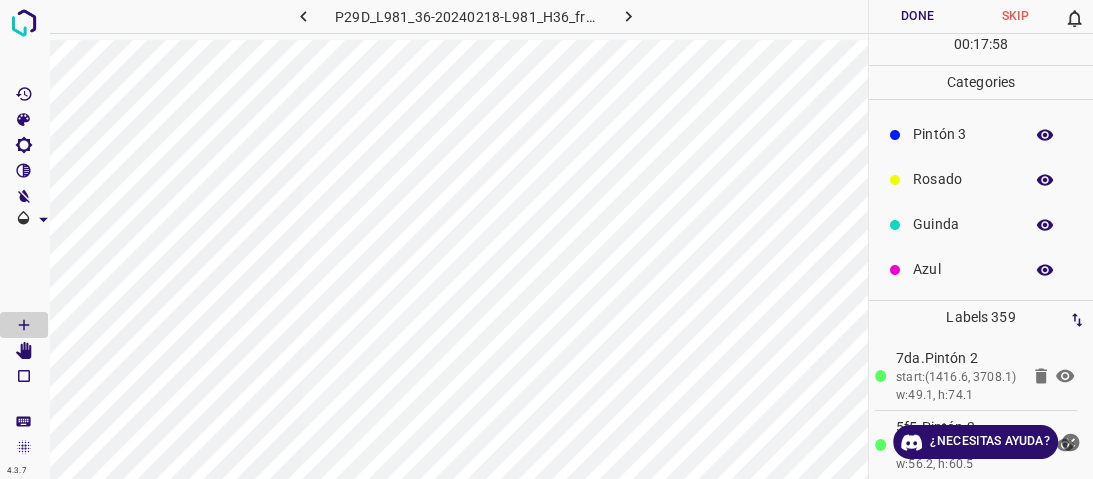 click on "Azul" at bounding box center [963, 269] 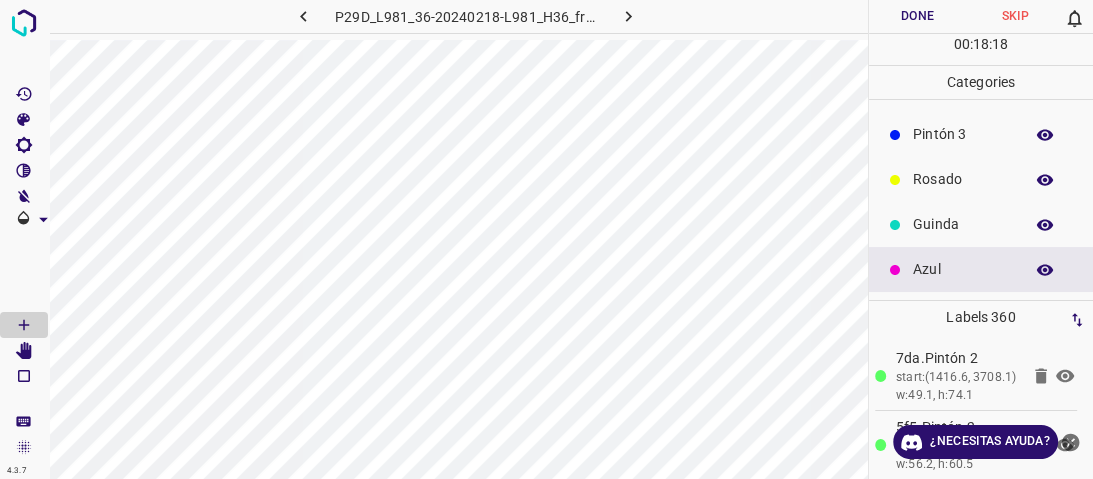 scroll, scrollTop: 0, scrollLeft: 0, axis: both 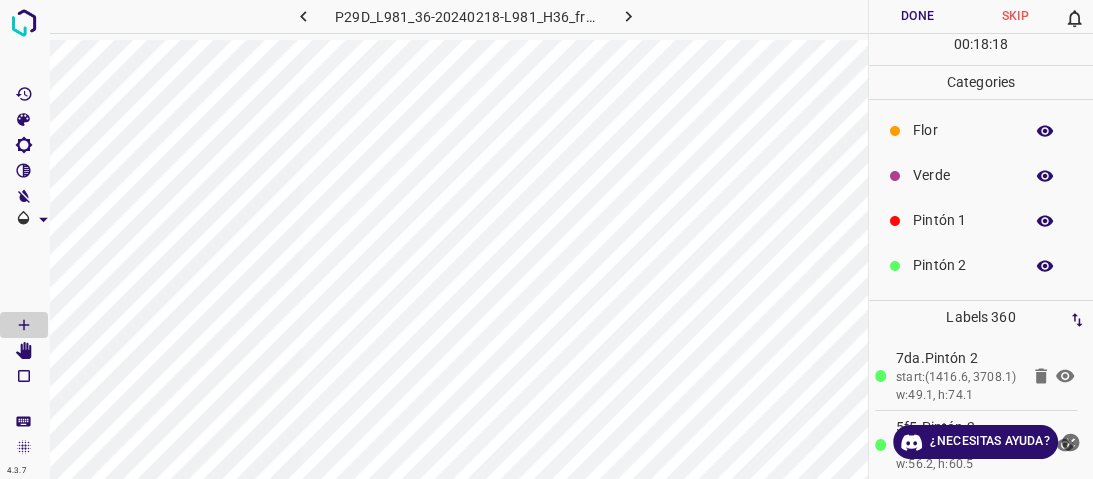 click on "Verde" at bounding box center [963, 175] 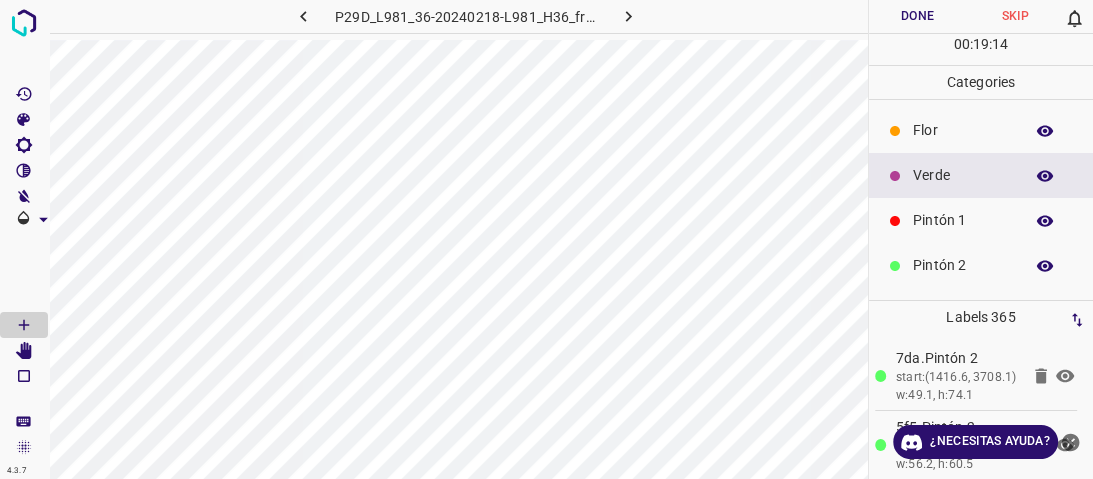 click on "Pintón 1" at bounding box center (963, 220) 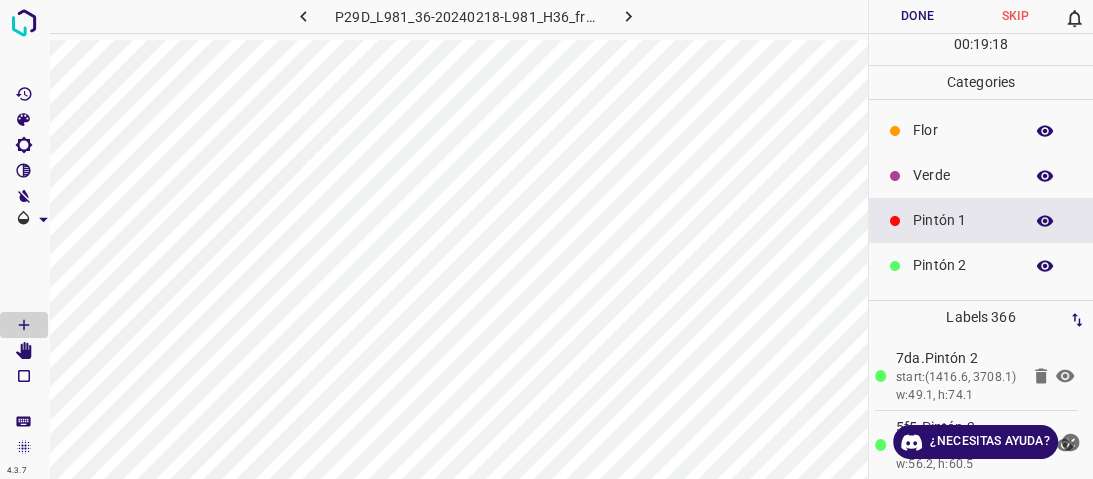 click on "Verde" at bounding box center (963, 175) 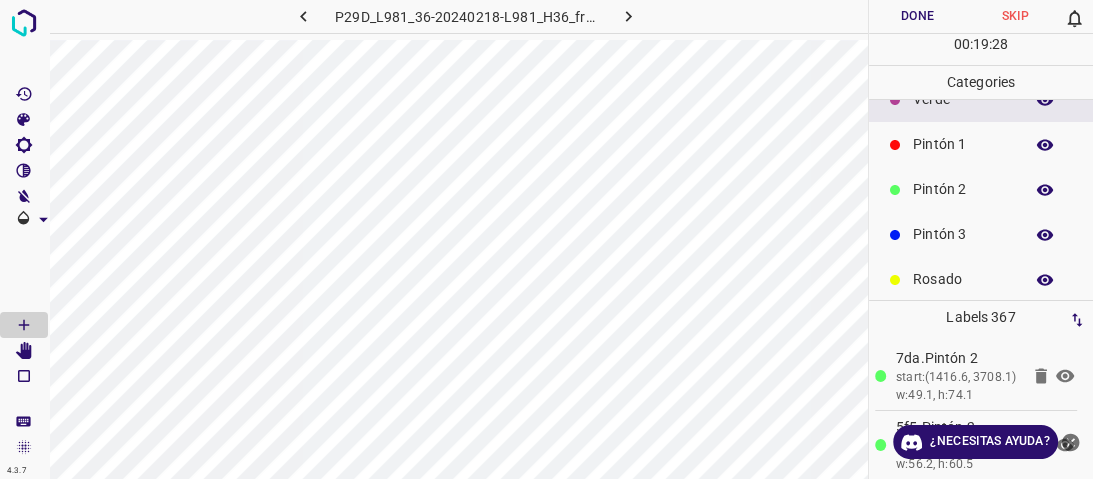 scroll, scrollTop: 176, scrollLeft: 0, axis: vertical 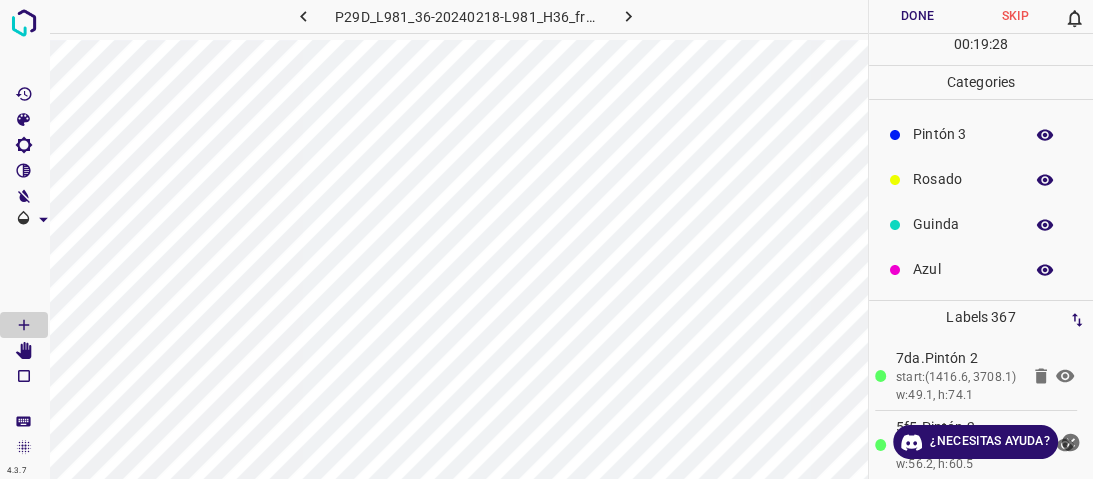 click on "Azul" at bounding box center (963, 269) 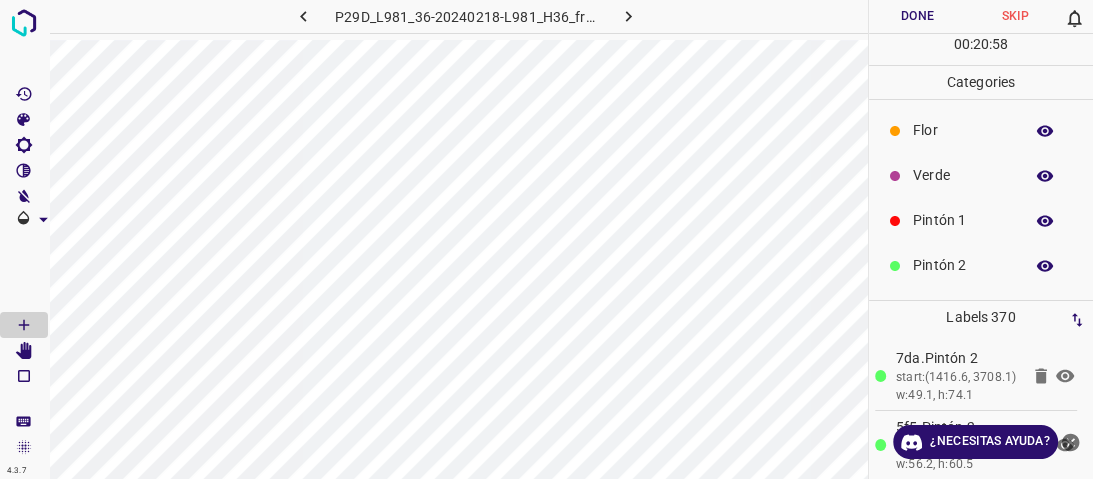 scroll, scrollTop: 176, scrollLeft: 0, axis: vertical 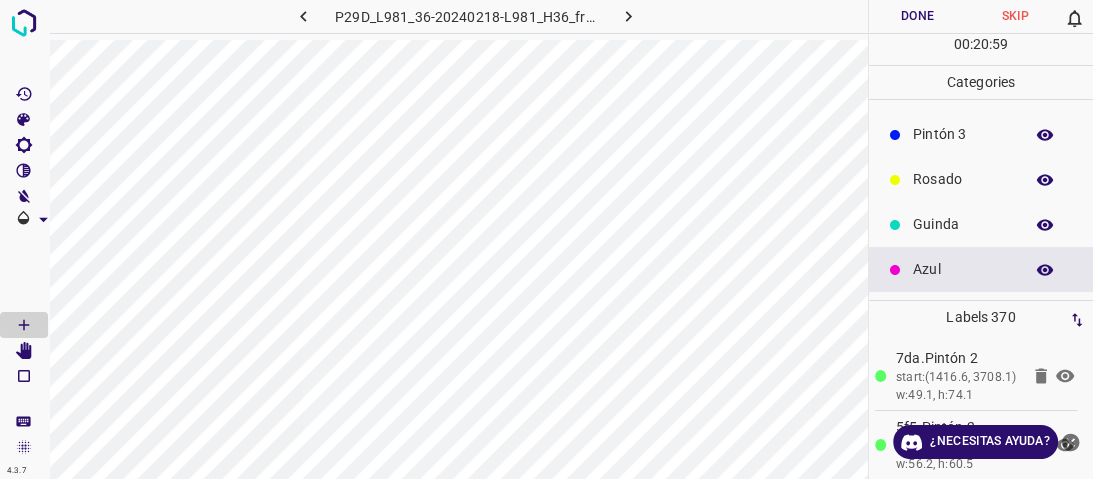 drag, startPoint x: 907, startPoint y: 234, endPoint x: 894, endPoint y: 242, distance: 15.264338 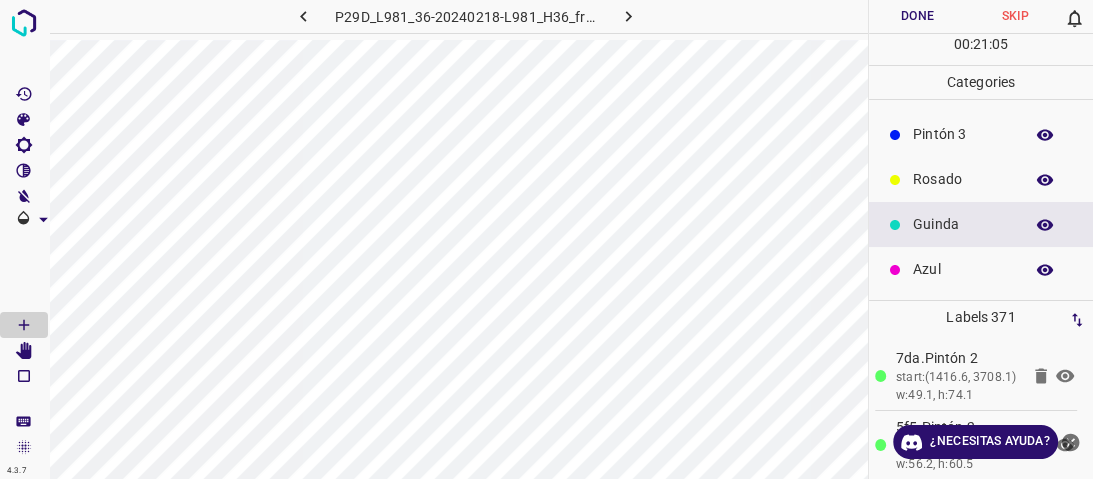 scroll, scrollTop: 0, scrollLeft: 0, axis: both 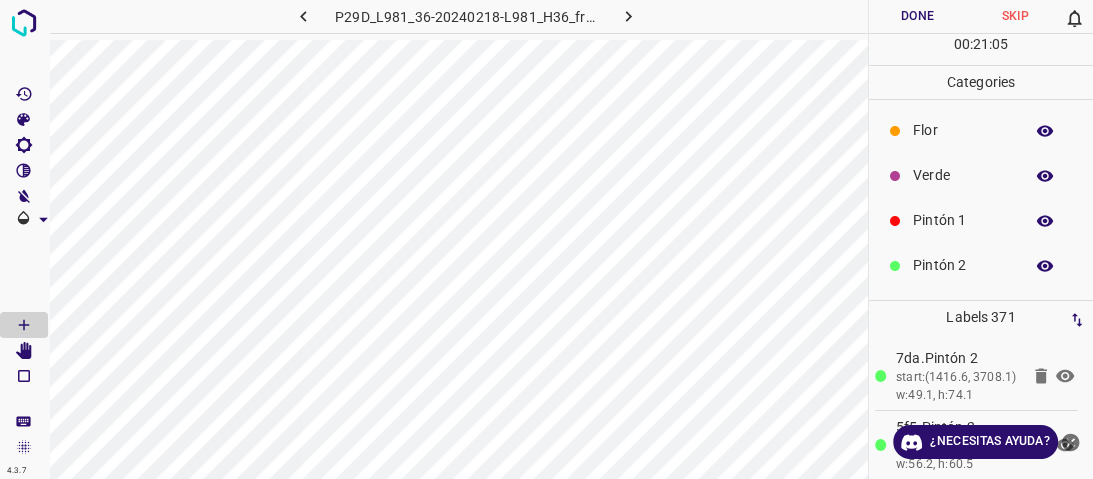 click on "Verde" at bounding box center (963, 175) 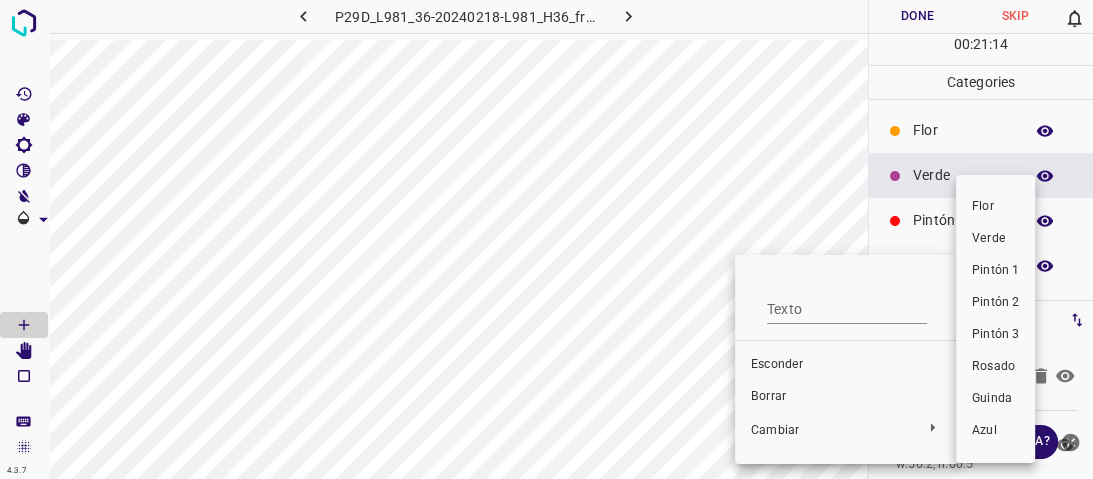 click on "Pintón 1" at bounding box center (995, 271) 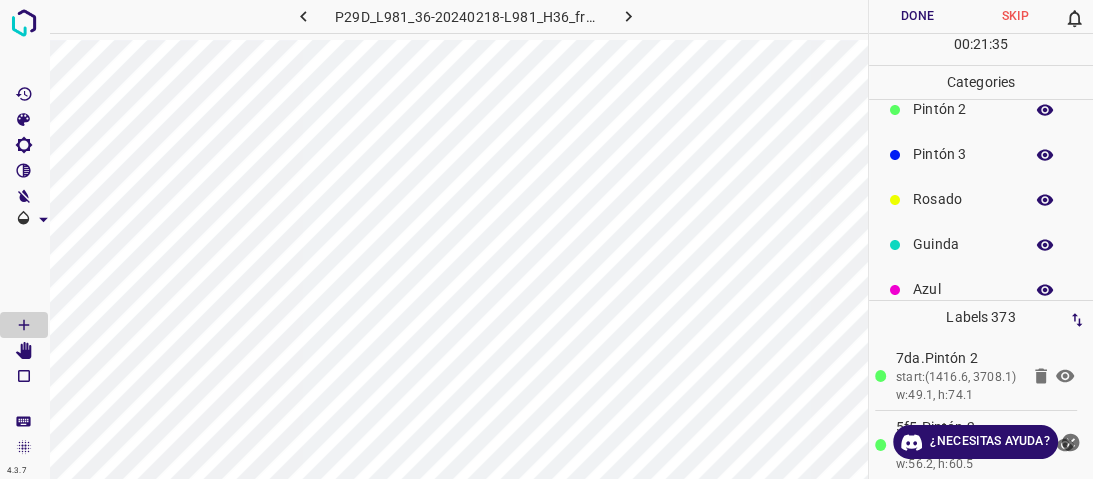 scroll, scrollTop: 176, scrollLeft: 0, axis: vertical 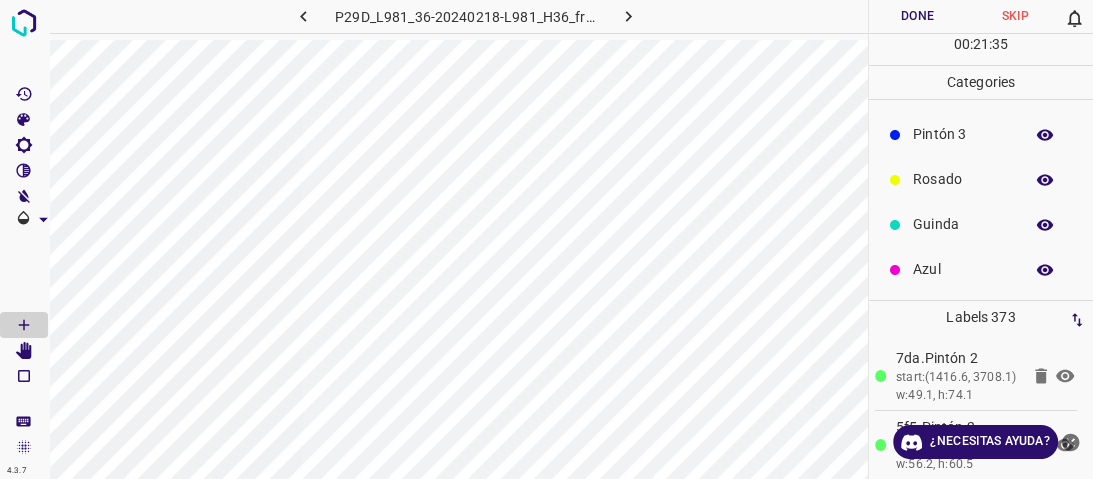 click on "Guinda" at bounding box center (963, 224) 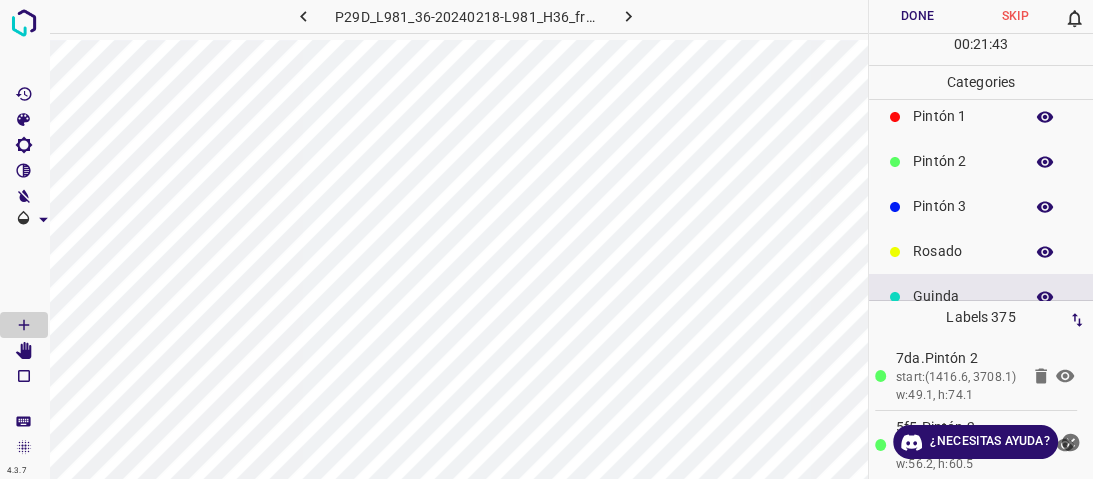 scroll, scrollTop: 16, scrollLeft: 0, axis: vertical 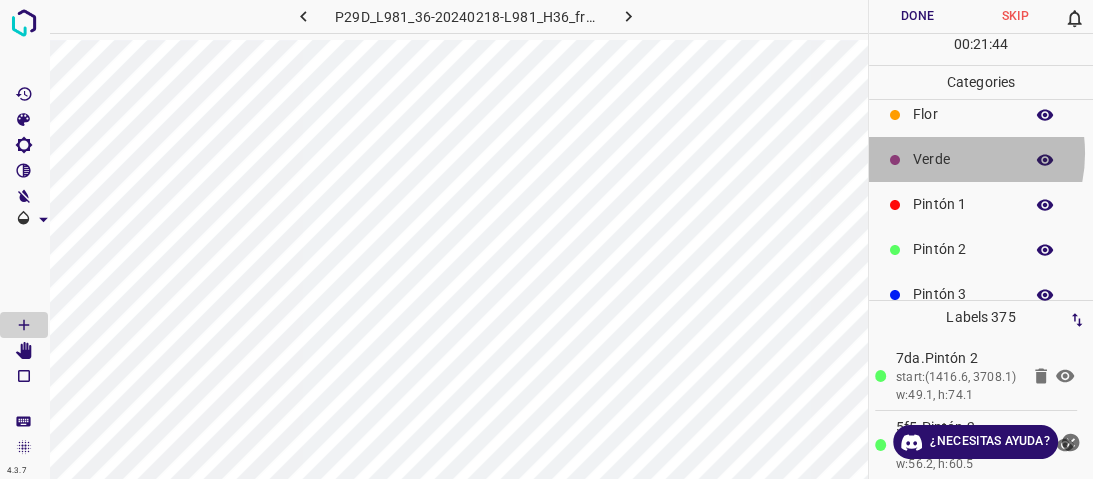 click on "Verde" at bounding box center (963, 159) 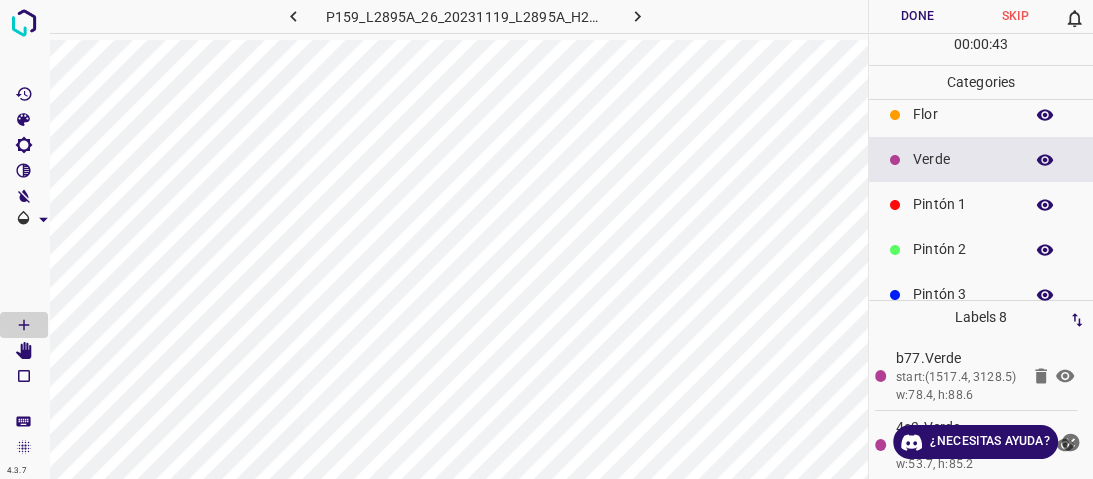 click at bounding box center [895, 205] 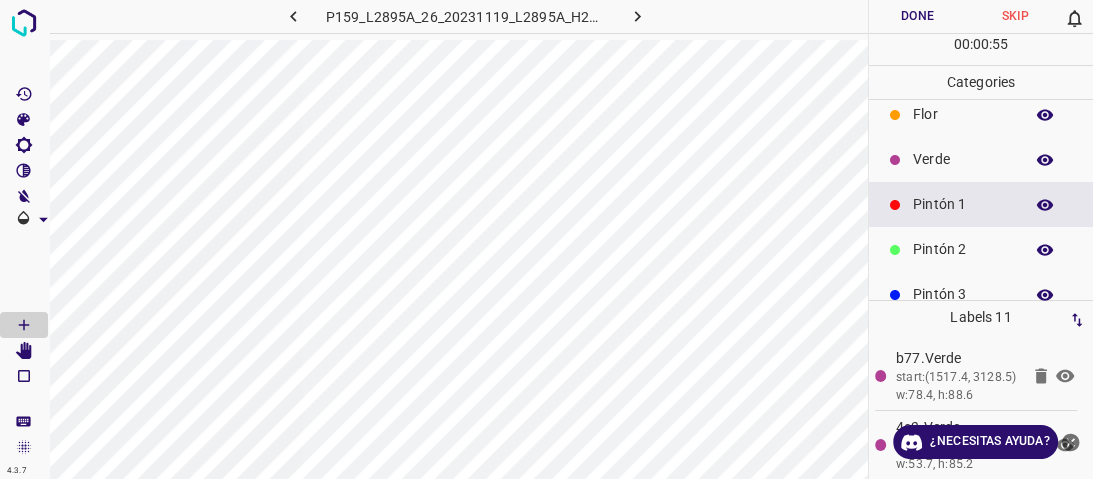 drag, startPoint x: 932, startPoint y: 159, endPoint x: 916, endPoint y: 164, distance: 16.763054 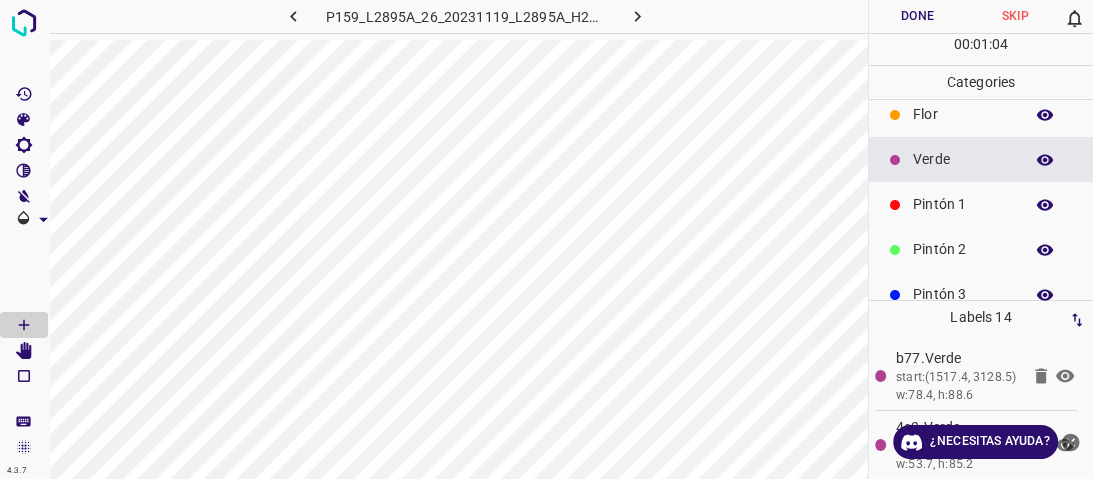 drag, startPoint x: 973, startPoint y: 196, endPoint x: 948, endPoint y: 205, distance: 26.57066 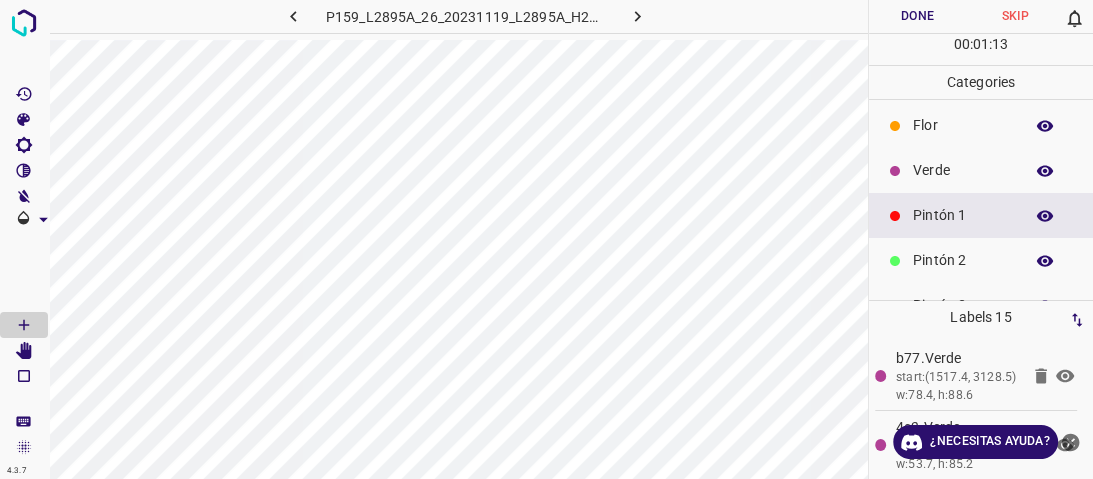 scroll, scrollTop: 0, scrollLeft: 0, axis: both 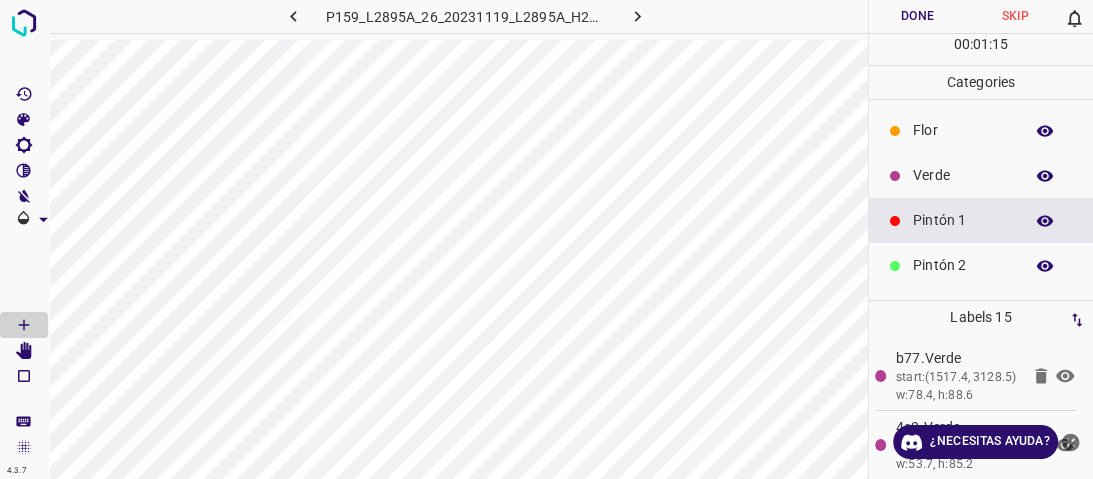 drag, startPoint x: 986, startPoint y: 178, endPoint x: 868, endPoint y: 223, distance: 126.28935 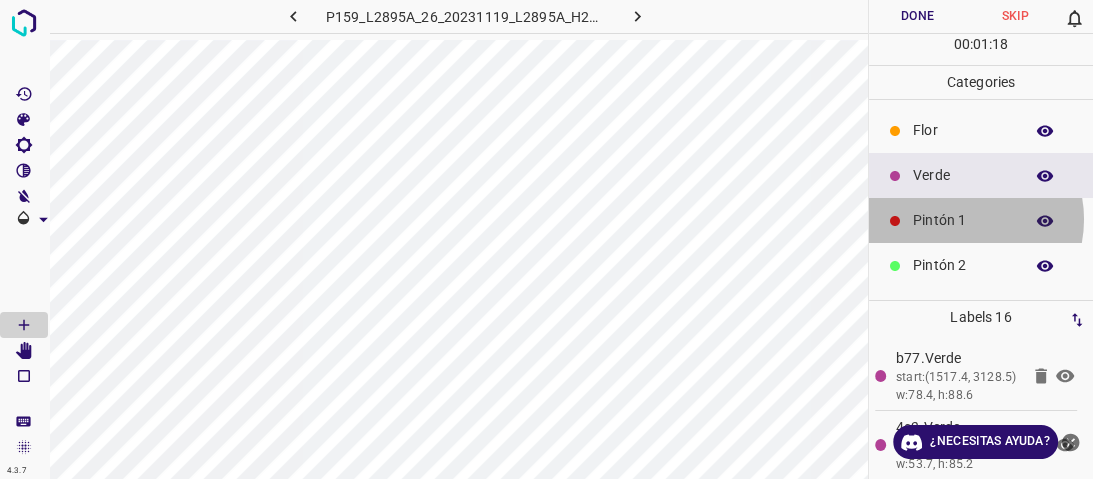 click on "Pintón 1" at bounding box center [963, 220] 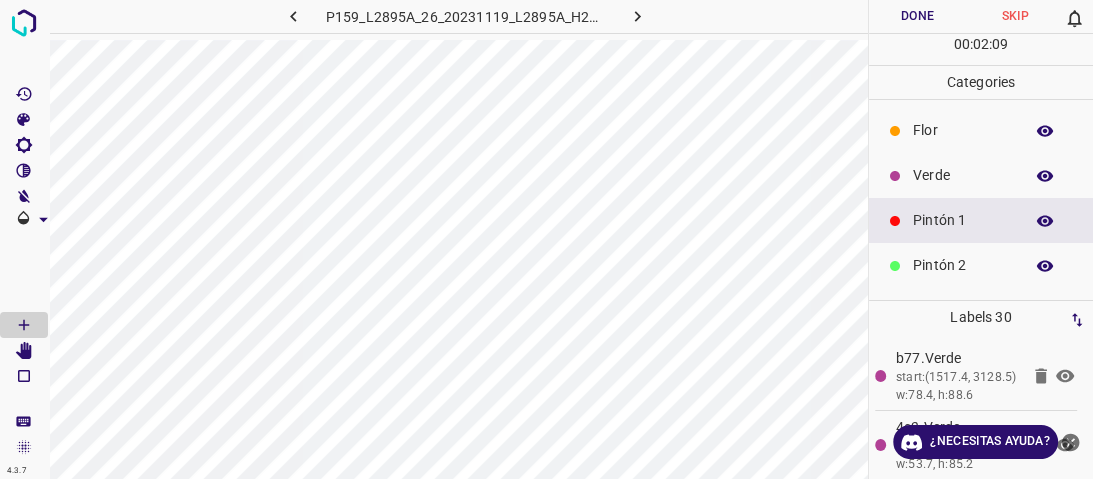 click on "Verde" at bounding box center (963, 175) 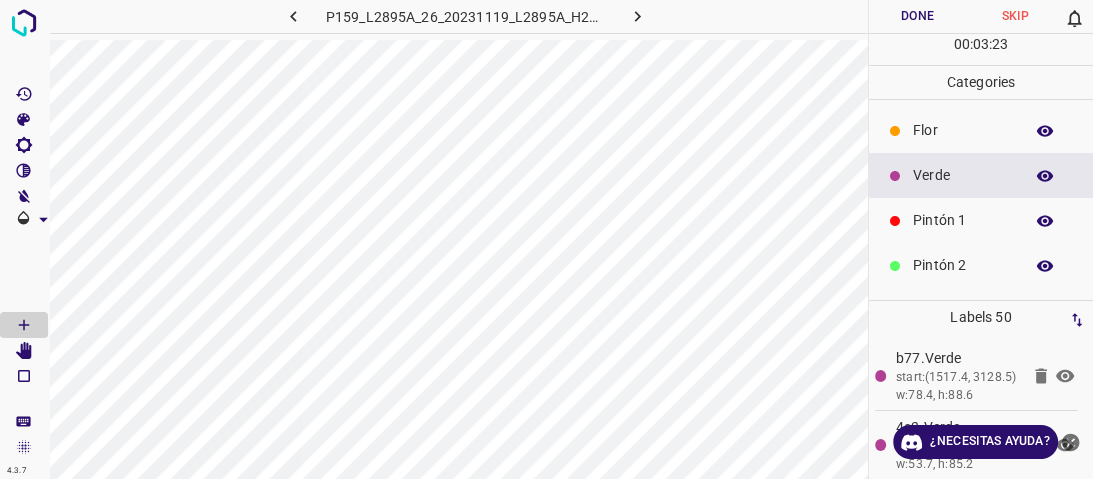 click on "Flor" at bounding box center (963, 130) 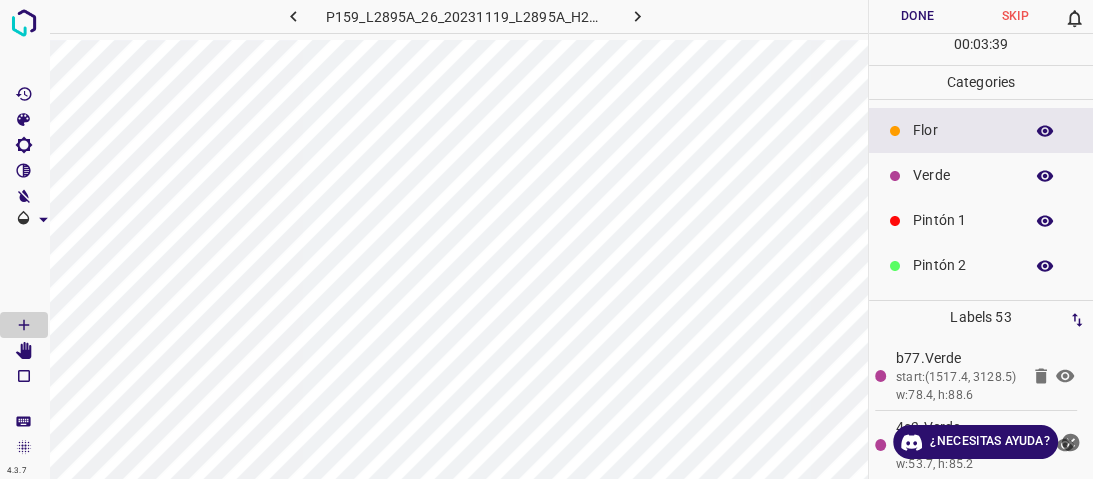 click on "Verde" at bounding box center [981, 175] 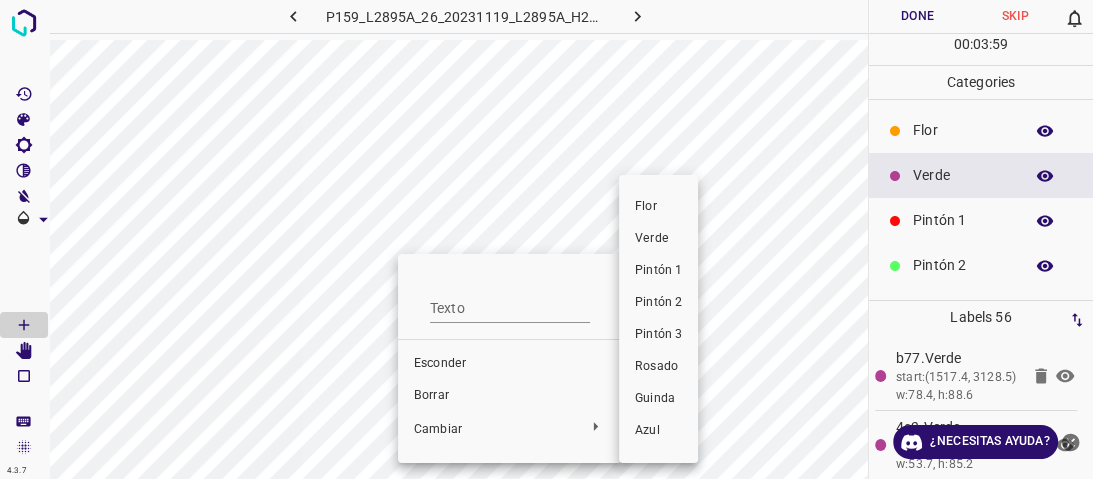 click on "Pintón 1" at bounding box center (658, 270) 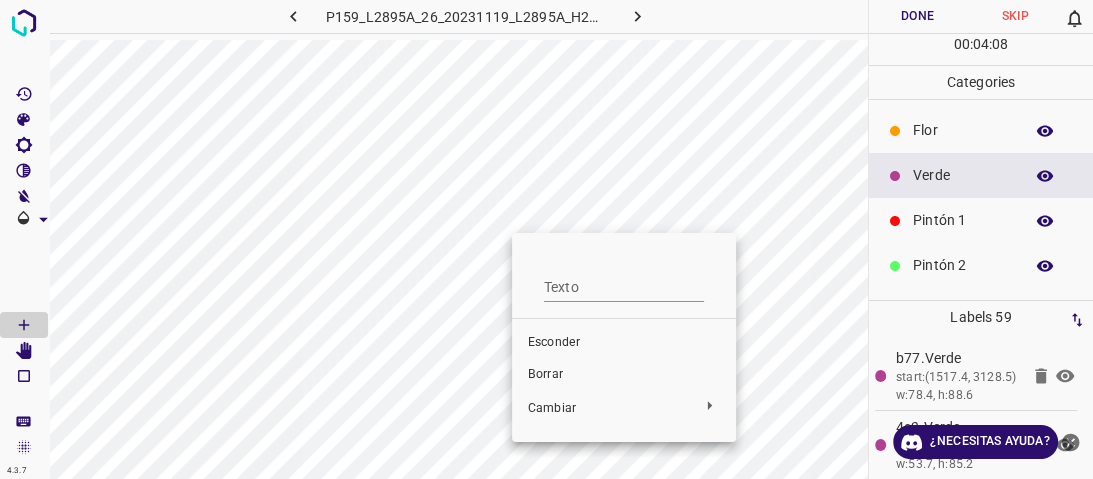 click at bounding box center (546, 239) 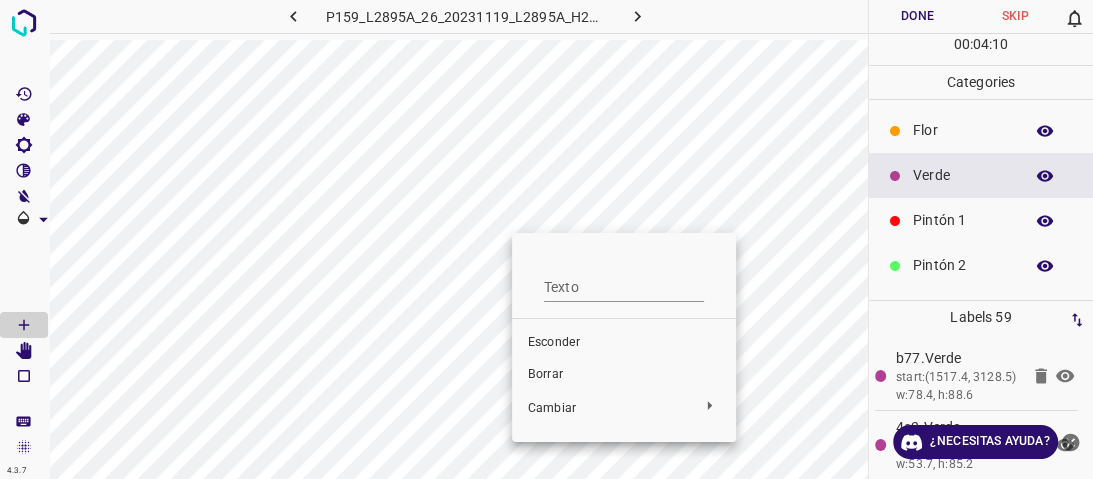 click at bounding box center [546, 239] 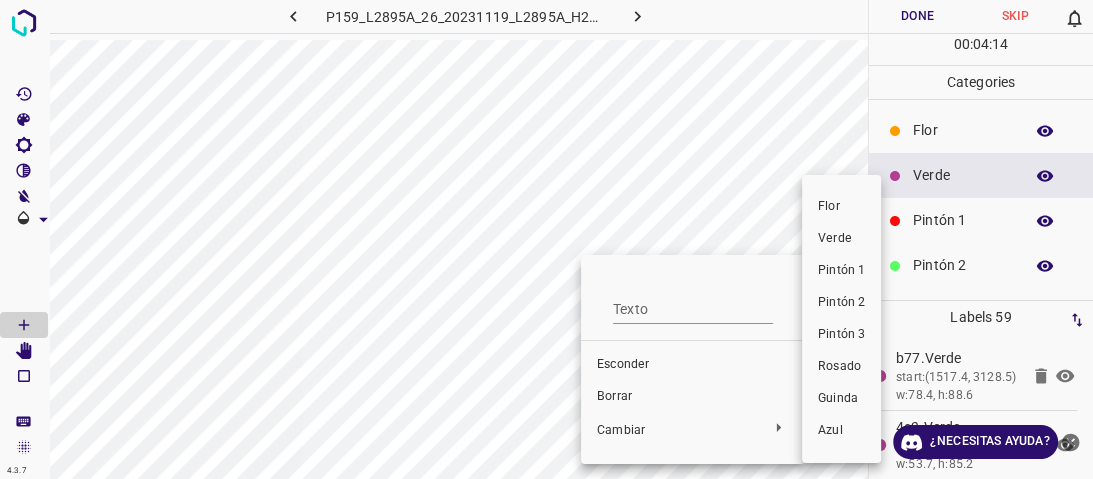 click on "Pintón 1" at bounding box center [841, 270] 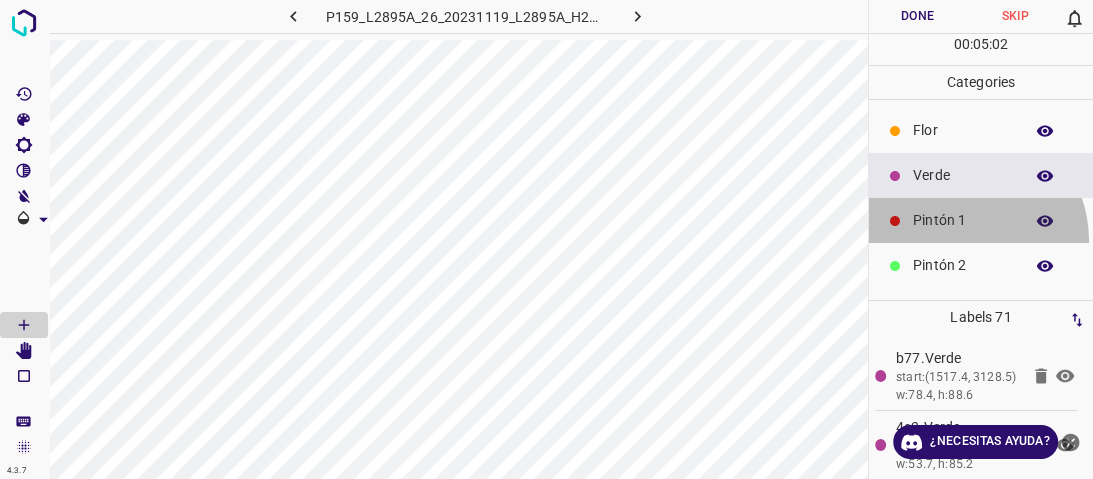 click on "Pintón 1" at bounding box center (981, 220) 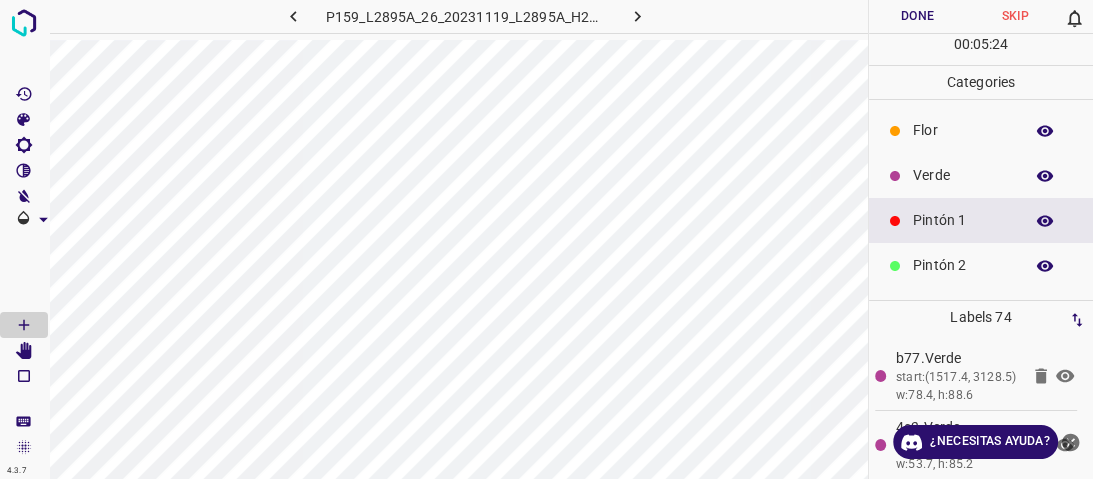 click on "Verde" at bounding box center (981, 175) 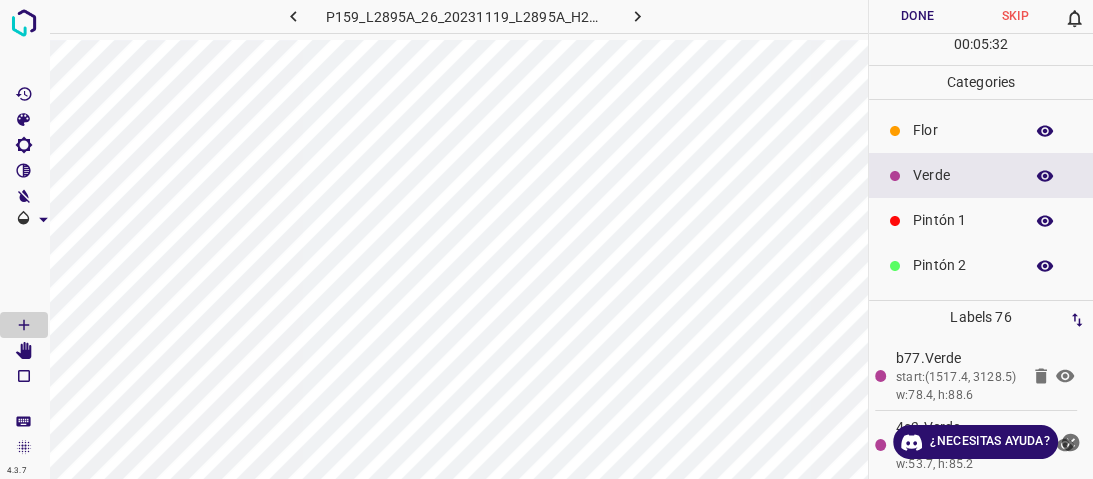 click on "Pintón 1" at bounding box center [981, 220] 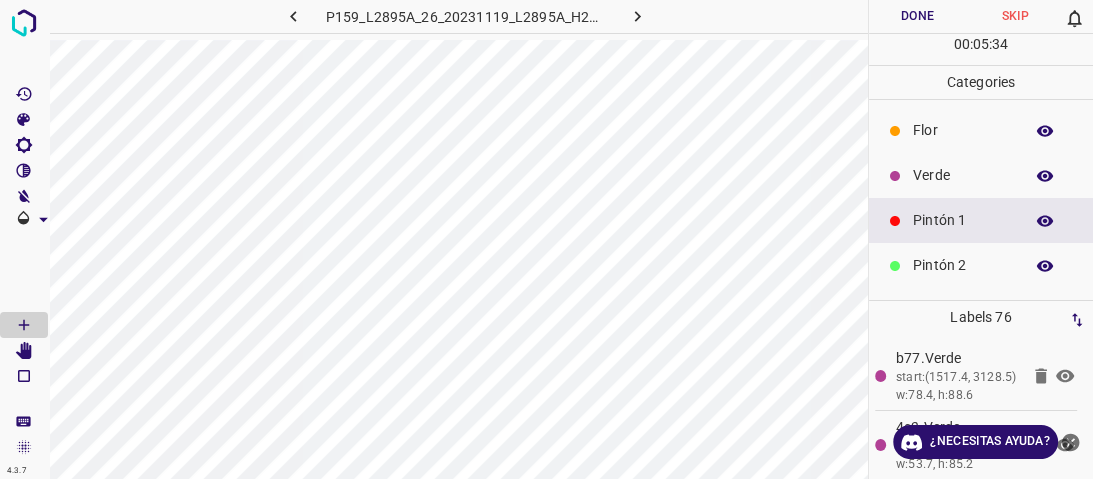 click on "Verde" at bounding box center (981, 175) 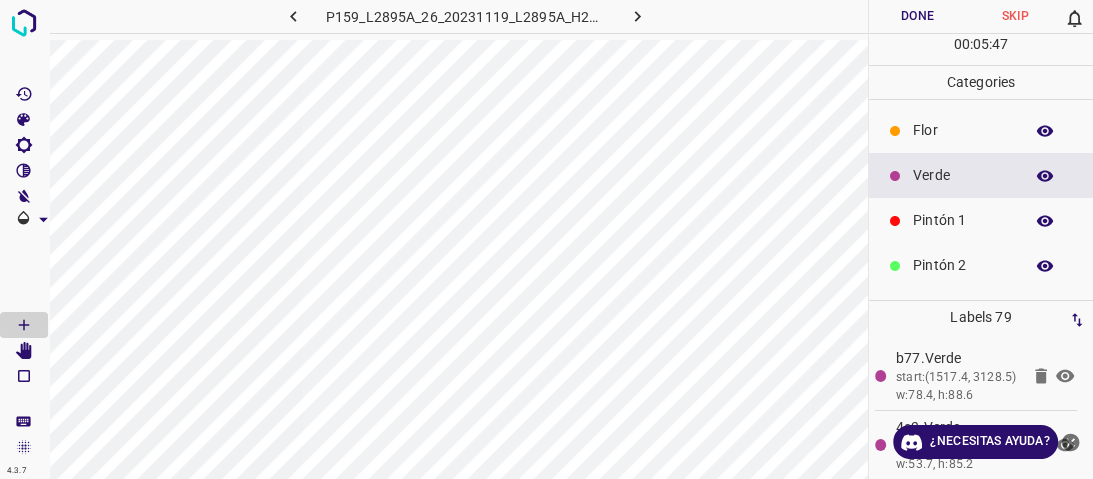 drag, startPoint x: 943, startPoint y: 228, endPoint x: 932, endPoint y: 230, distance: 11.18034 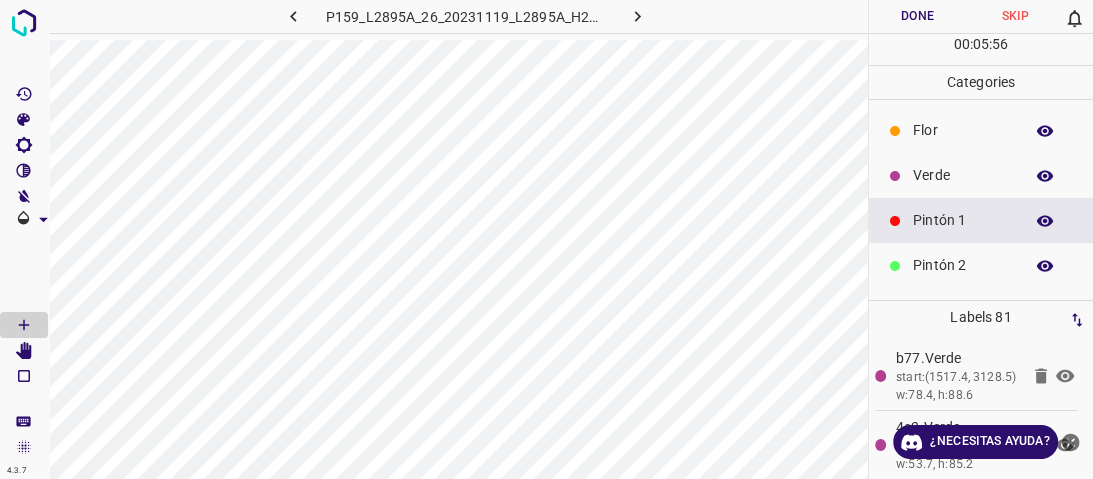 click on "Flor" at bounding box center [963, 130] 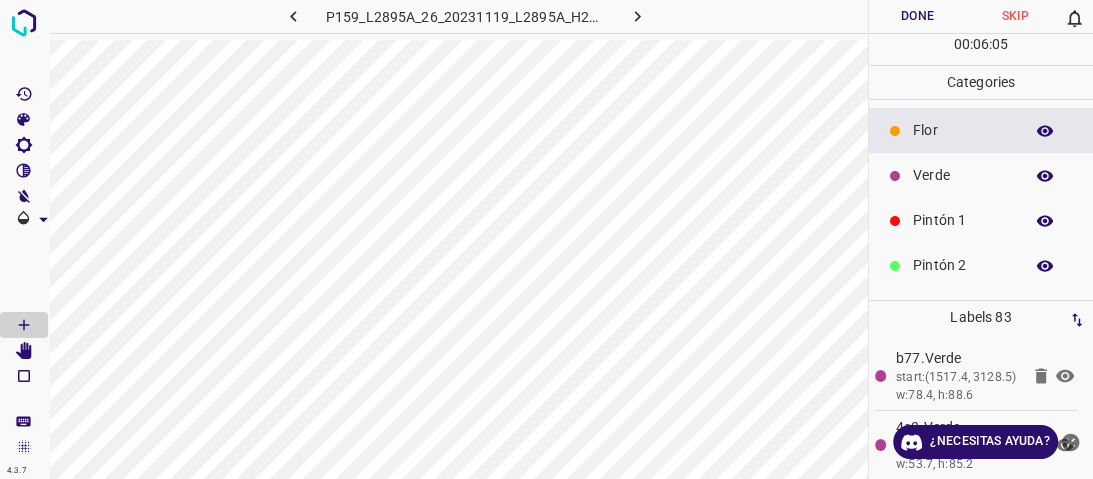 click on "Verde" at bounding box center [963, 175] 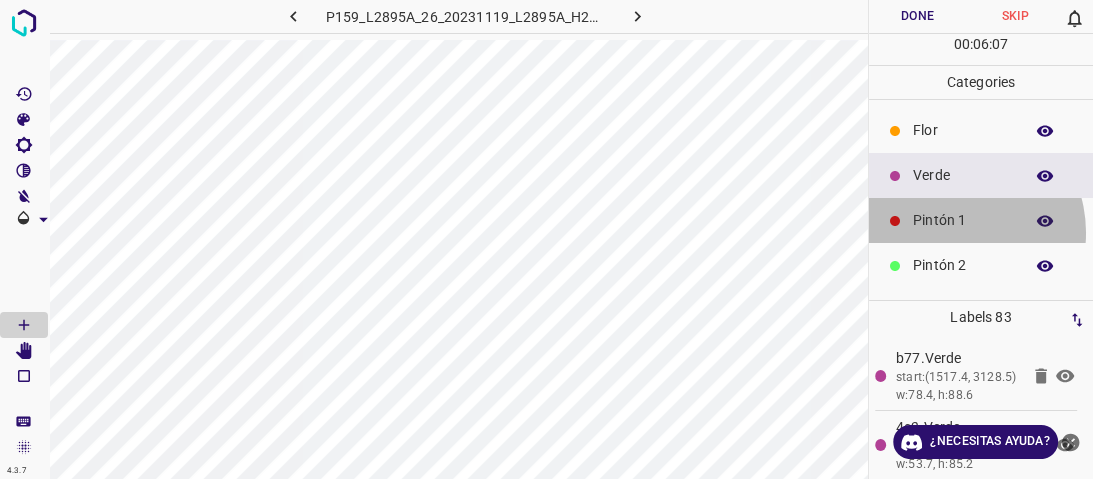 click on "Pintón 1" at bounding box center [981, 220] 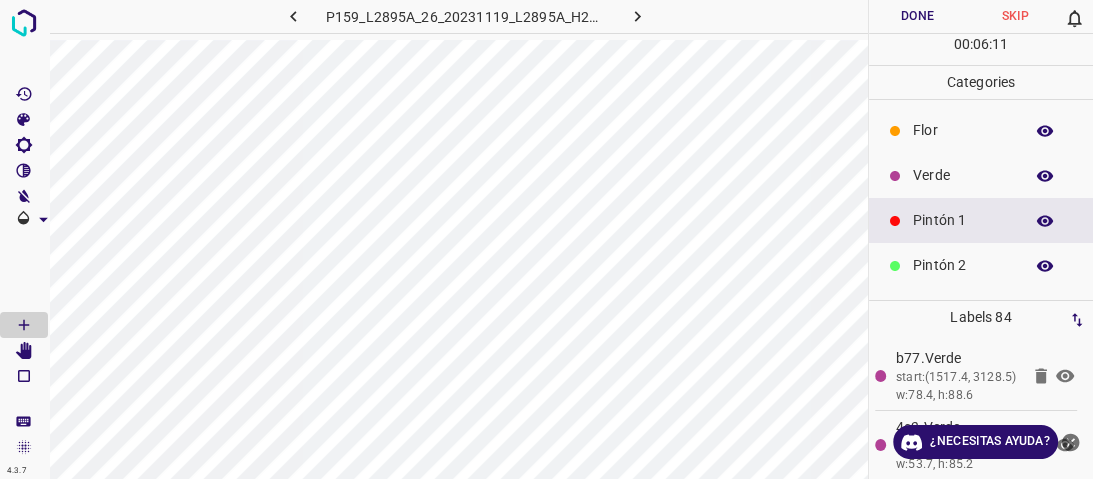 click on "Verde" at bounding box center (963, 175) 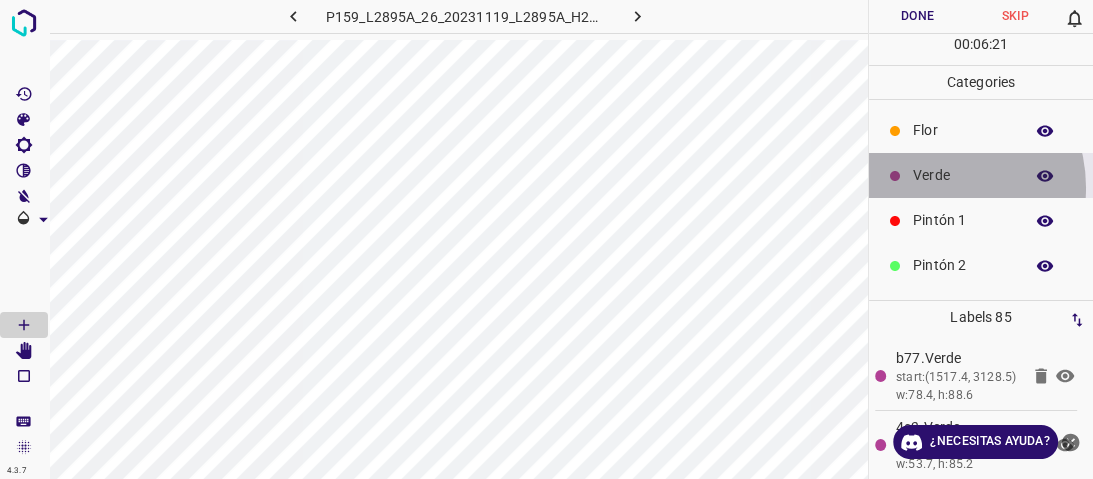 click on "Verde" at bounding box center (981, 175) 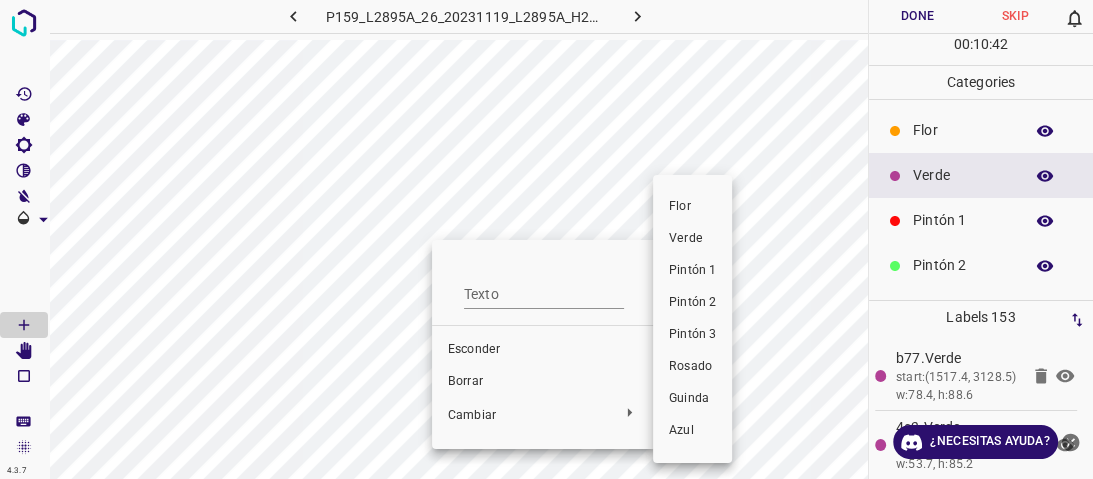 click on "Pintón 1" at bounding box center [692, 270] 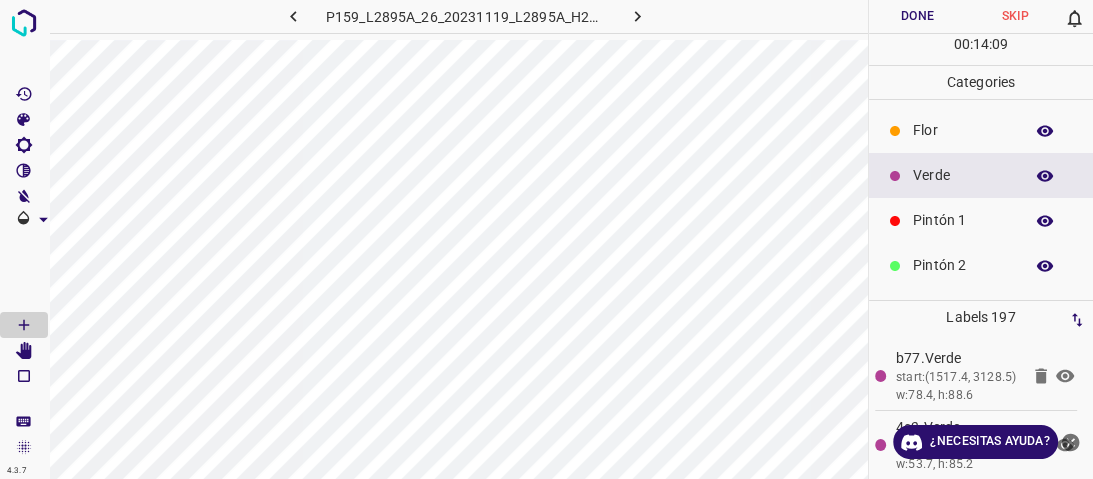 click on "Pintón 1" at bounding box center (963, 220) 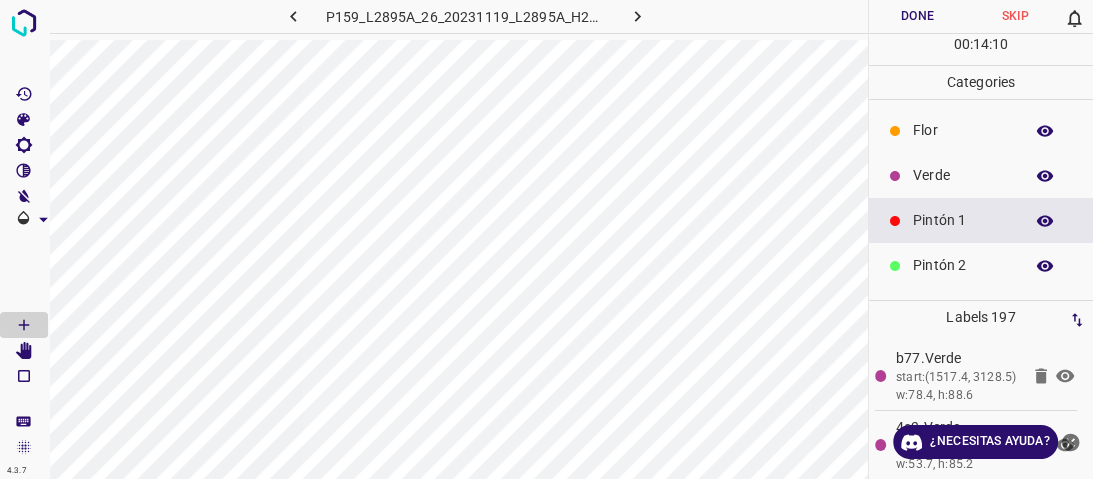 drag, startPoint x: 918, startPoint y: 256, endPoint x: 907, endPoint y: 254, distance: 11.18034 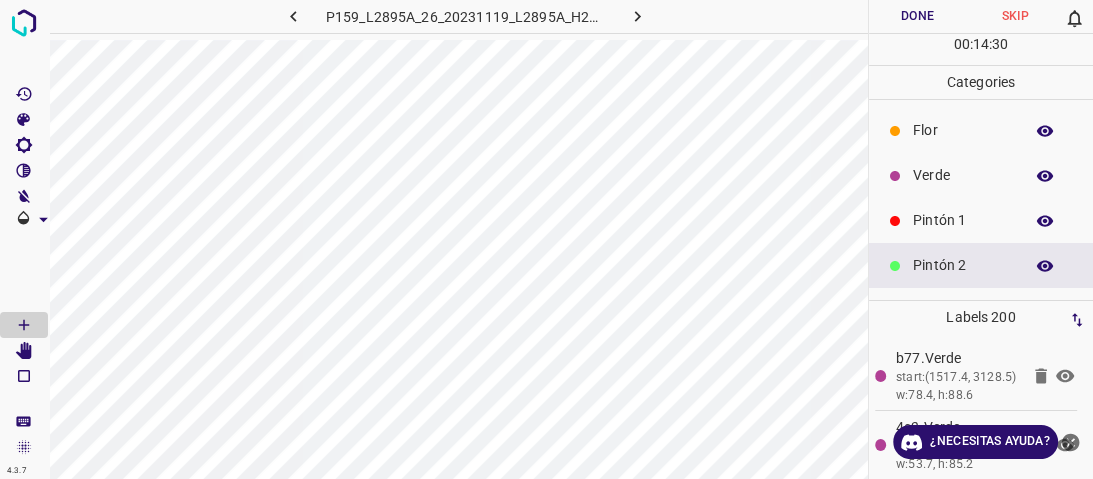click on "Verde" at bounding box center (981, 175) 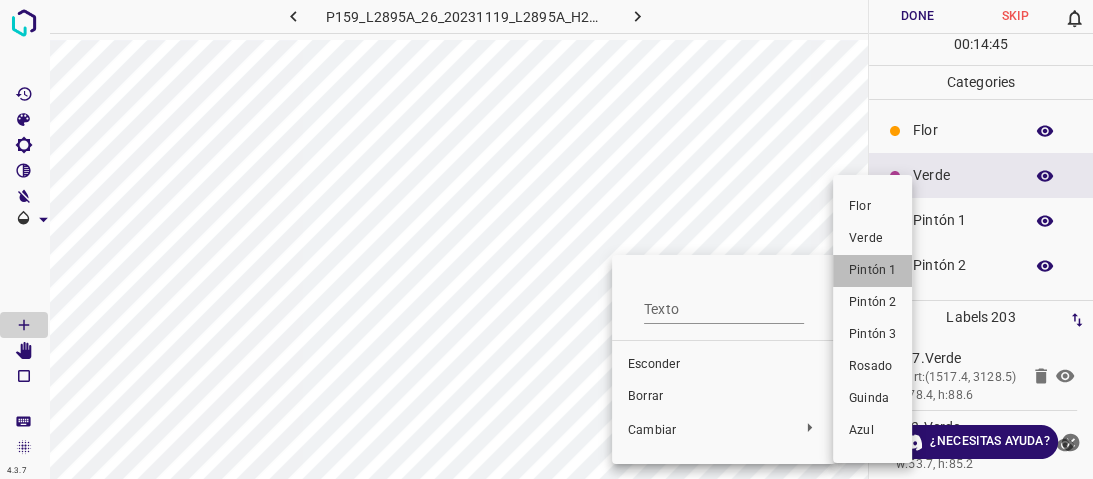 click on "Pintón 1" at bounding box center [872, 270] 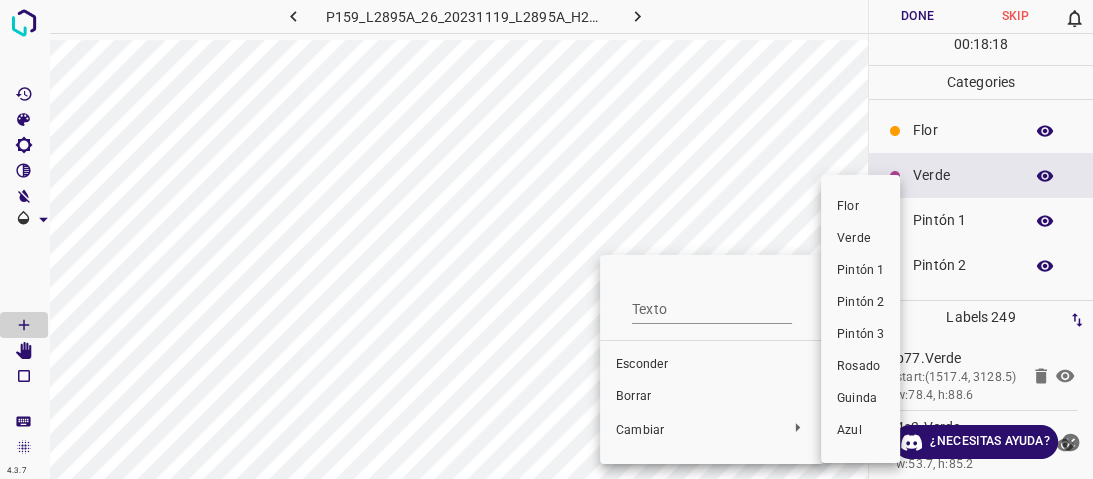 click on "Pintón 1" at bounding box center [860, 270] 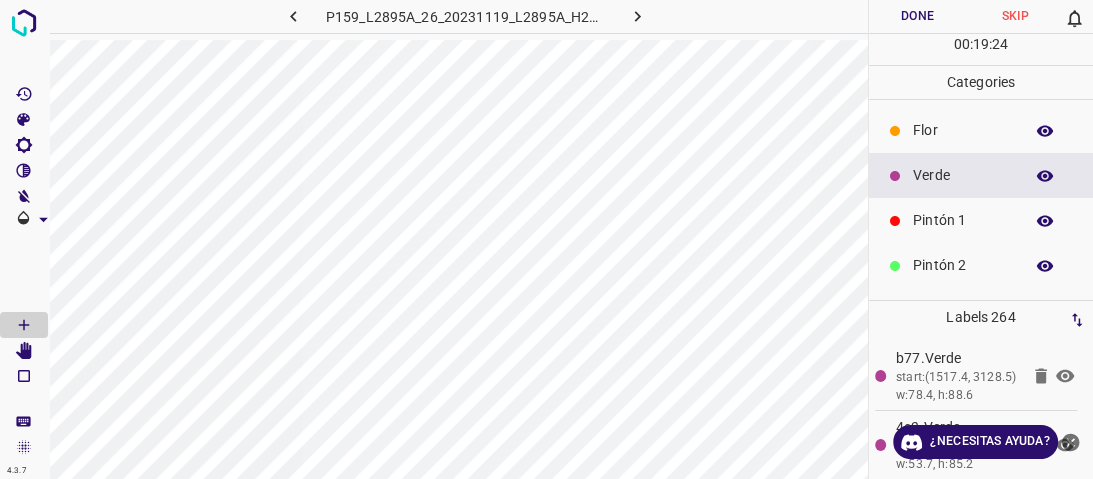 click on "Flor" at bounding box center (981, 130) 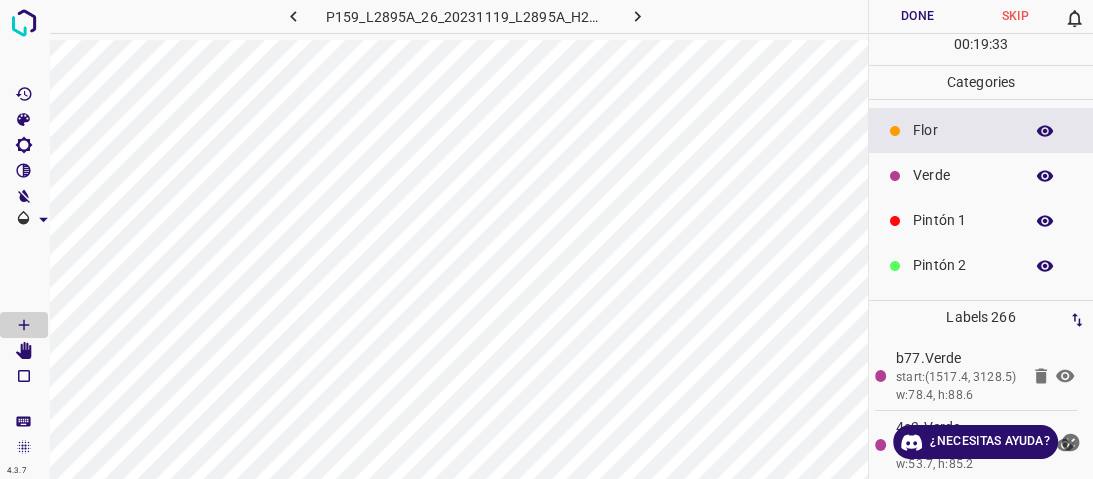 click on "Verde" at bounding box center (963, 175) 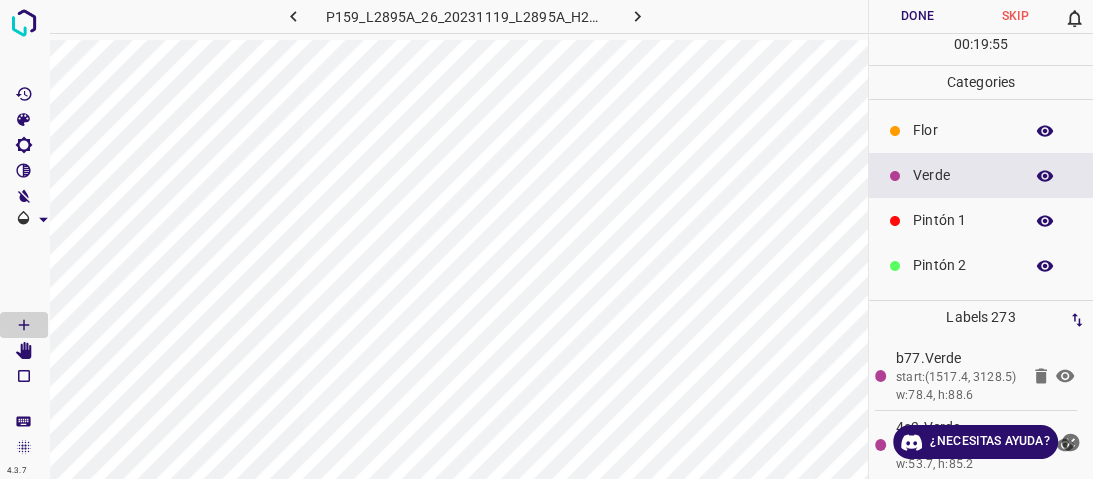 click on "Verde" at bounding box center [981, 175] 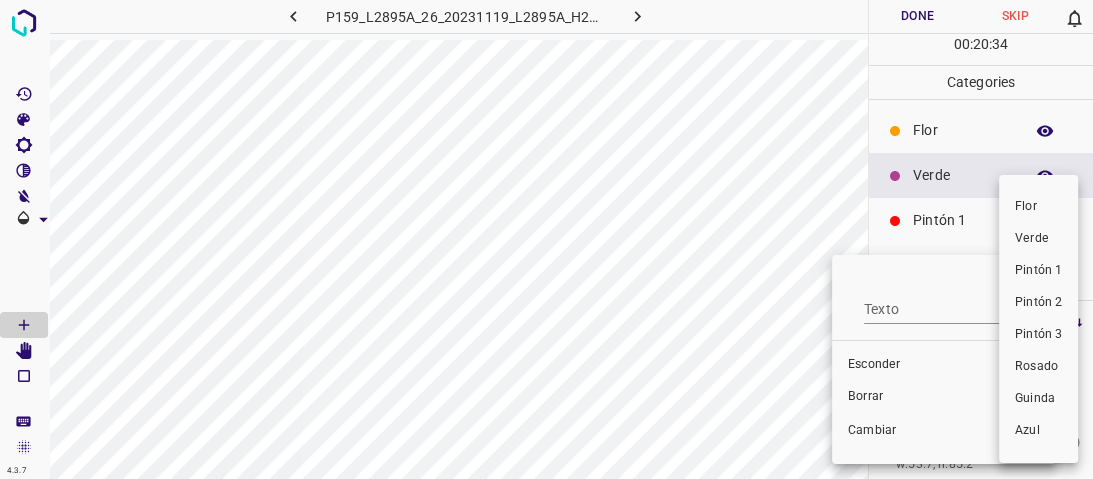 click on "Pintón 1" at bounding box center [1038, 270] 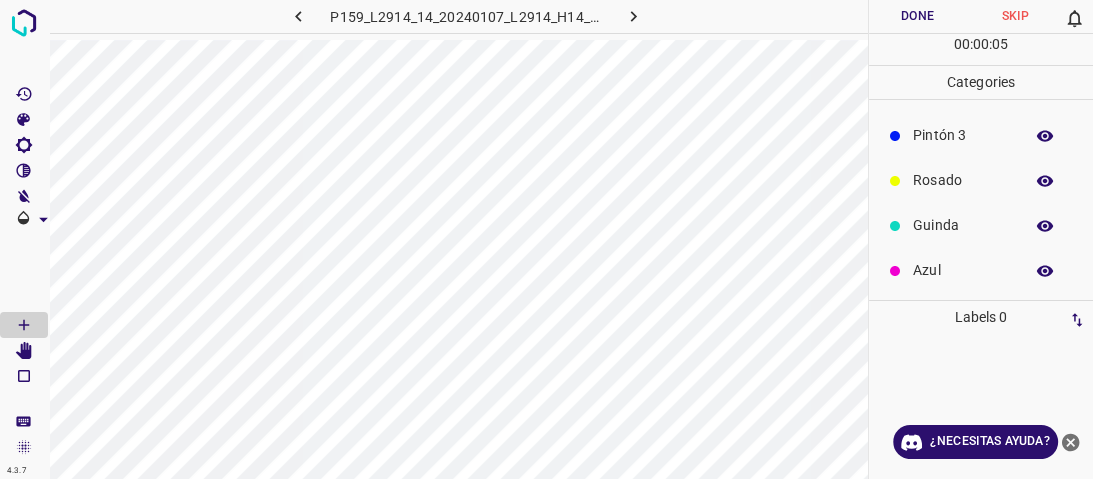 scroll, scrollTop: 176, scrollLeft: 0, axis: vertical 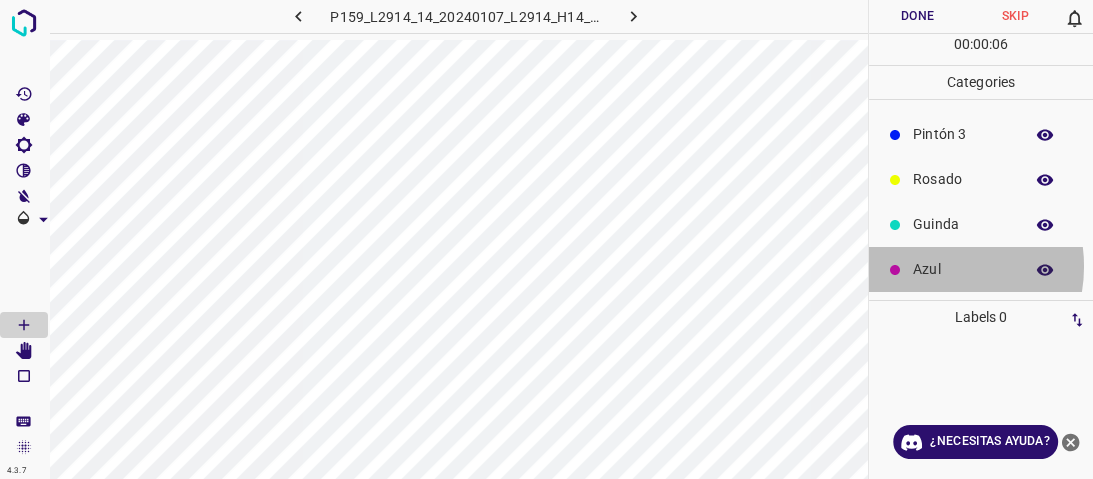 click on "Azul" at bounding box center (963, 269) 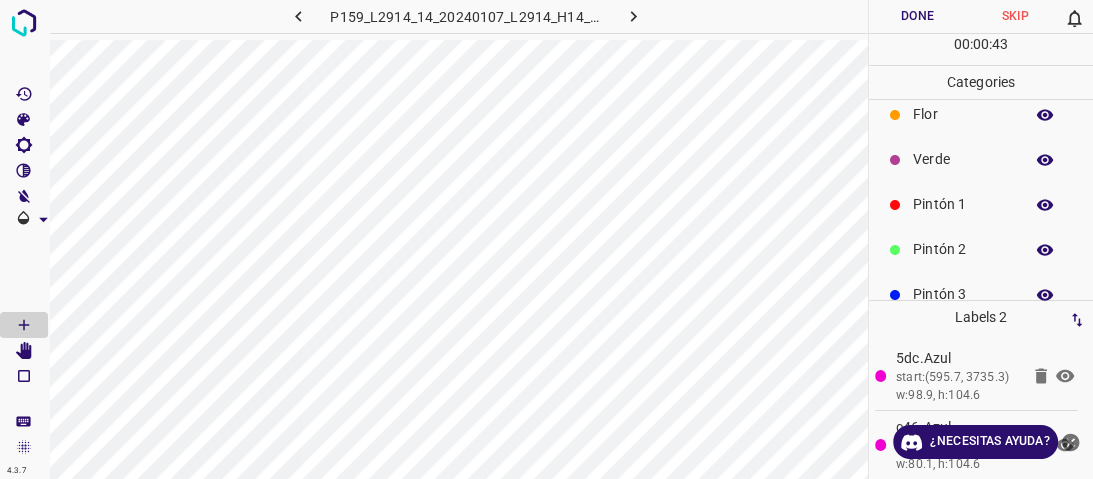 scroll, scrollTop: 0, scrollLeft: 0, axis: both 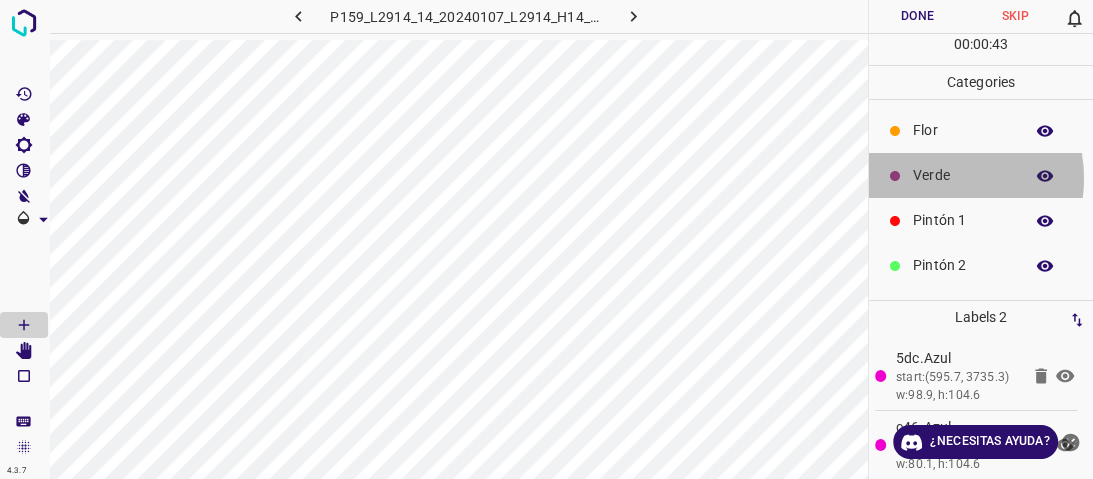 click on "Verde" at bounding box center [963, 175] 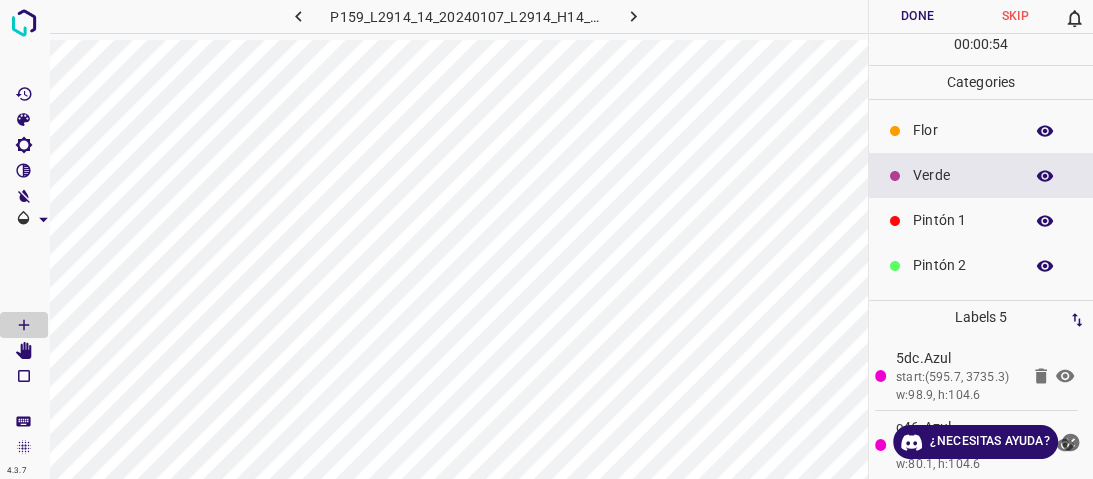 scroll, scrollTop: 176, scrollLeft: 0, axis: vertical 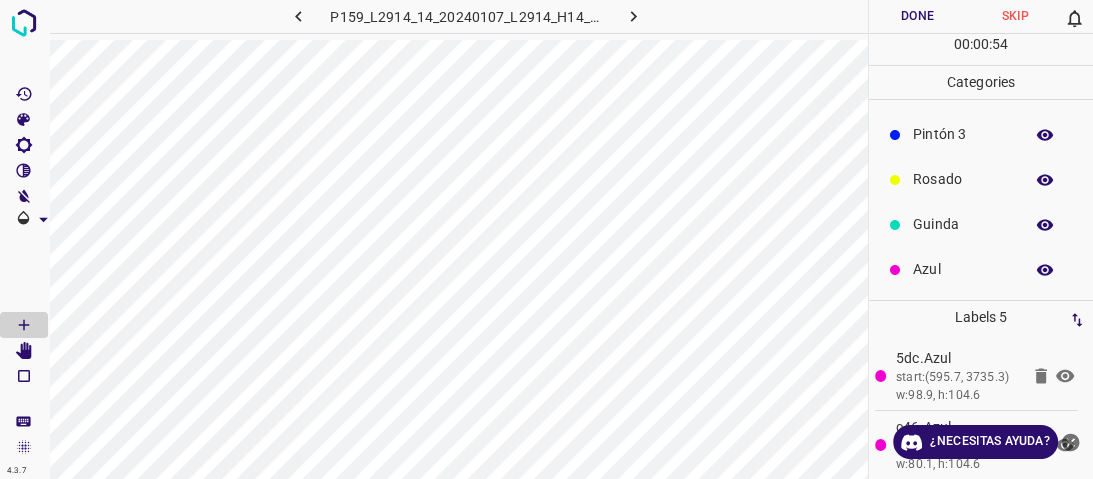 click on "Azul" at bounding box center (963, 269) 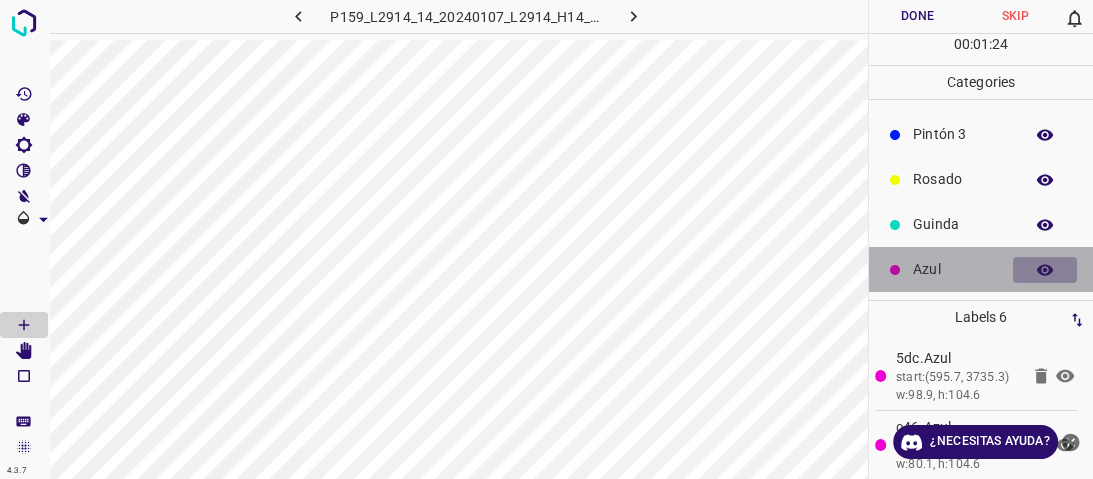 click at bounding box center (1045, 270) 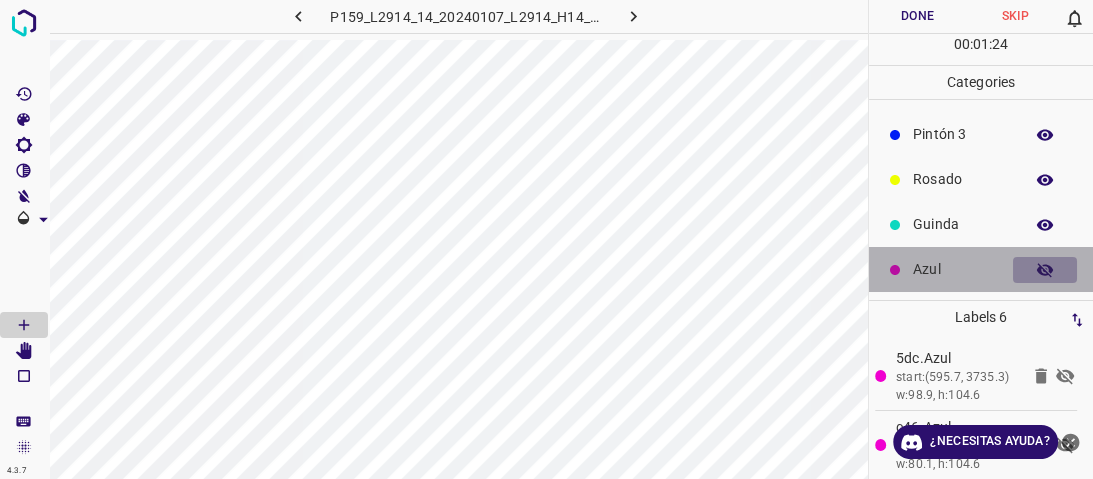 click at bounding box center [1045, 270] 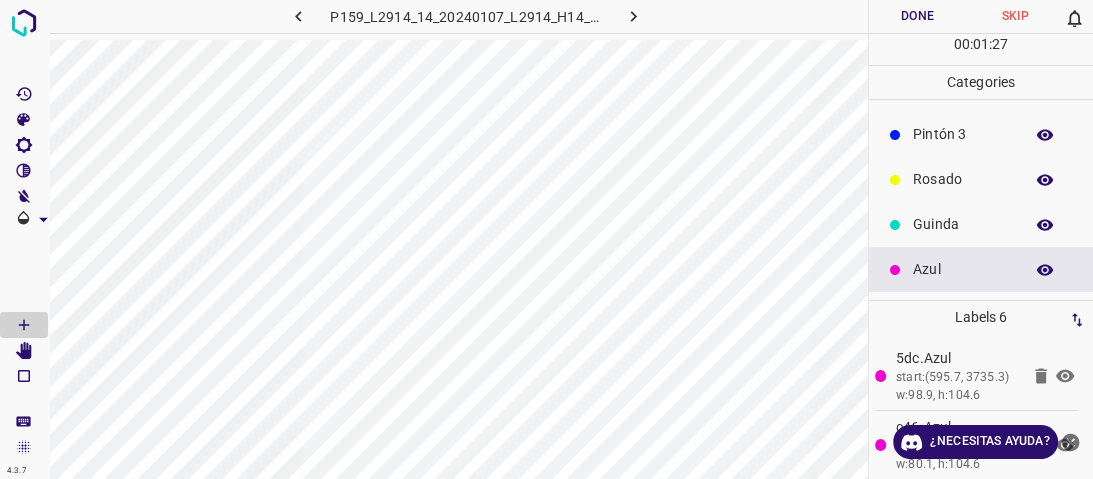 click 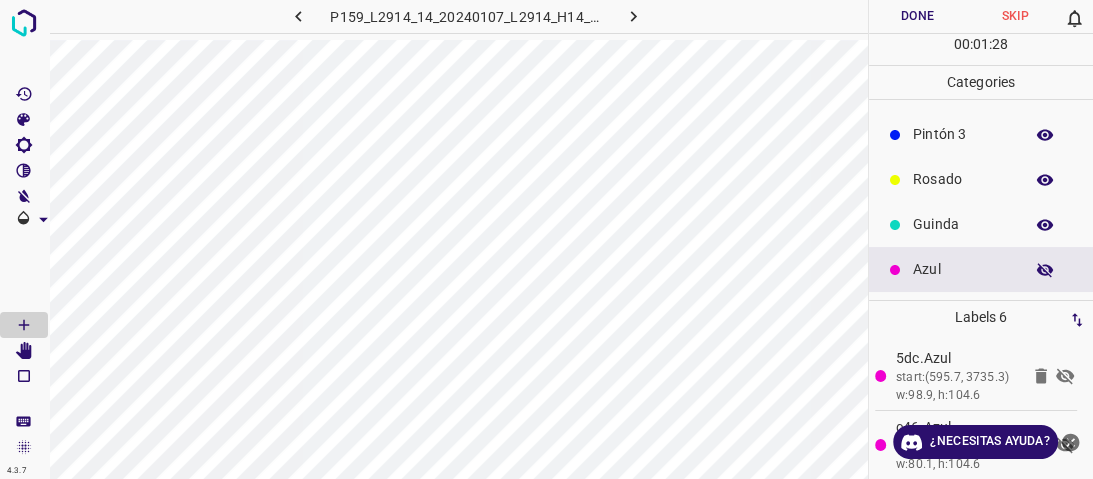 click 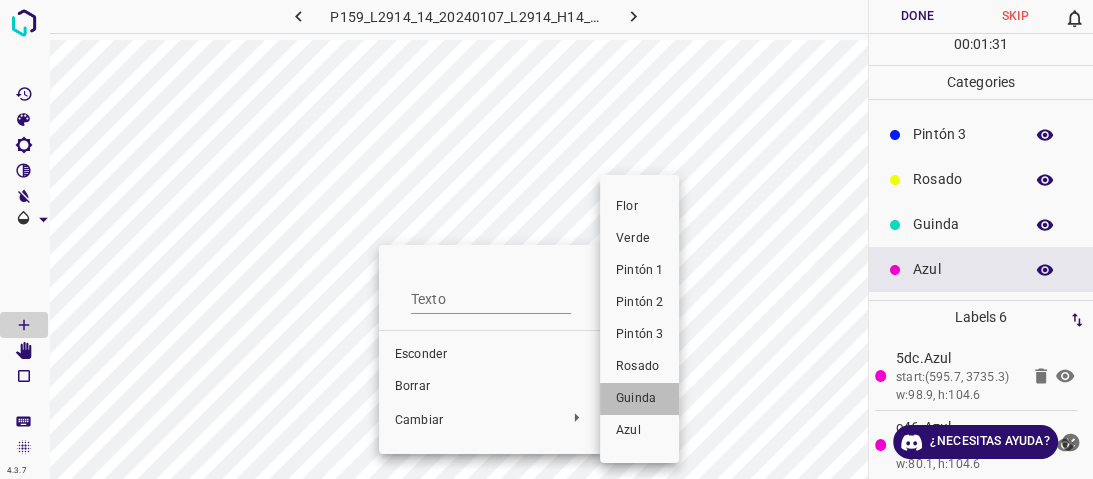 click on "Guinda" at bounding box center [639, 399] 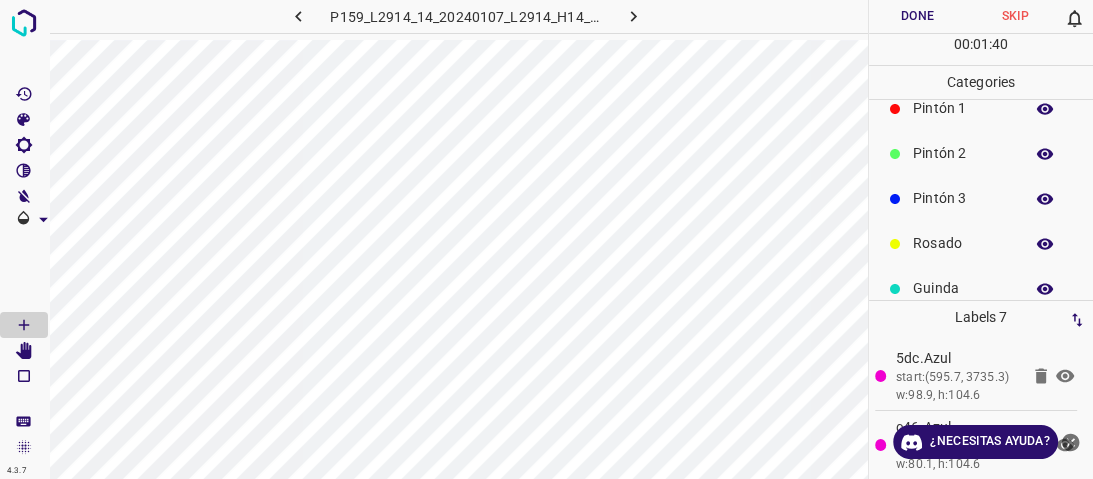 scroll, scrollTop: 0, scrollLeft: 0, axis: both 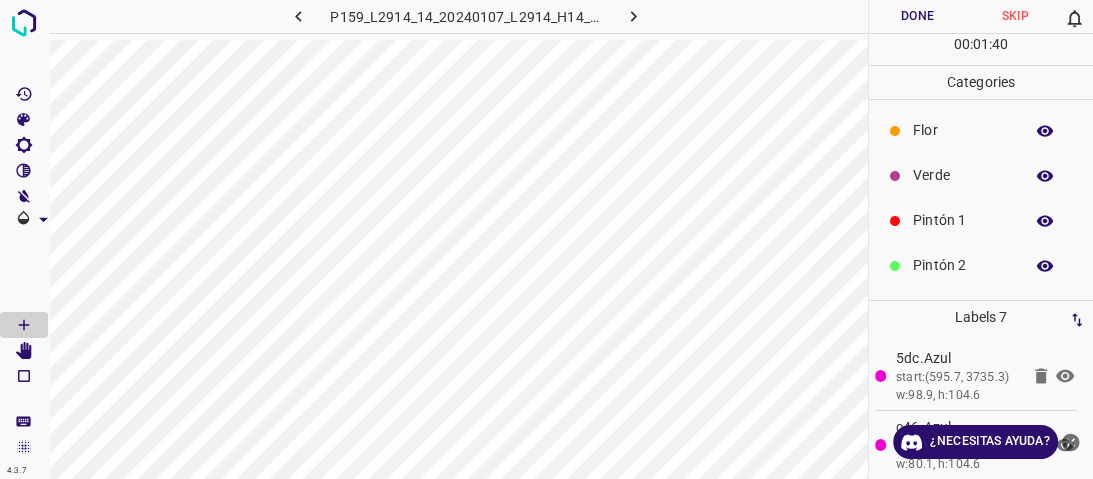 click on "Flor" at bounding box center (981, 130) 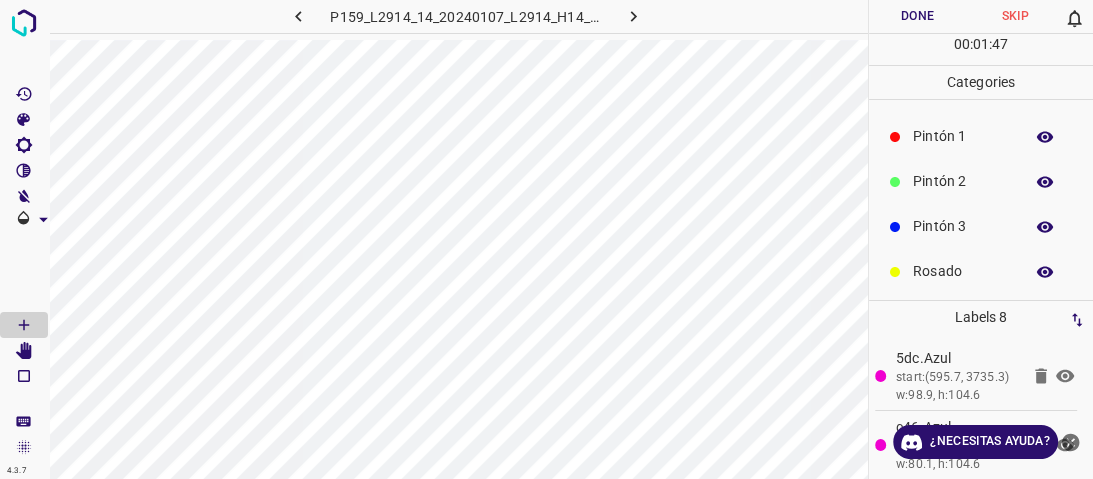 scroll, scrollTop: 176, scrollLeft: 0, axis: vertical 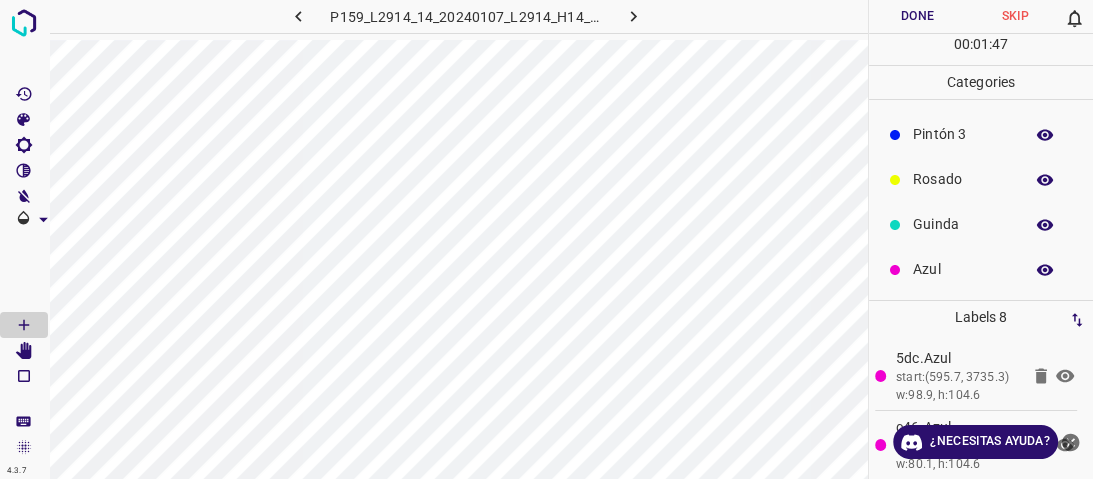 click on "Azul" at bounding box center [981, 269] 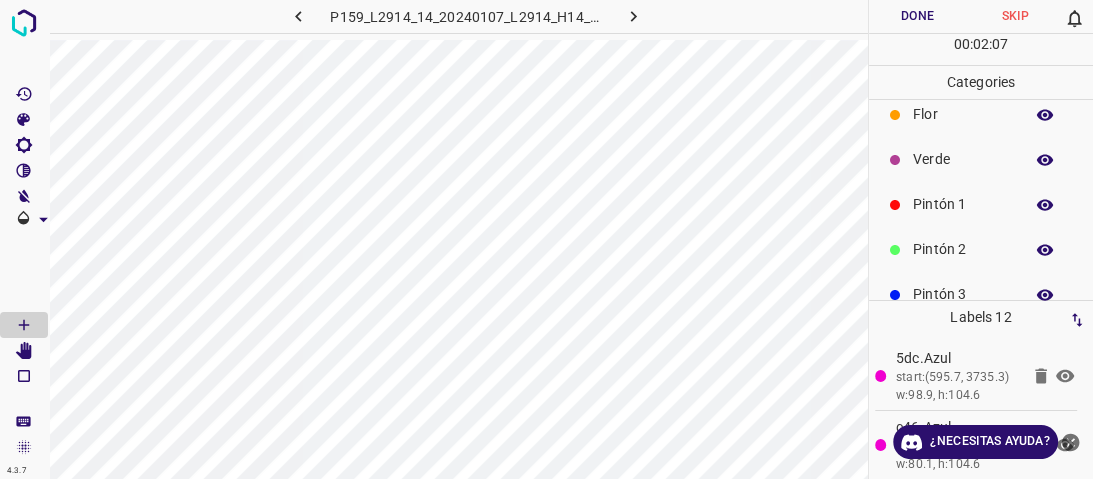 scroll, scrollTop: 16, scrollLeft: 0, axis: vertical 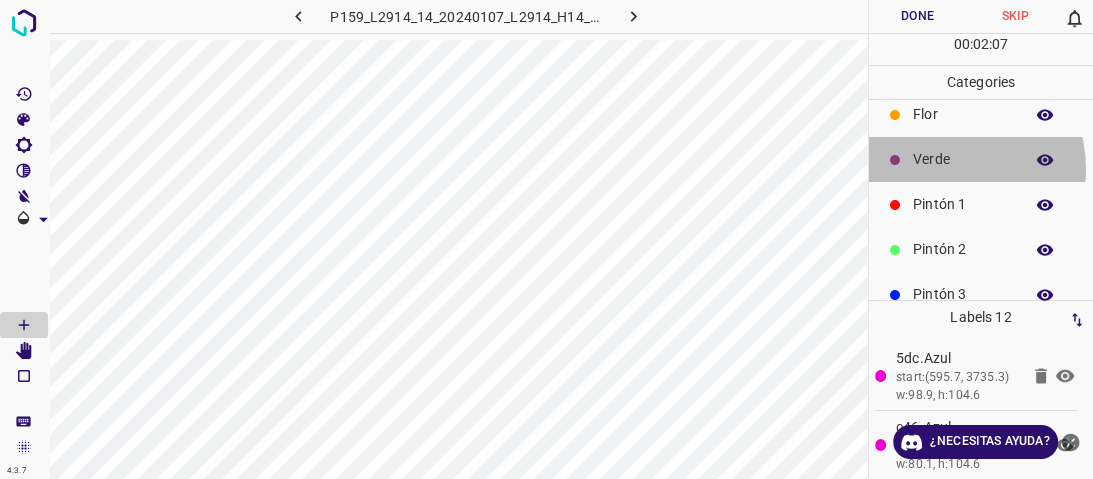 click on "Verde" at bounding box center [981, 159] 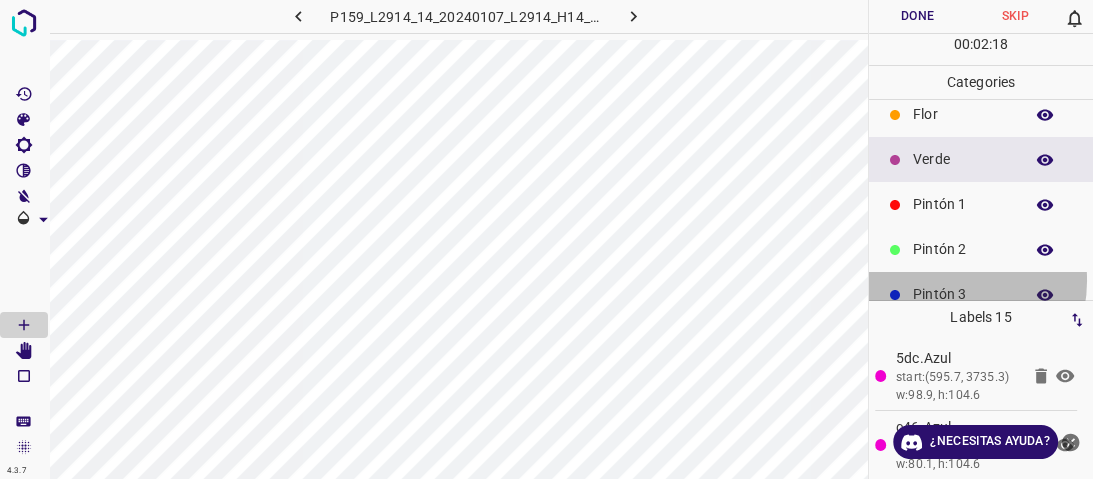 click on "Pintón 3" at bounding box center [981, 294] 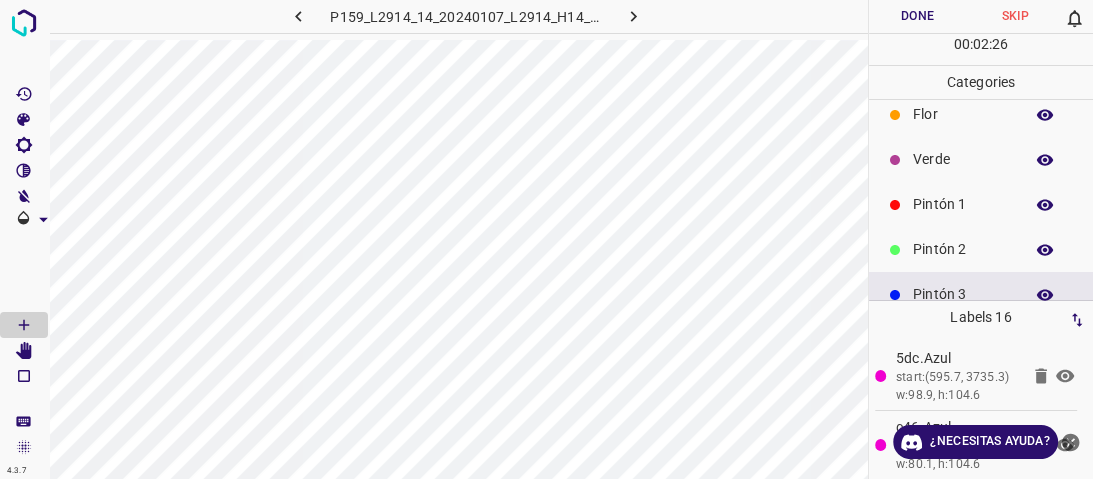 scroll, scrollTop: 176, scrollLeft: 0, axis: vertical 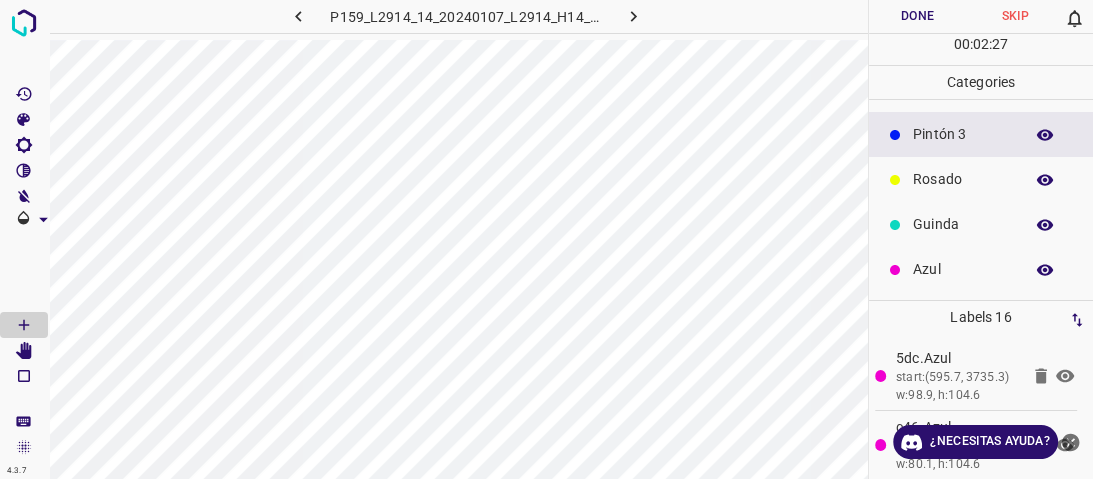 click on "Azul" at bounding box center [963, 269] 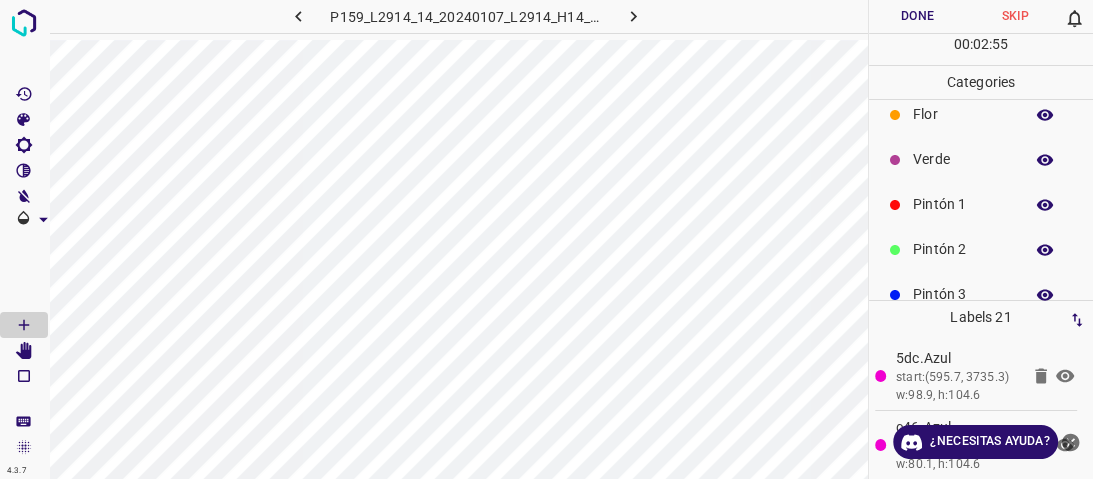 scroll, scrollTop: 0, scrollLeft: 0, axis: both 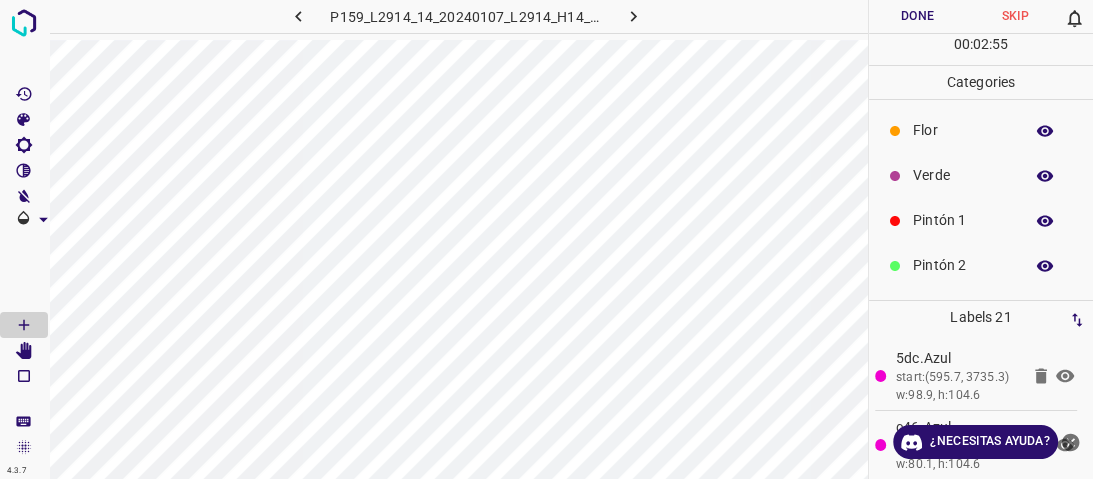 click on "Verde" at bounding box center [963, 175] 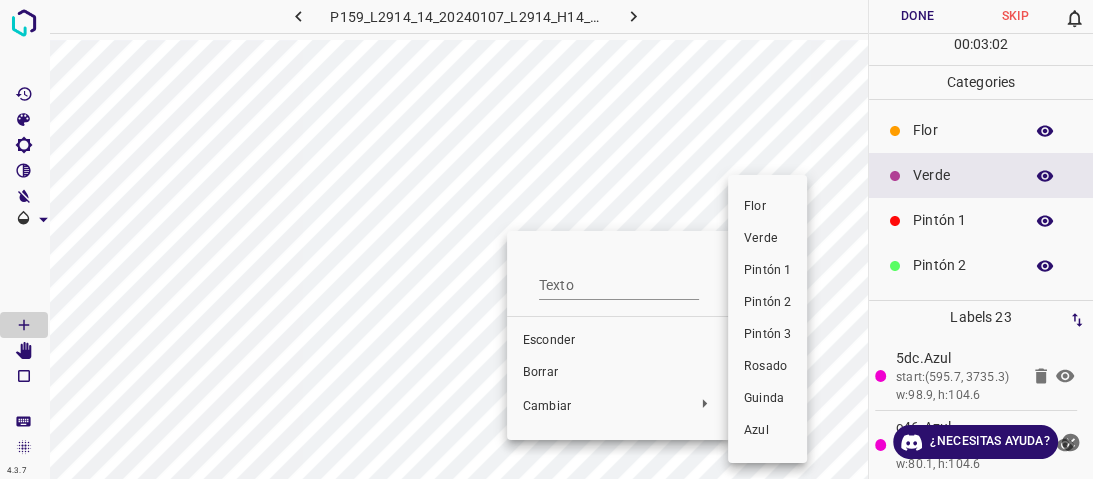 click on "Pintón 1" at bounding box center [767, 270] 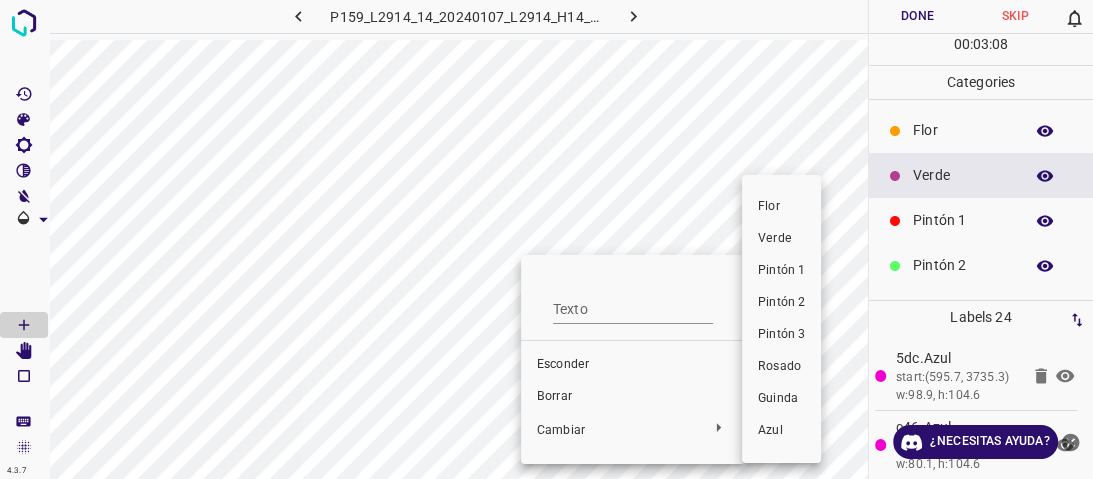 click on "Pintón 1" at bounding box center [781, 270] 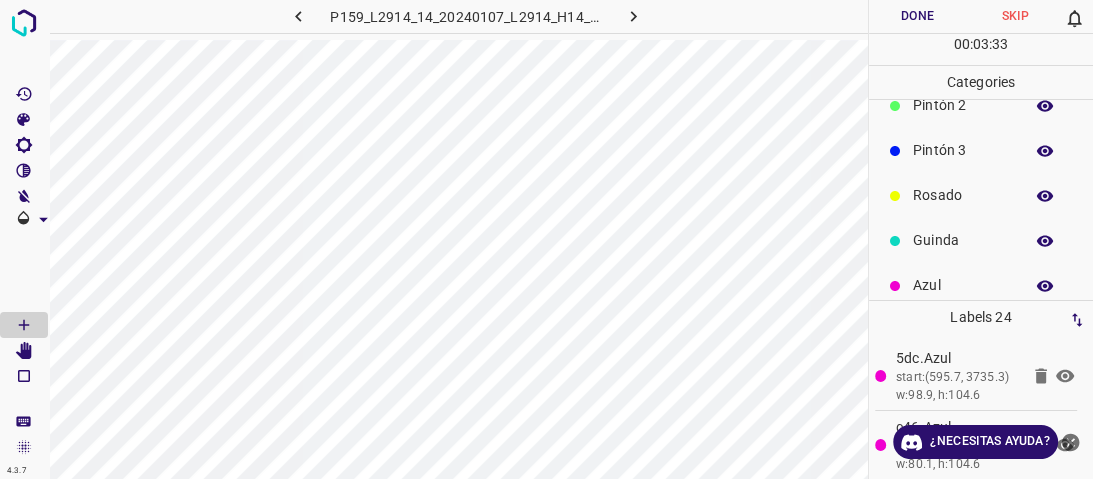scroll, scrollTop: 176, scrollLeft: 0, axis: vertical 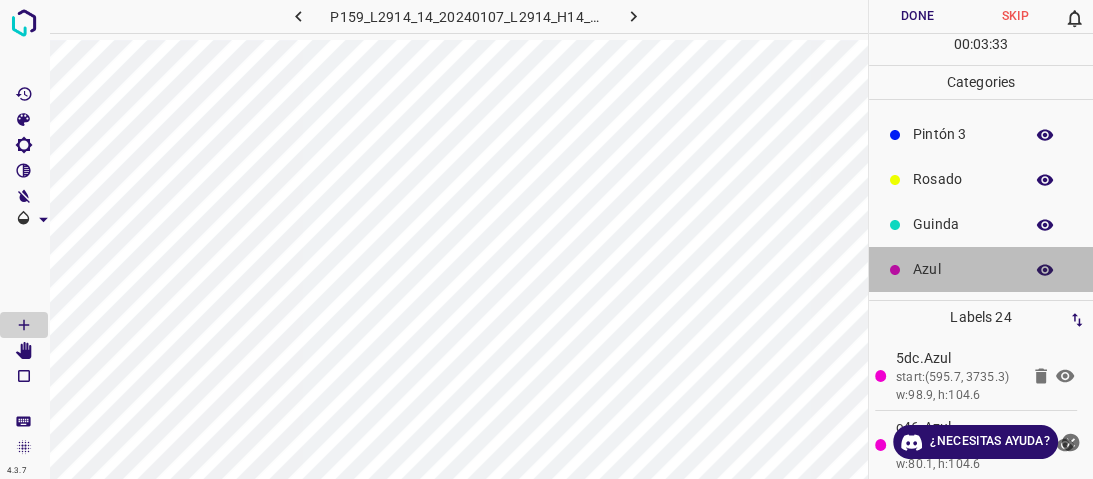 drag, startPoint x: 982, startPoint y: 271, endPoint x: 880, endPoint y: 294, distance: 104.56099 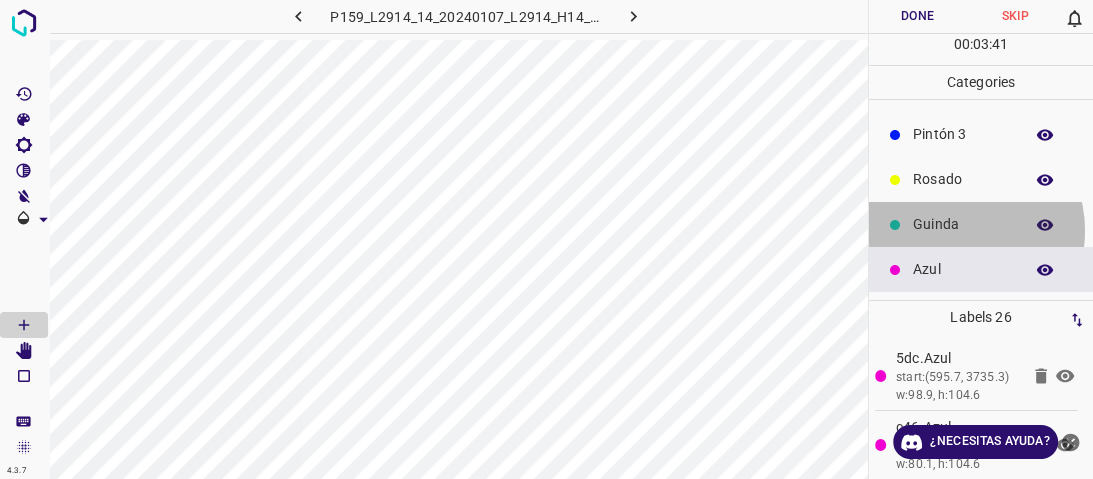 click on "Guinda" at bounding box center [963, 224] 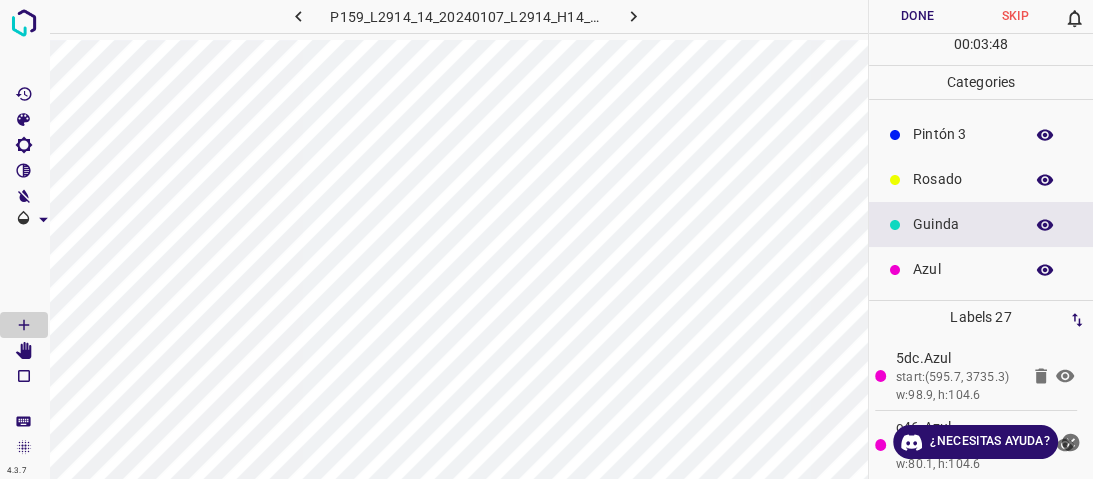 click on "Azul" at bounding box center (981, 269) 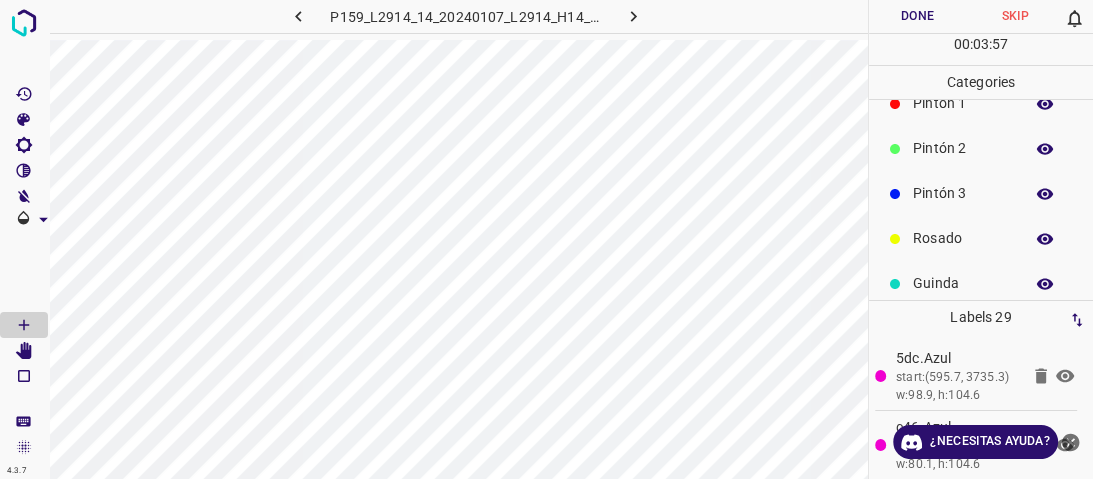 scroll, scrollTop: 16, scrollLeft: 0, axis: vertical 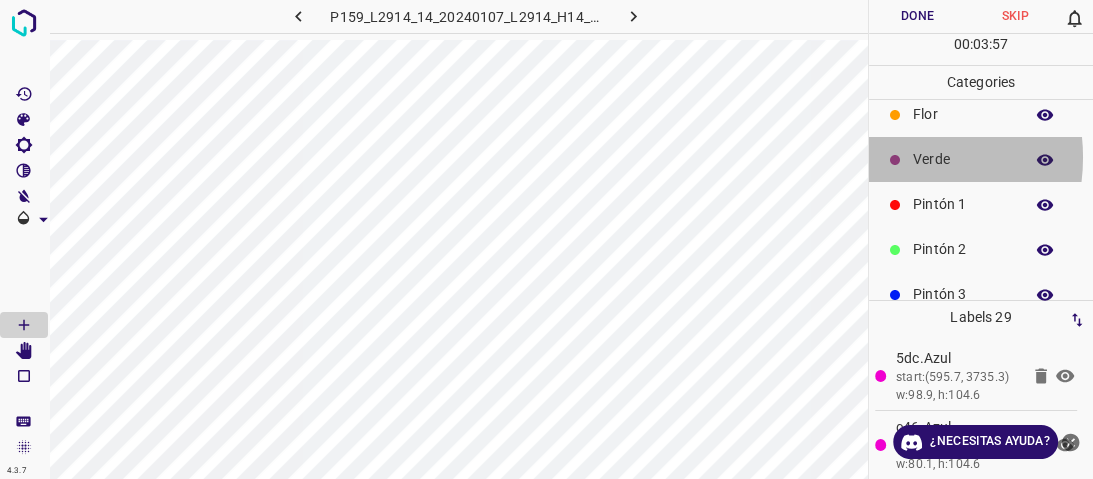 click on "Verde" at bounding box center (981, 159) 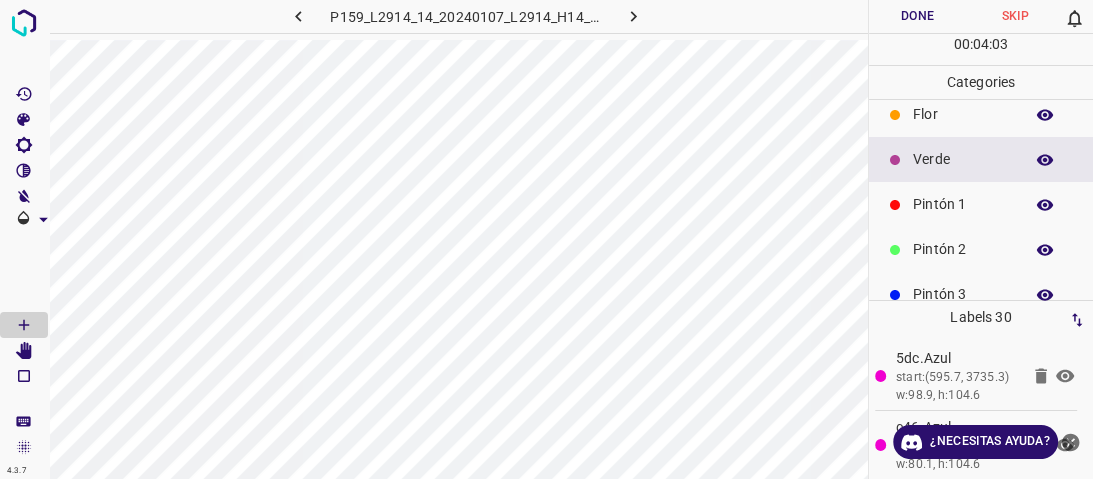 click on "Pintón 1" at bounding box center [963, 204] 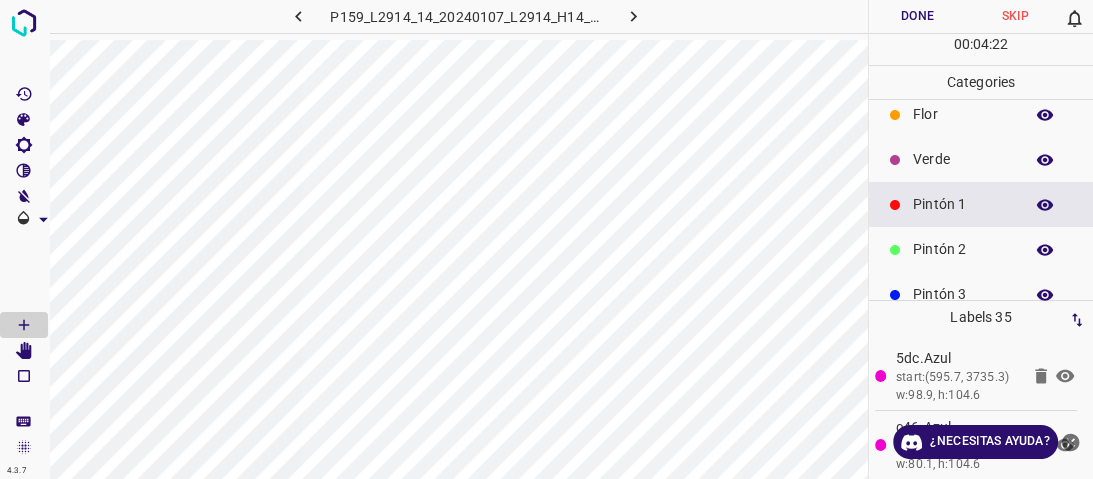 scroll, scrollTop: 176, scrollLeft: 0, axis: vertical 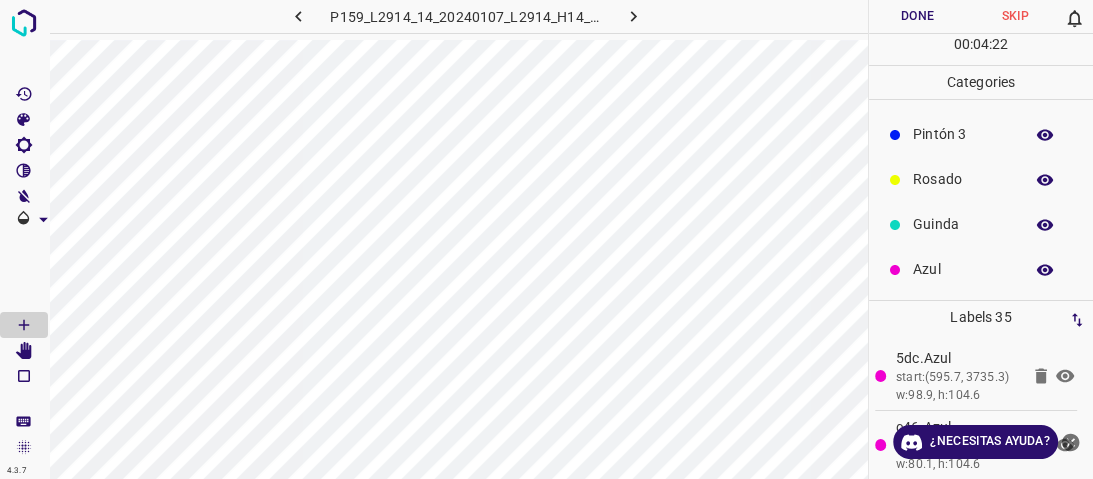 click on "Azul" at bounding box center (963, 269) 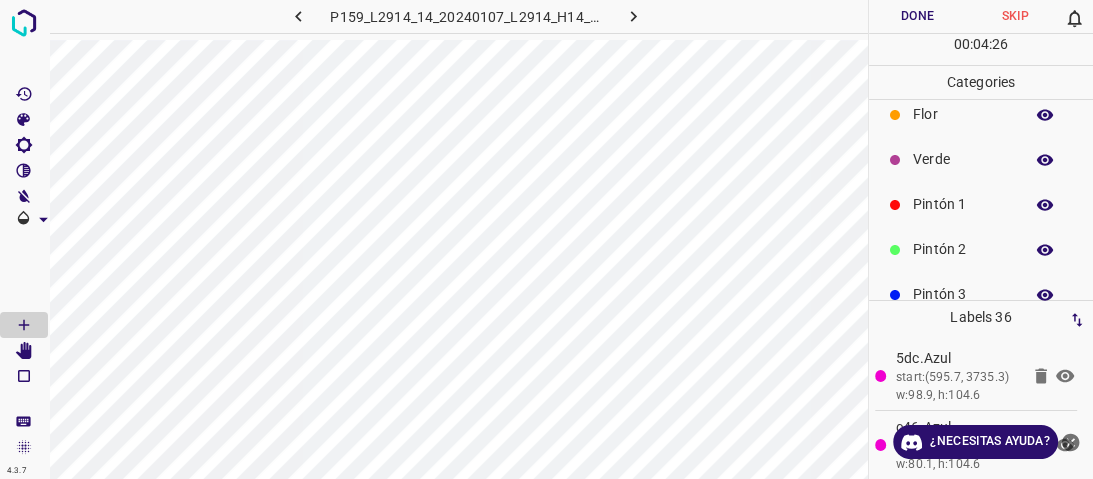 scroll, scrollTop: 0, scrollLeft: 0, axis: both 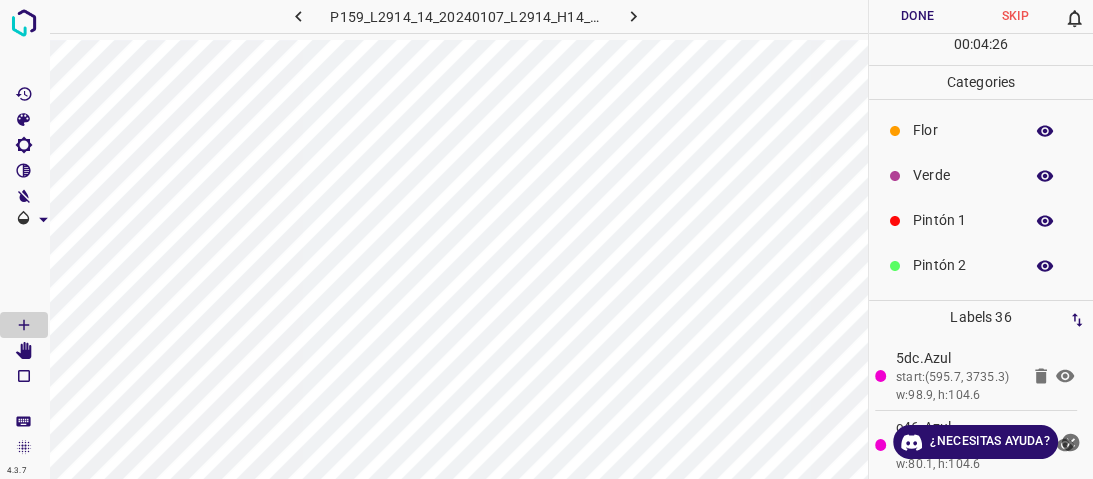click on "Verde" at bounding box center [963, 175] 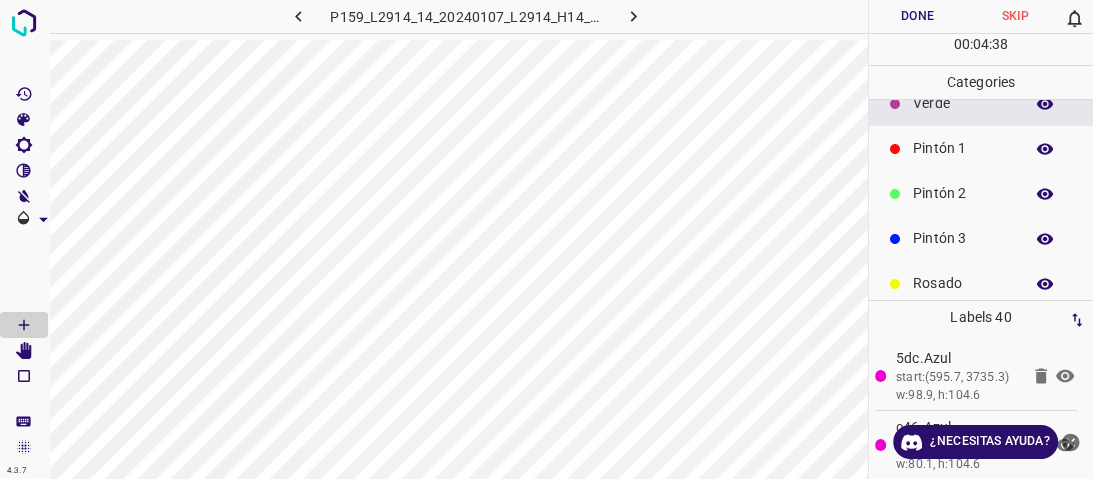 scroll, scrollTop: 176, scrollLeft: 0, axis: vertical 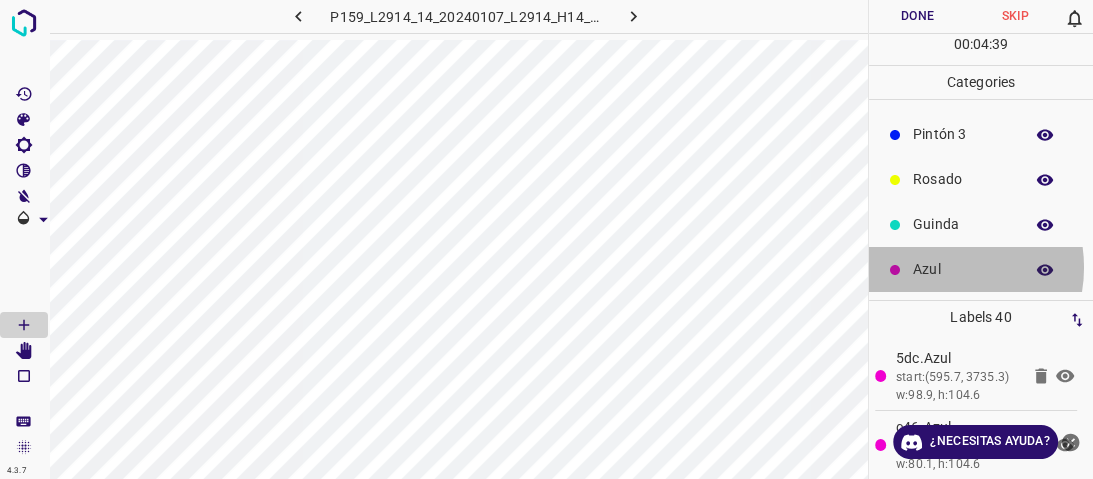 click on "Azul" at bounding box center (963, 269) 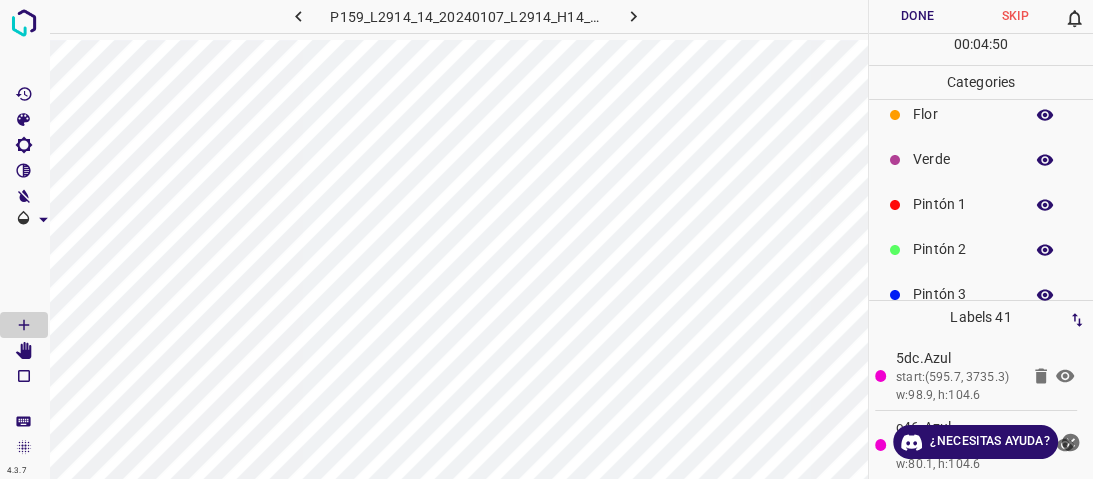 scroll, scrollTop: 16, scrollLeft: 0, axis: vertical 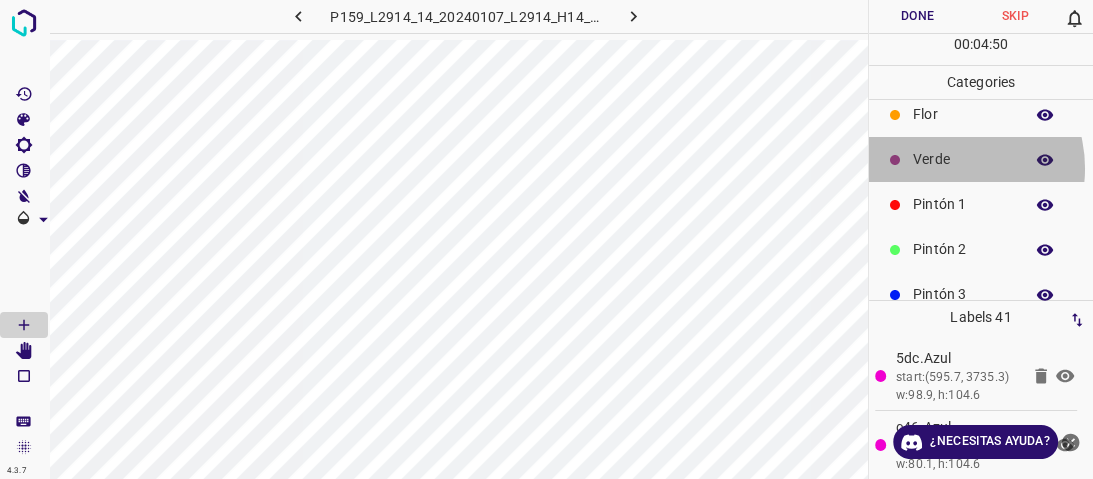 drag, startPoint x: 942, startPoint y: 168, endPoint x: 920, endPoint y: 171, distance: 22.203604 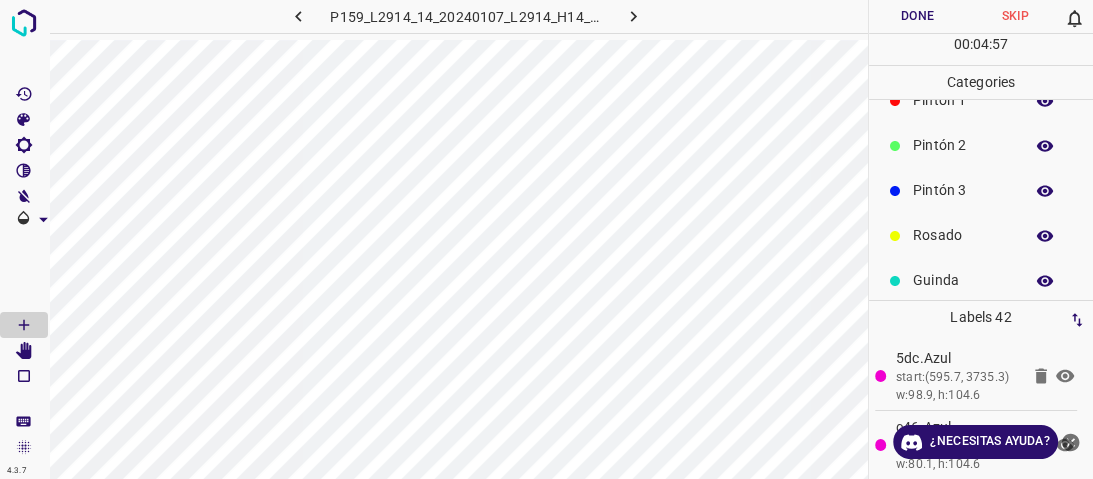 scroll, scrollTop: 176, scrollLeft: 0, axis: vertical 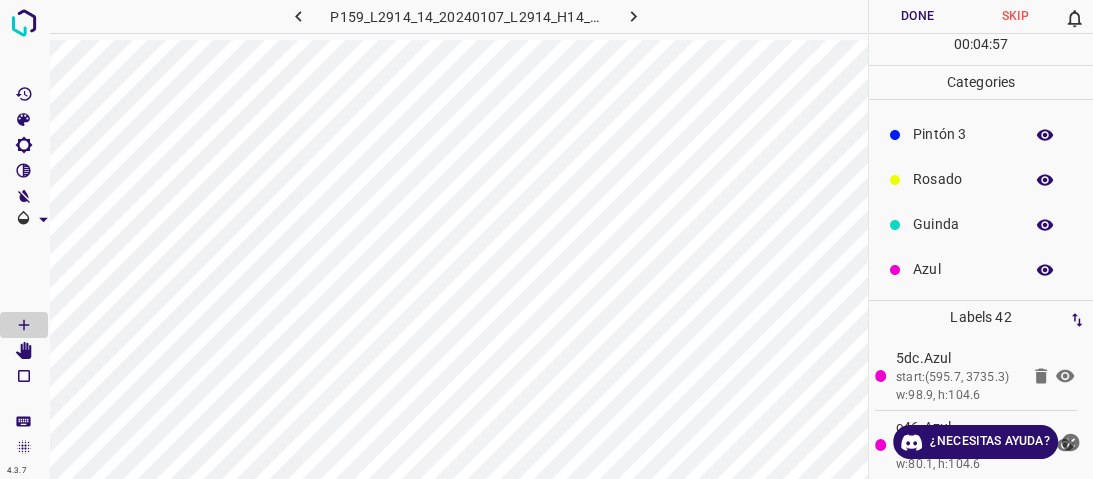 click on "Azul" at bounding box center (963, 269) 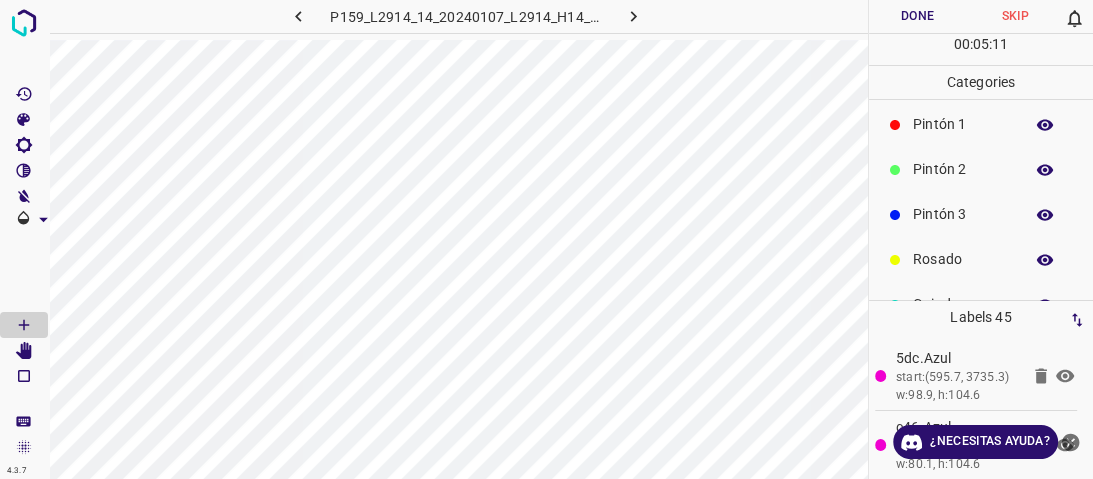 scroll, scrollTop: 176, scrollLeft: 0, axis: vertical 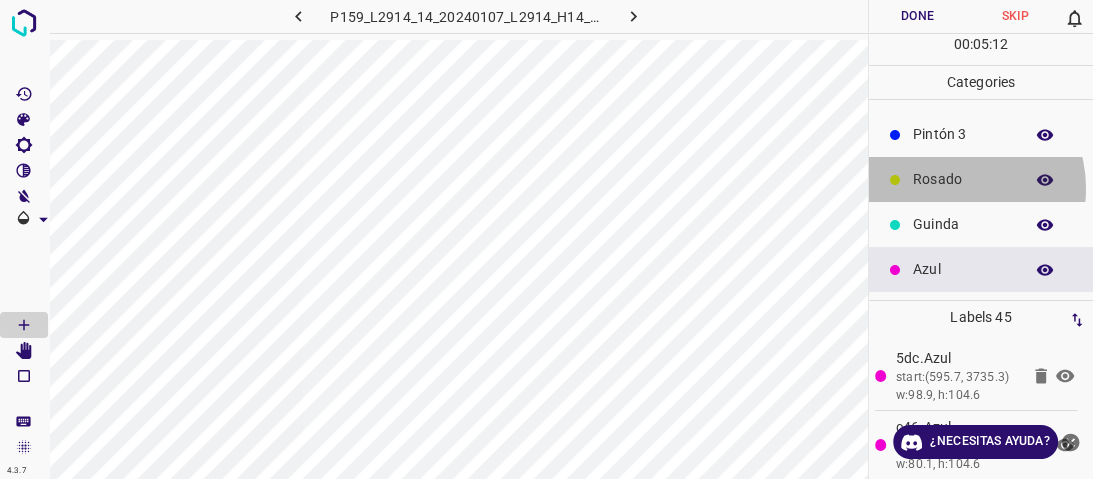 click on "Rosado" at bounding box center [963, 179] 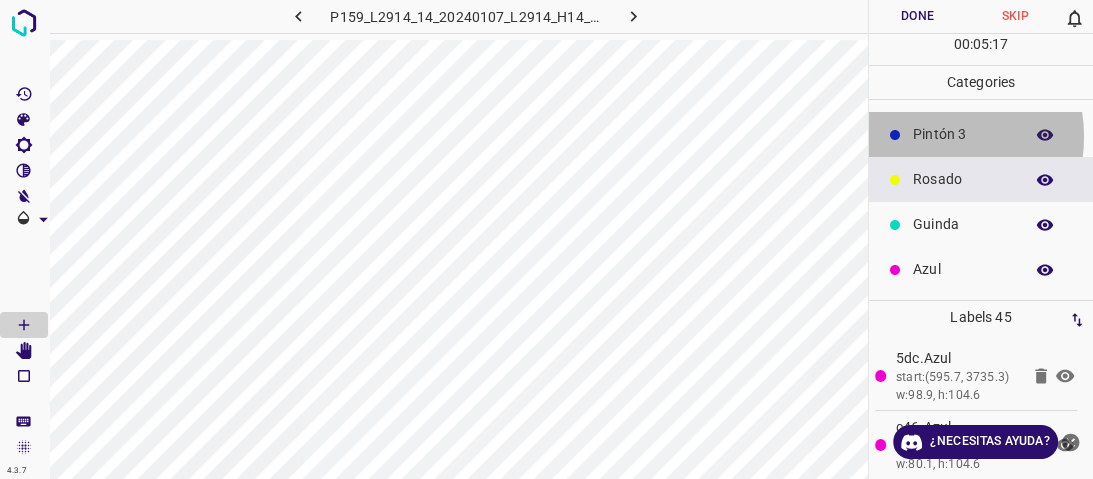 drag, startPoint x: 931, startPoint y: 136, endPoint x: 907, endPoint y: 148, distance: 26.832815 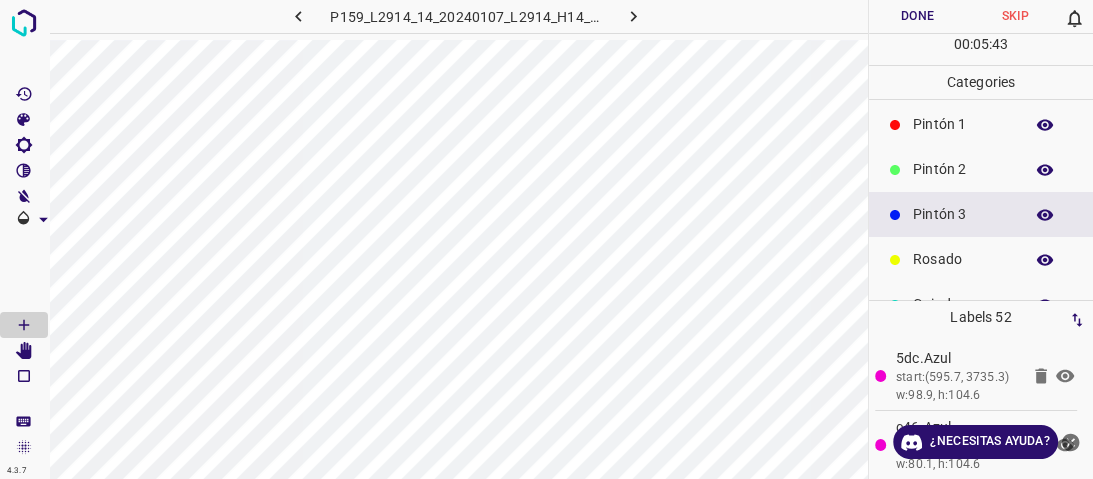 scroll, scrollTop: 16, scrollLeft: 0, axis: vertical 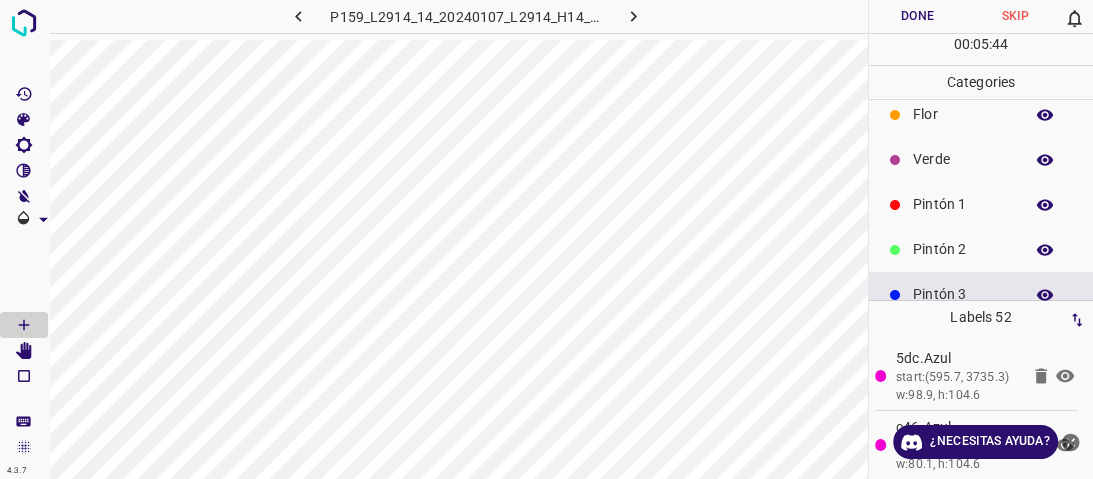 click on "Pintón 2" at bounding box center (963, 249) 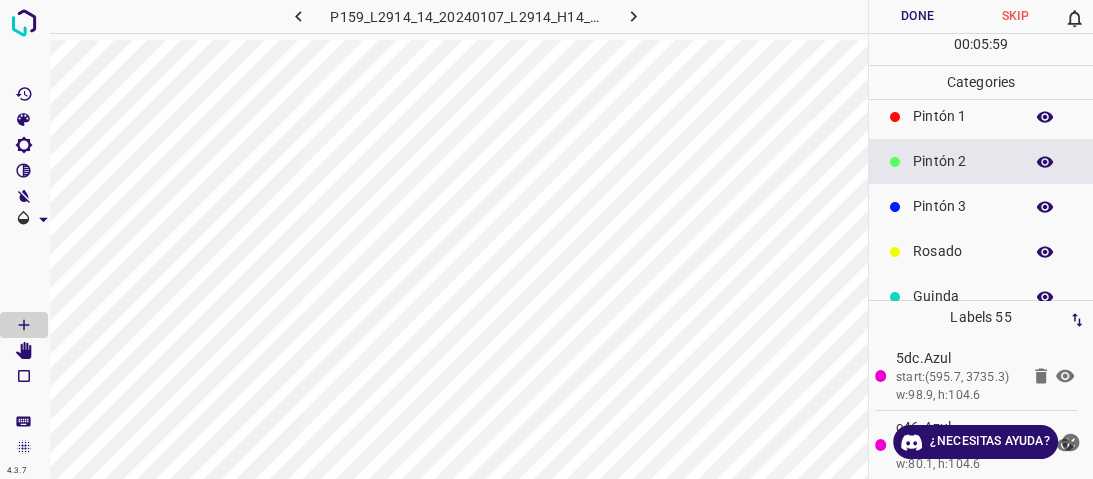 scroll, scrollTop: 176, scrollLeft: 0, axis: vertical 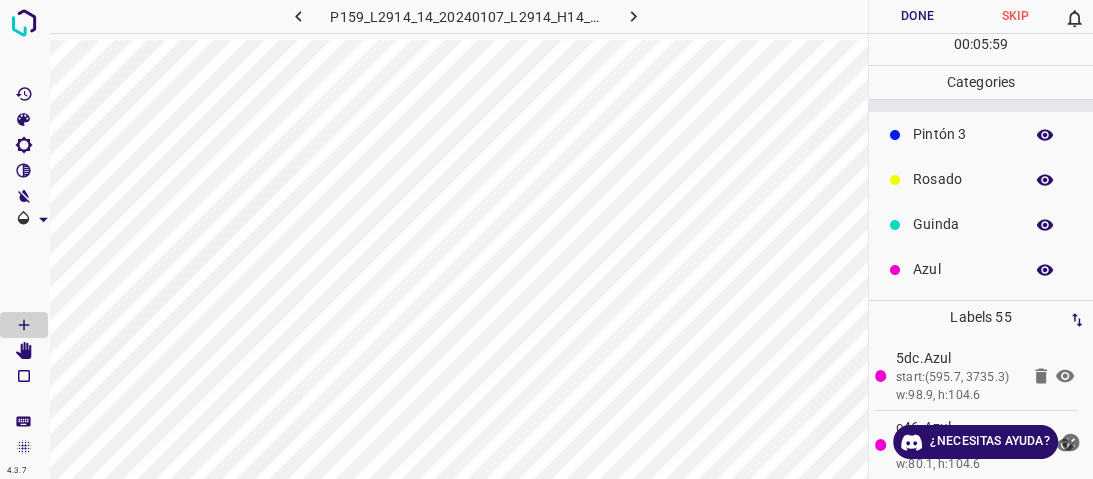 click on "Azul" at bounding box center (963, 269) 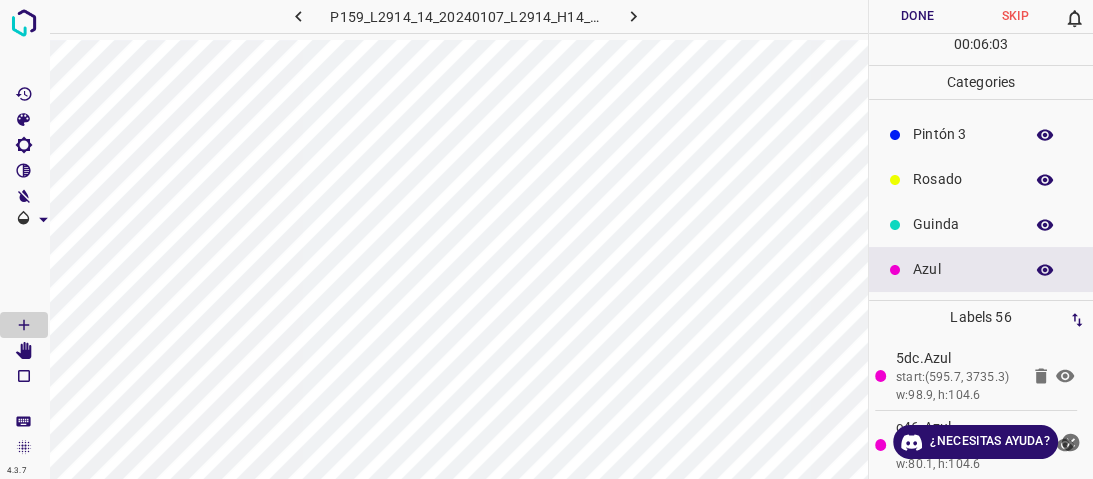 click 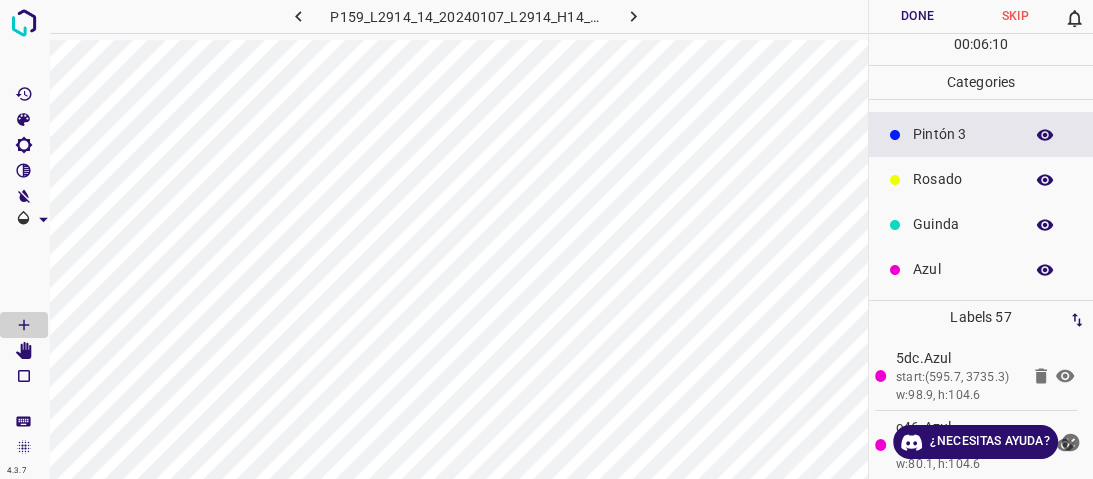 click on "Rosado" at bounding box center (981, 179) 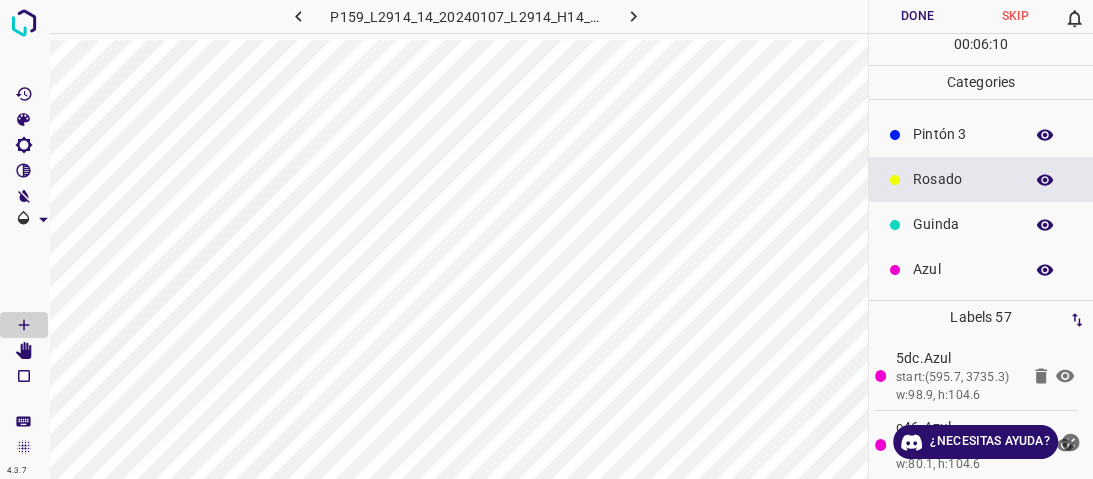 click on "Pintón 3" at bounding box center (963, 134) 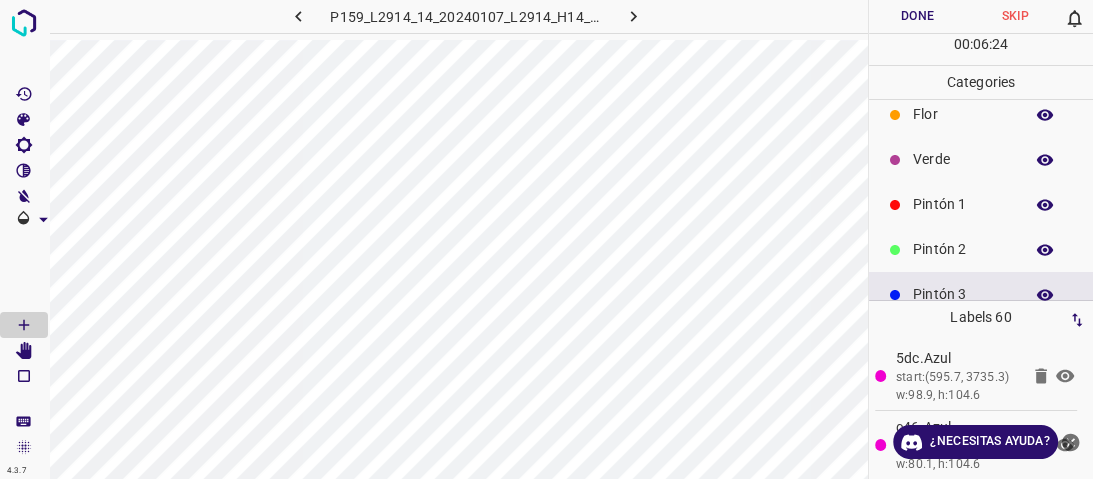 scroll, scrollTop: 0, scrollLeft: 0, axis: both 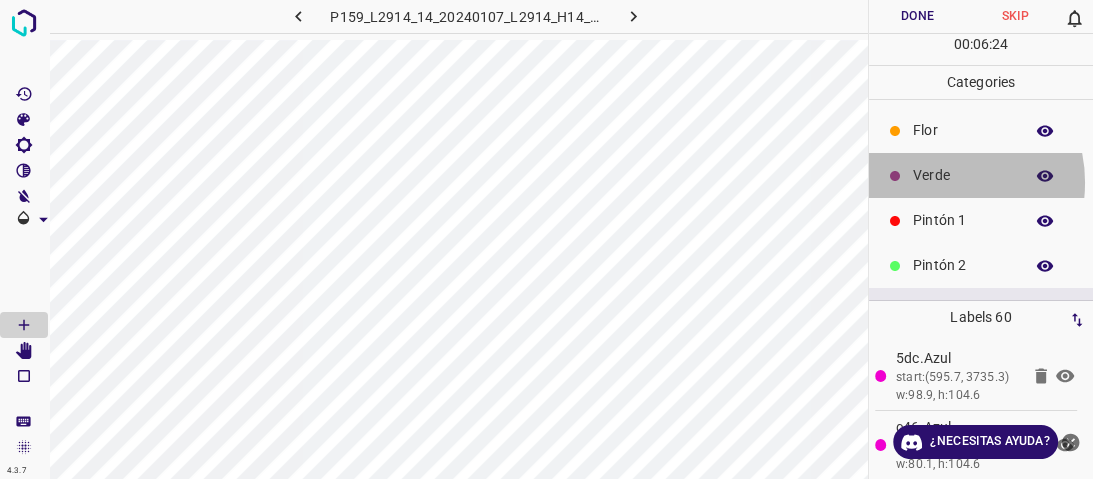 click on "Verde" at bounding box center (963, 175) 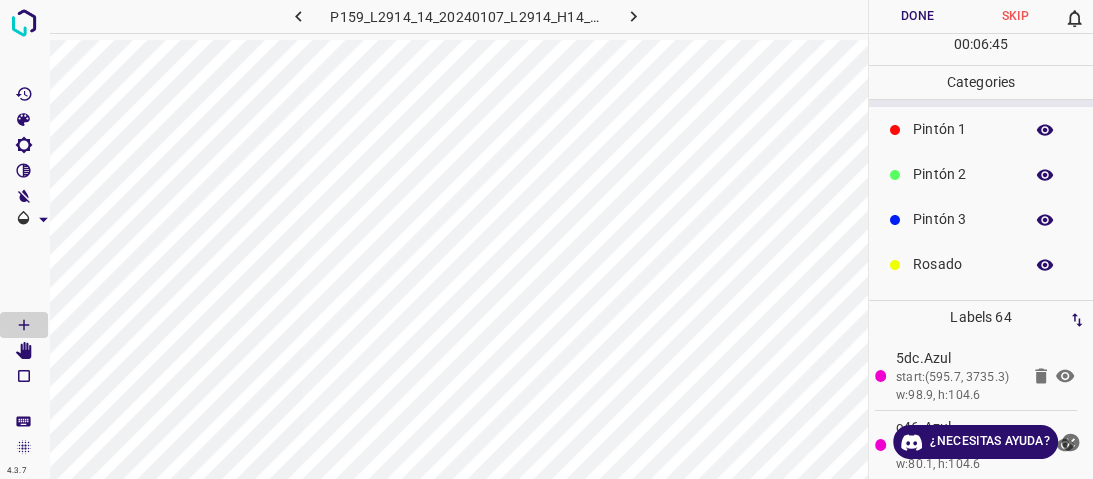 scroll, scrollTop: 176, scrollLeft: 0, axis: vertical 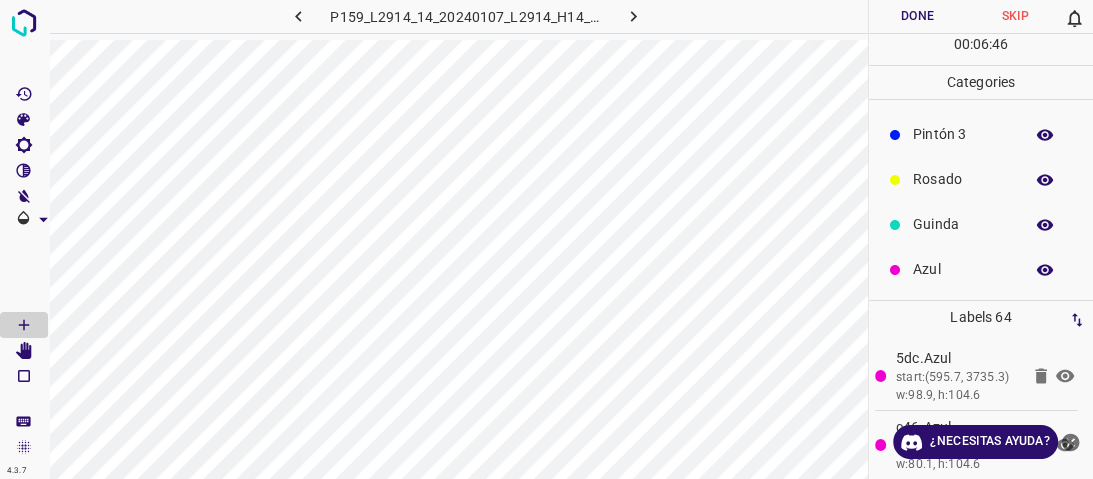 click on "Azul" at bounding box center (963, 269) 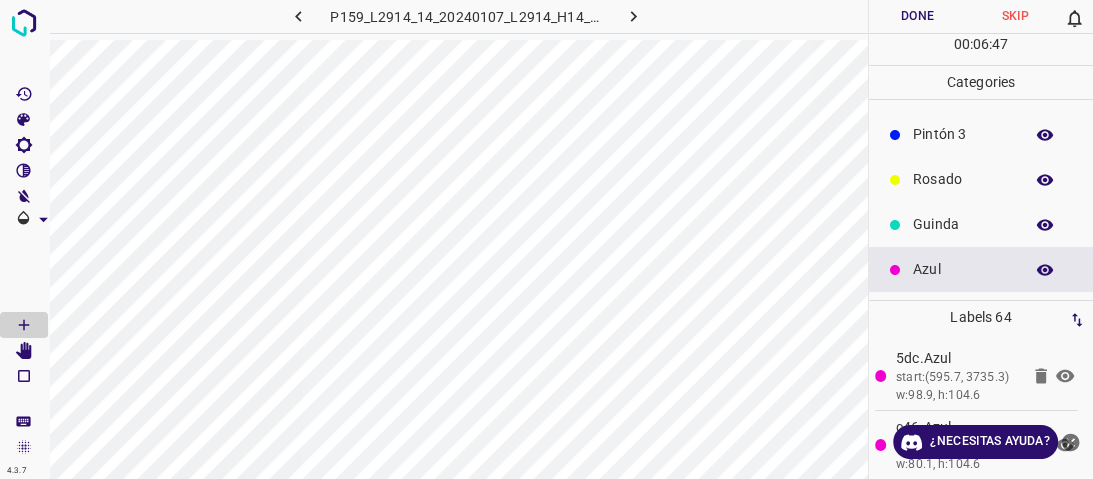drag, startPoint x: 942, startPoint y: 235, endPoint x: 927, endPoint y: 234, distance: 15.033297 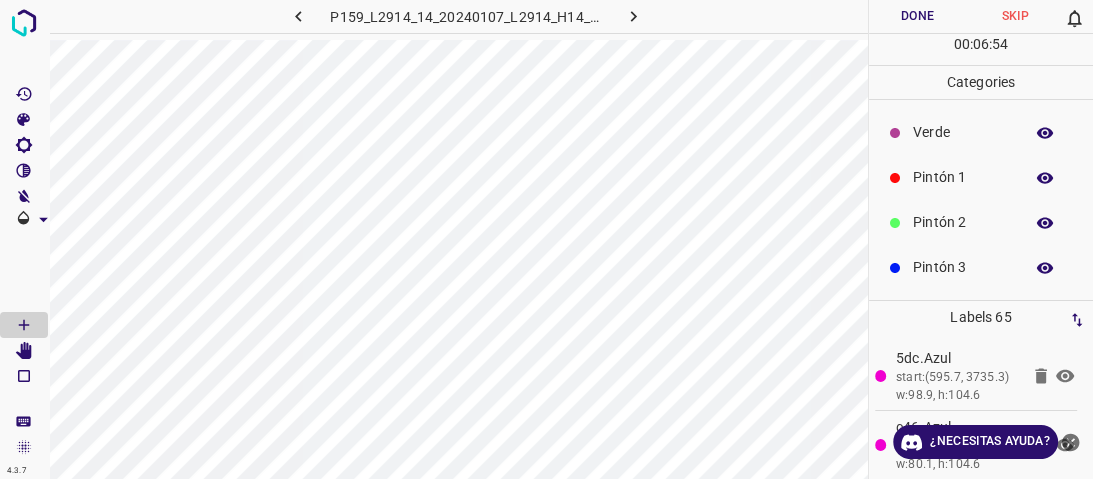 scroll, scrollTop: 16, scrollLeft: 0, axis: vertical 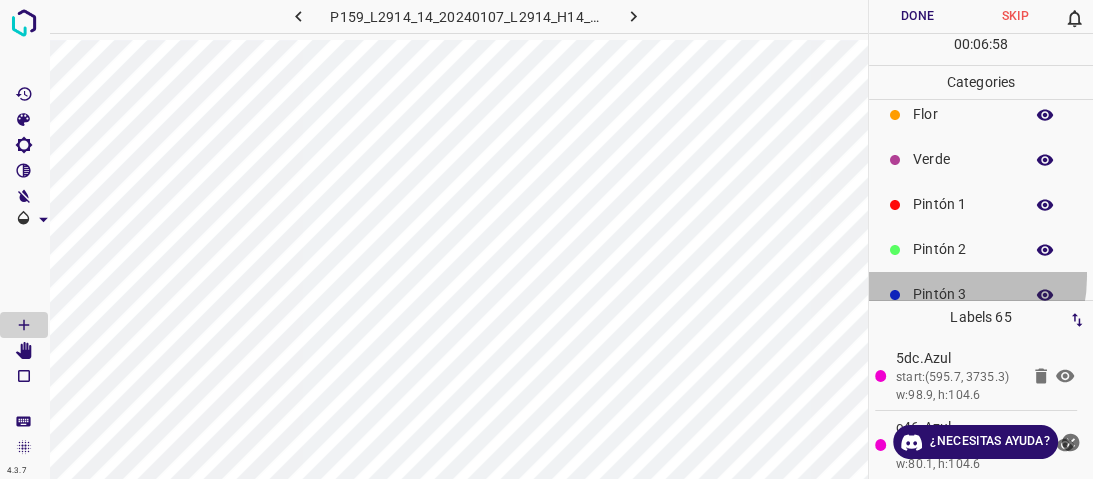 click on "Pintón 3" at bounding box center [981, 294] 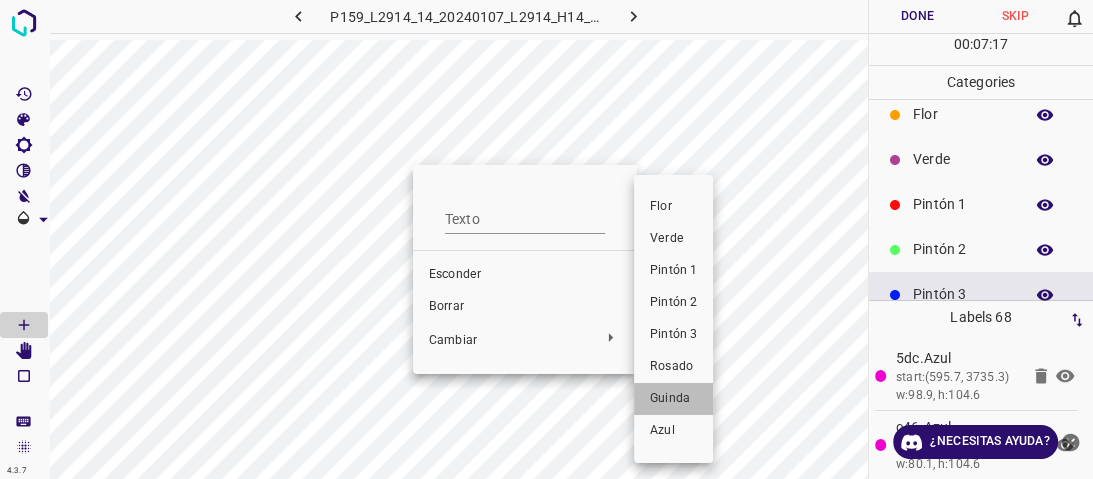 click on "Guinda" at bounding box center [670, 398] 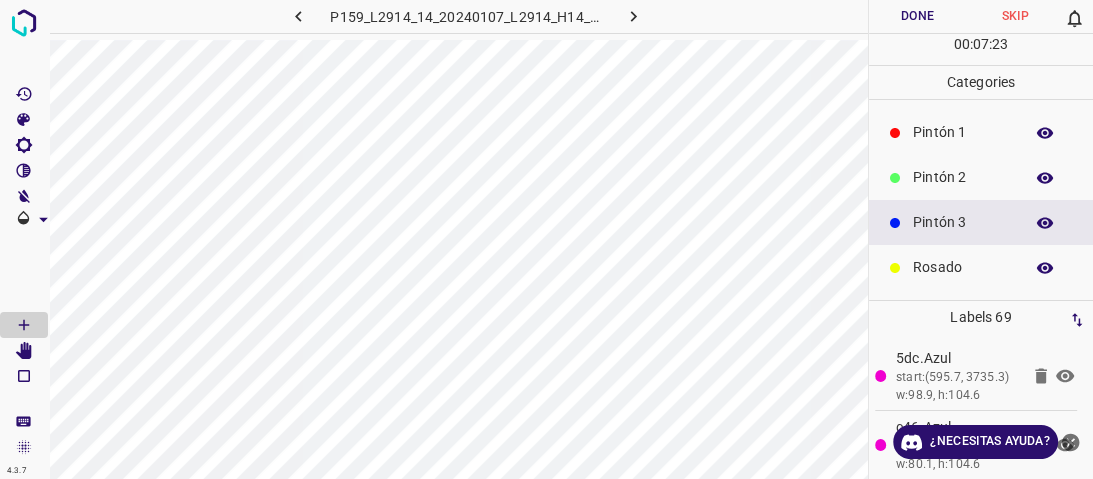 scroll, scrollTop: 176, scrollLeft: 0, axis: vertical 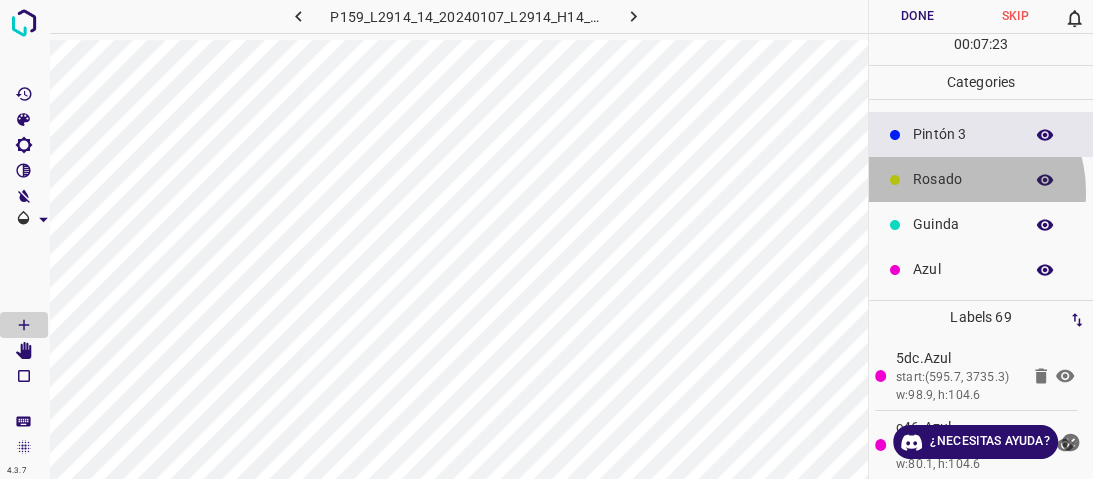 click on "Rosado" at bounding box center [981, 179] 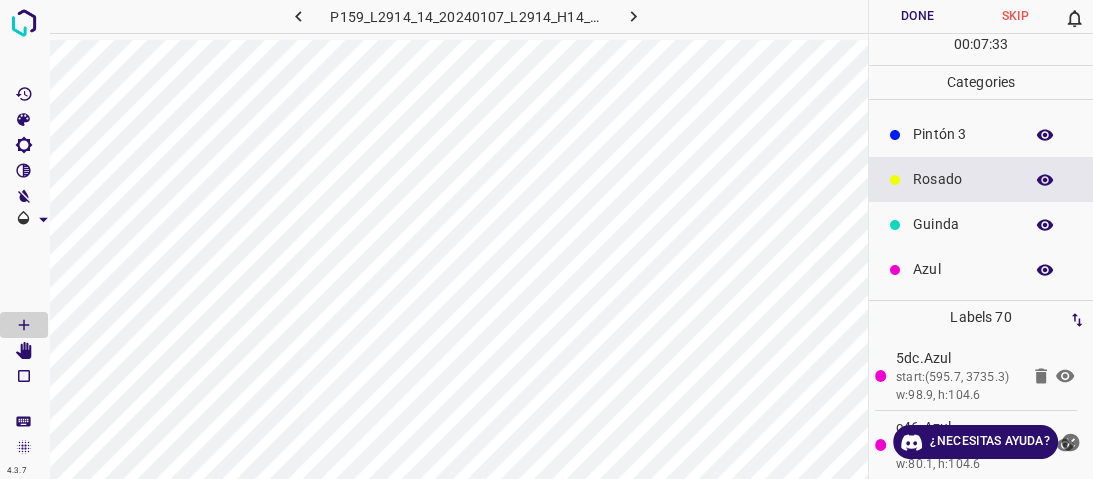 click on "Guinda" at bounding box center (981, 224) 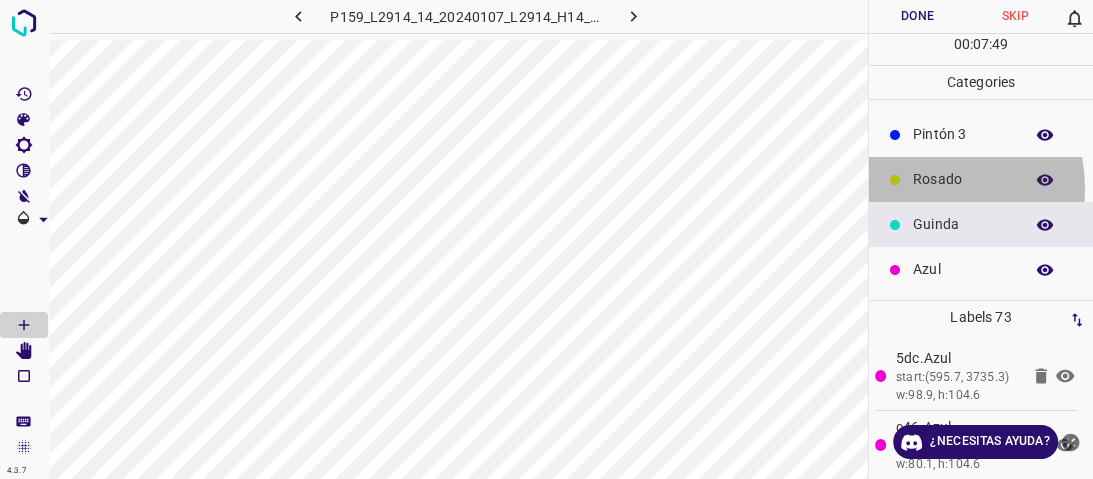 drag, startPoint x: 920, startPoint y: 188, endPoint x: 908, endPoint y: 188, distance: 12 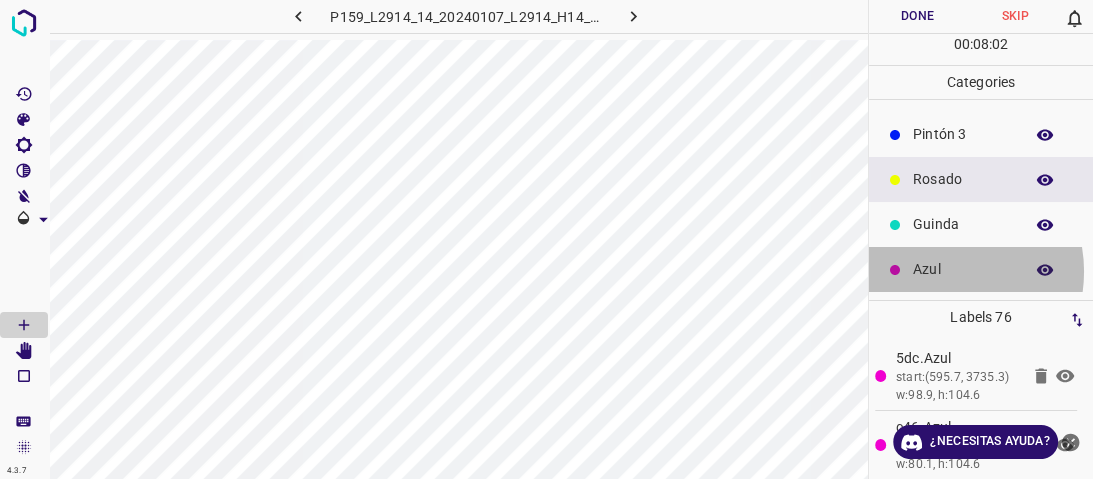 drag, startPoint x: 938, startPoint y: 271, endPoint x: 899, endPoint y: 254, distance: 42.544094 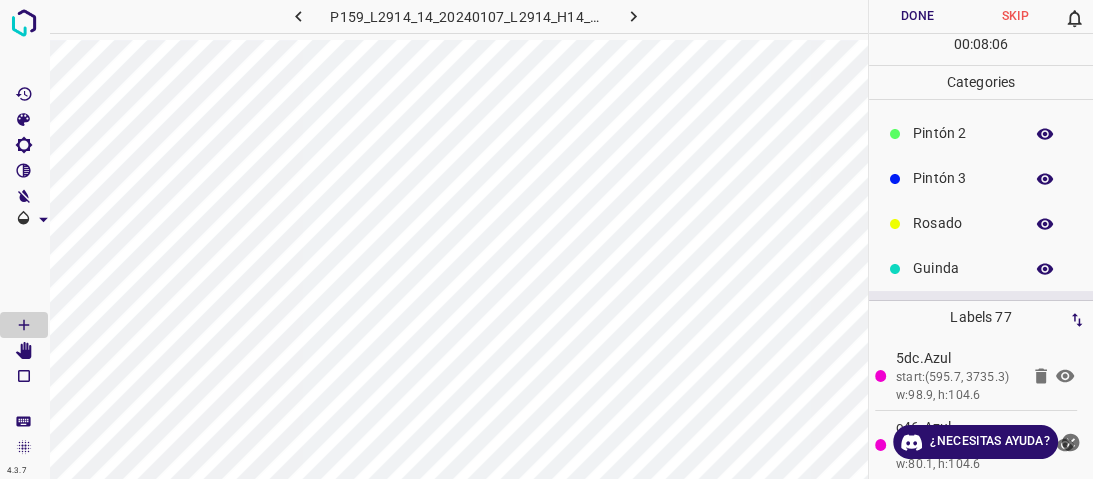 scroll, scrollTop: 96, scrollLeft: 0, axis: vertical 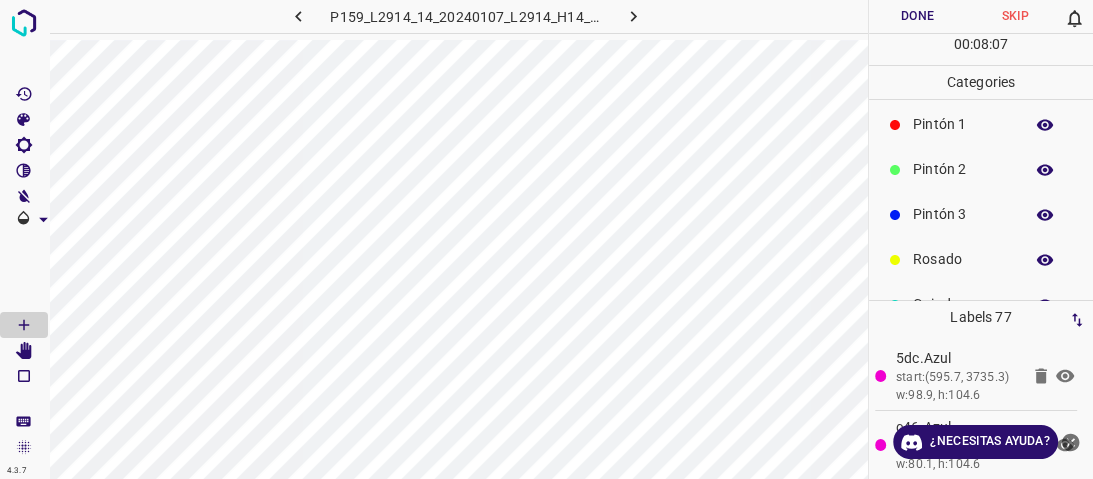 click on "Pintón 2" at bounding box center (963, 169) 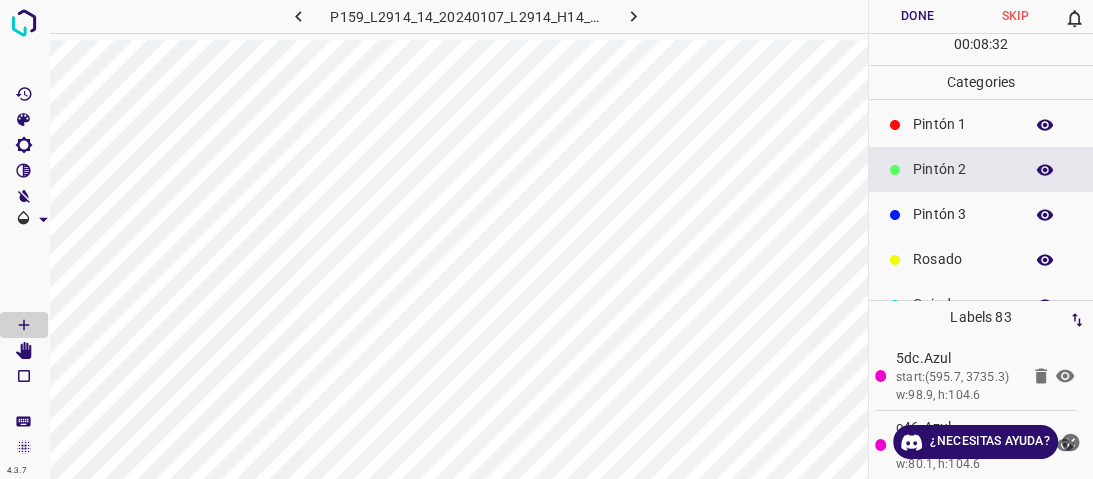 scroll, scrollTop: 176, scrollLeft: 0, axis: vertical 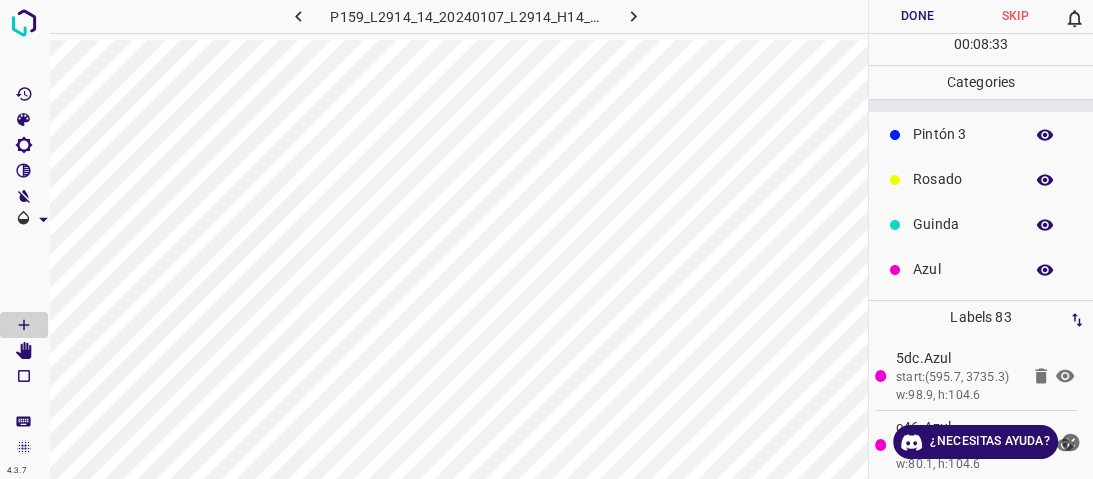 click on "Azul" at bounding box center (963, 269) 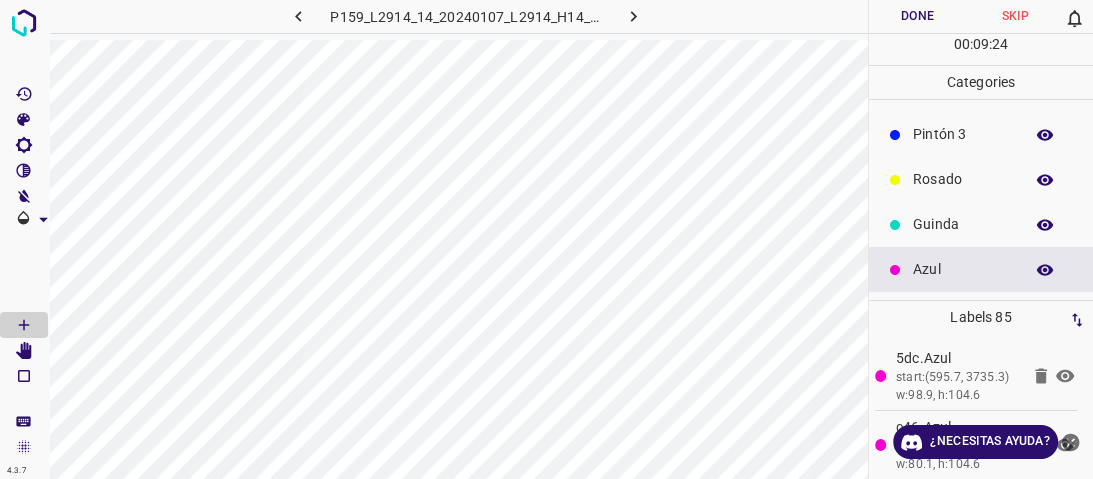 click on "Rosado" at bounding box center (963, 179) 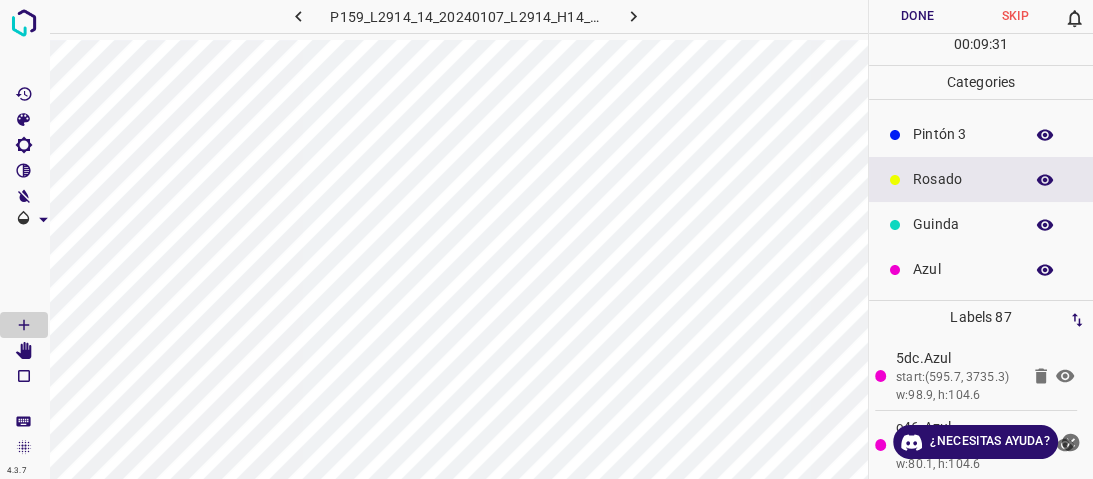 click on "[PERSON_NAME] Verde Pintón 1 Pintón 2 Pintón 3 [PERSON_NAME] Azul" at bounding box center [981, 112] 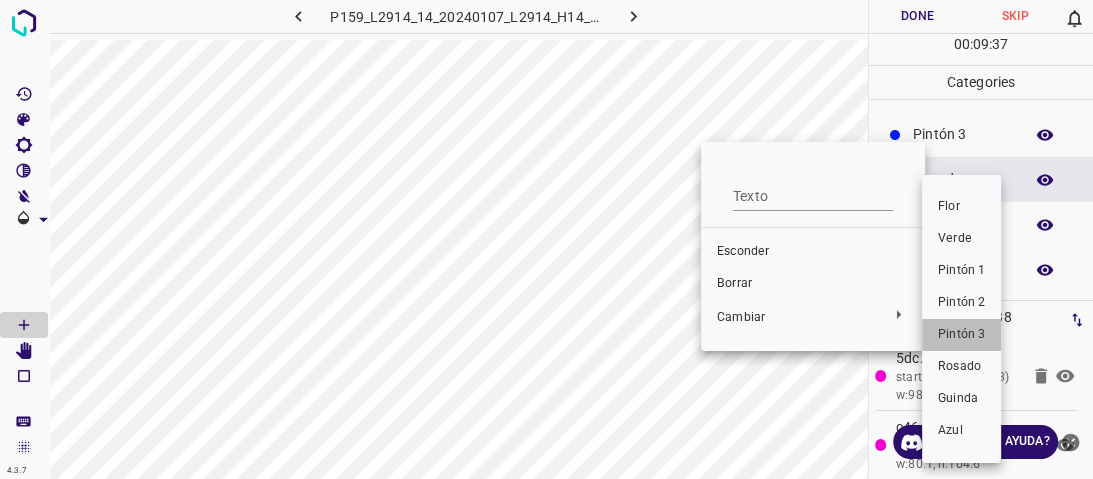 click on "Pintón 3" at bounding box center (961, 334) 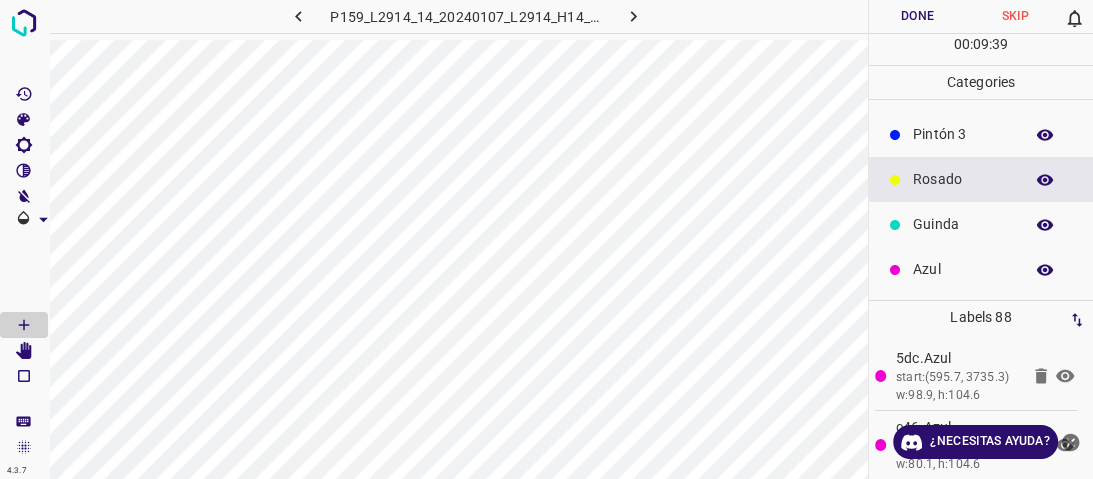 click on "Azul" at bounding box center [981, 269] 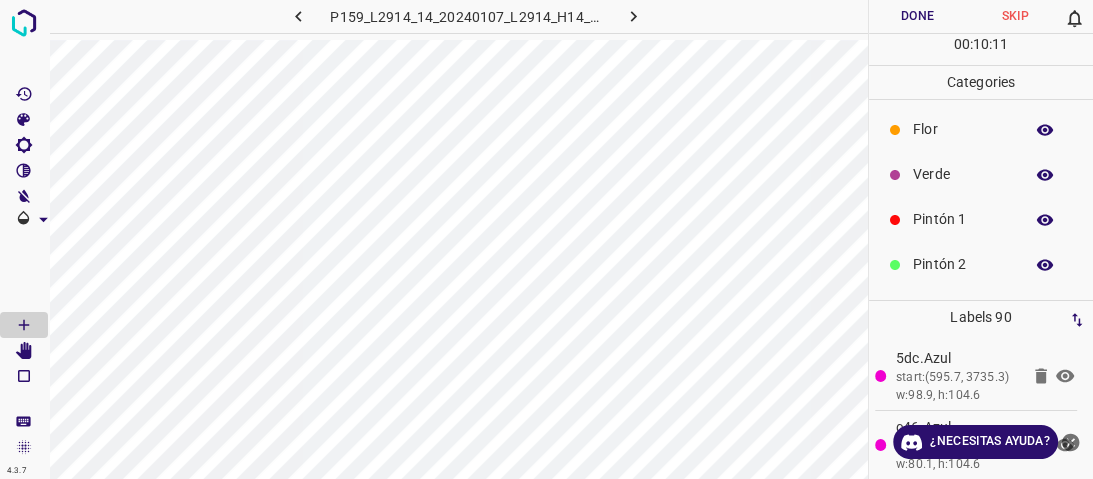 scroll, scrollTop: 0, scrollLeft: 0, axis: both 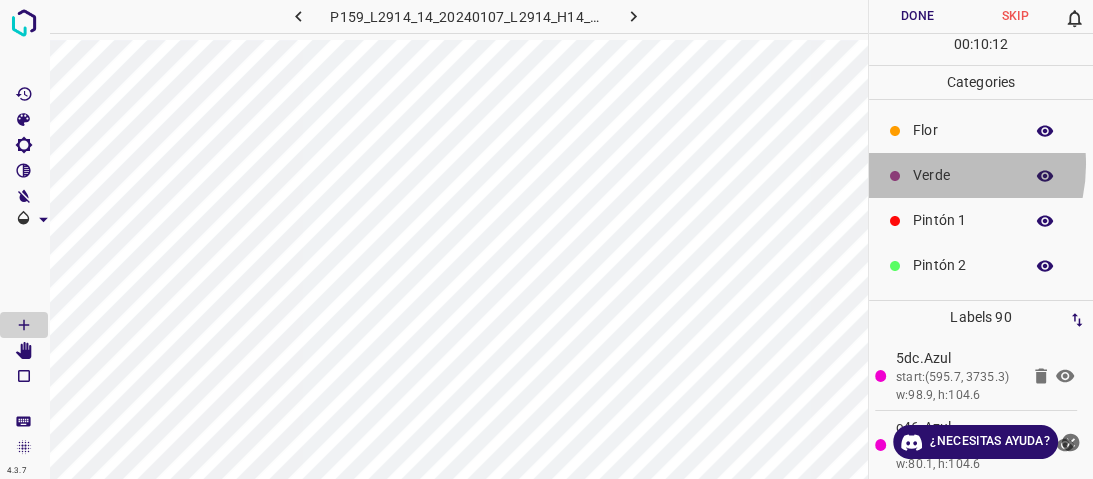 click on "Verde" at bounding box center (963, 175) 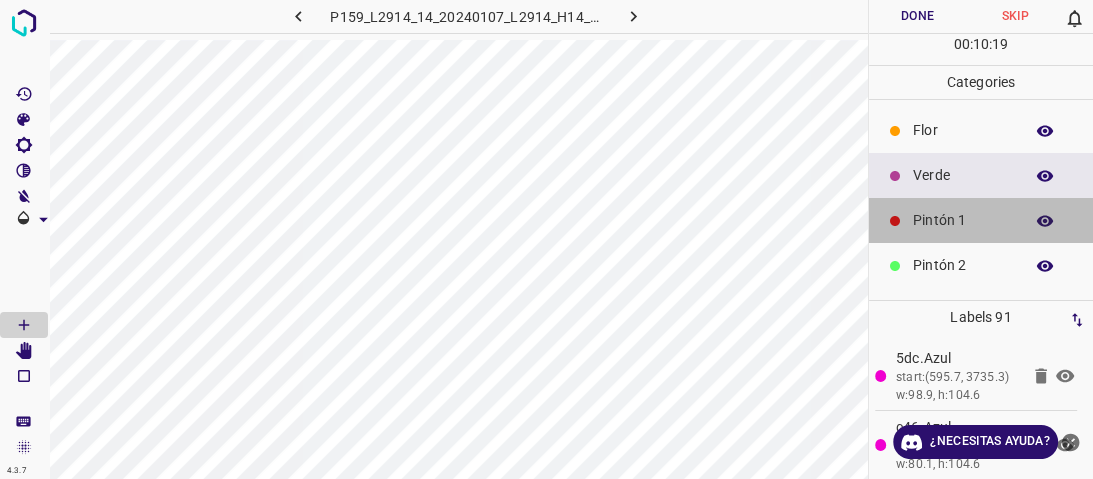 click on "Pintón 1" at bounding box center [963, 220] 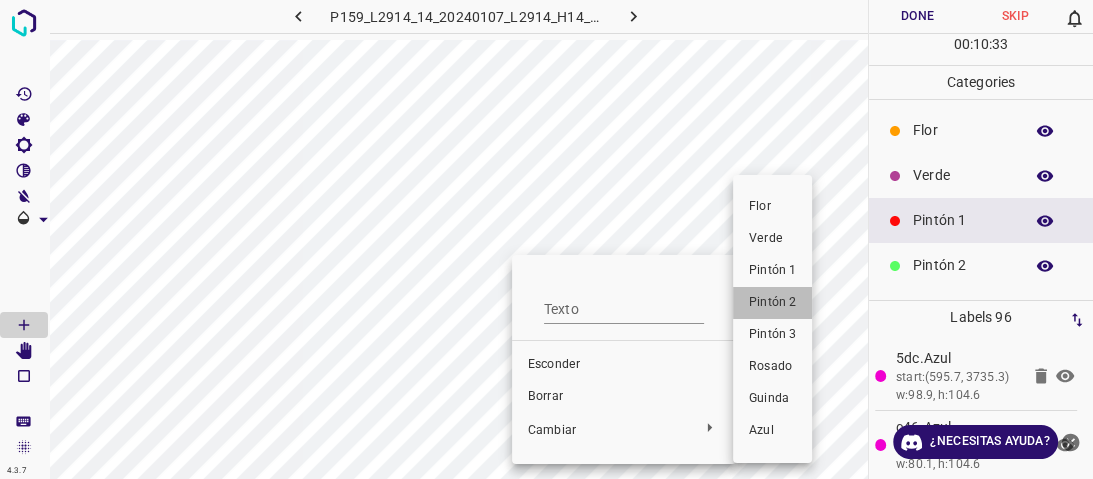 click on "Pintón 2" at bounding box center [772, 302] 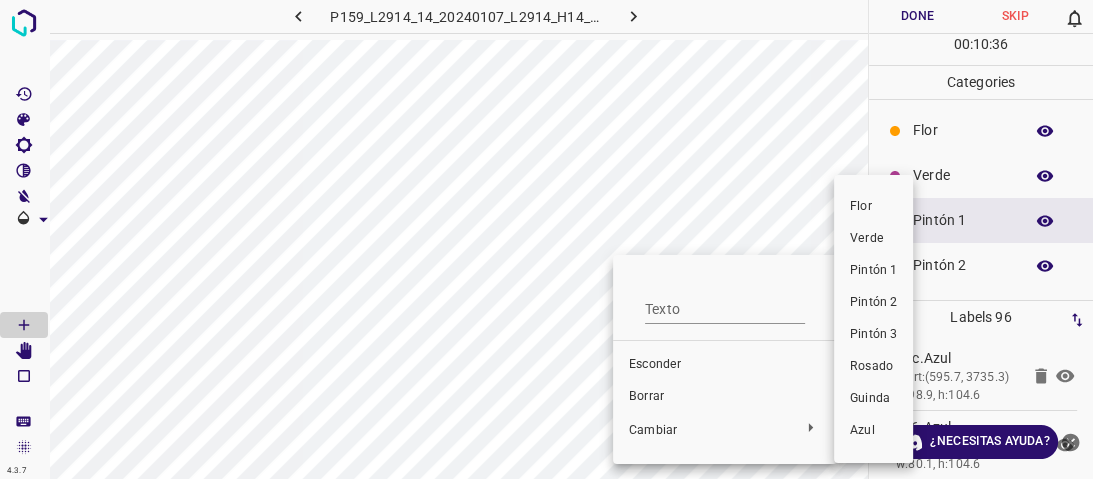 click on "Pintón 2" at bounding box center (873, 302) 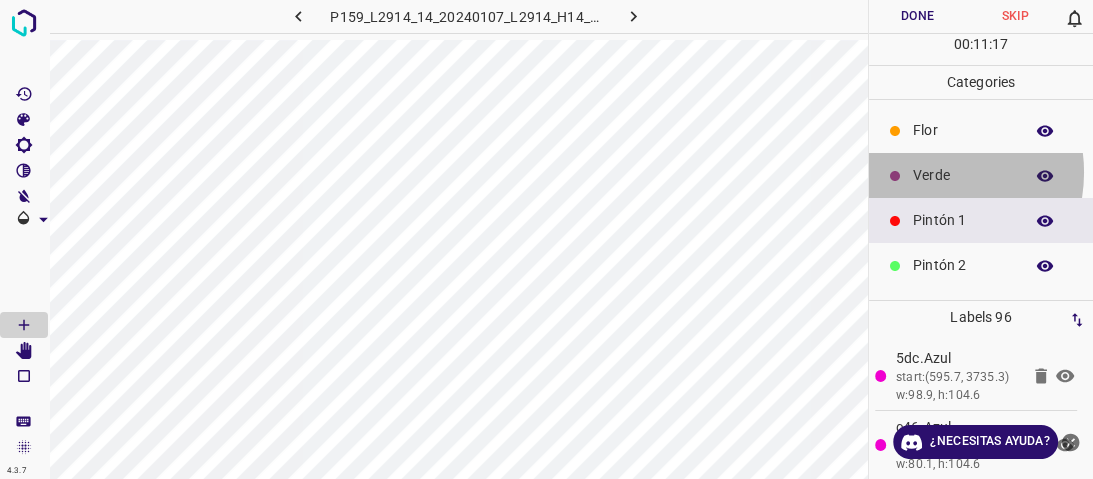 click on "Verde" at bounding box center [963, 175] 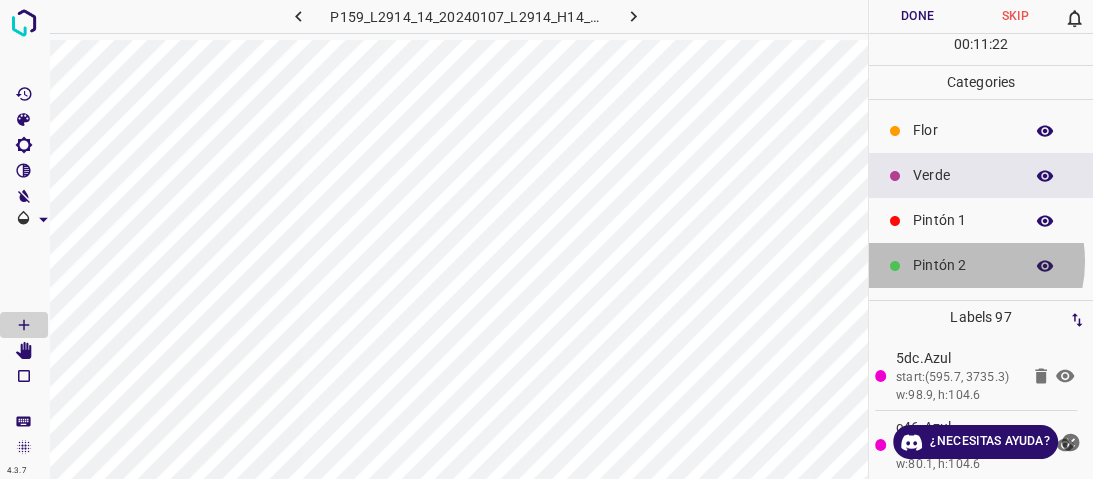click on "Pintón 2" at bounding box center (963, 265) 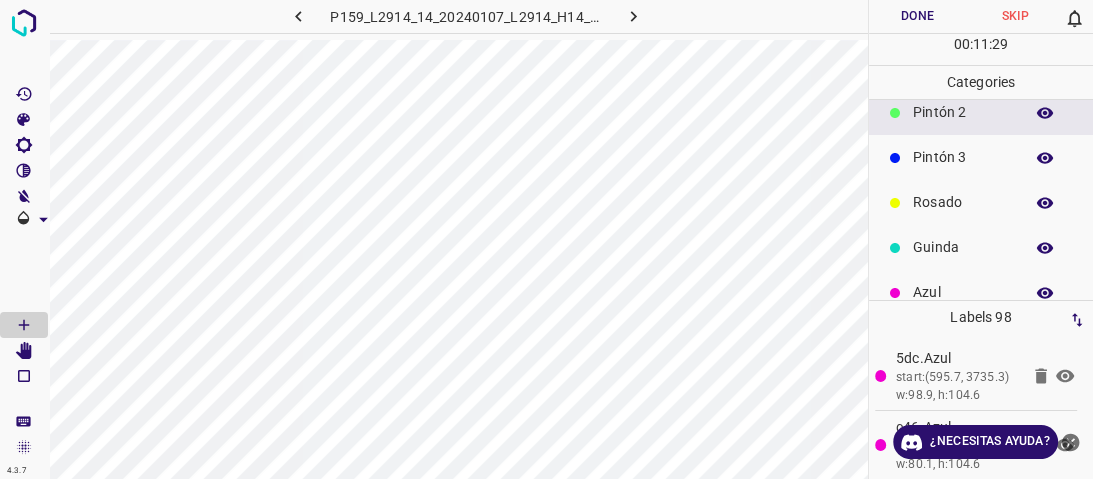 scroll, scrollTop: 160, scrollLeft: 0, axis: vertical 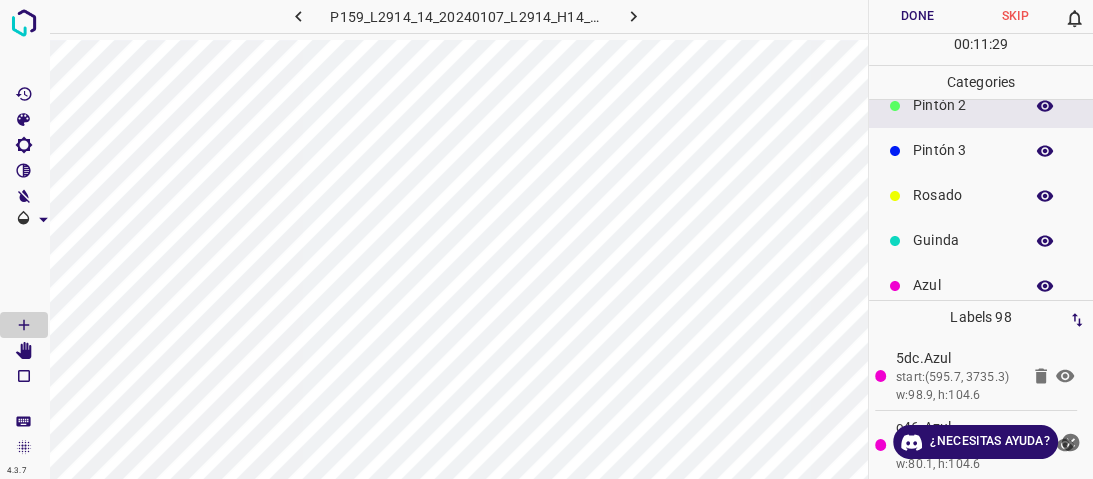 click on "Rosado" at bounding box center (963, 195) 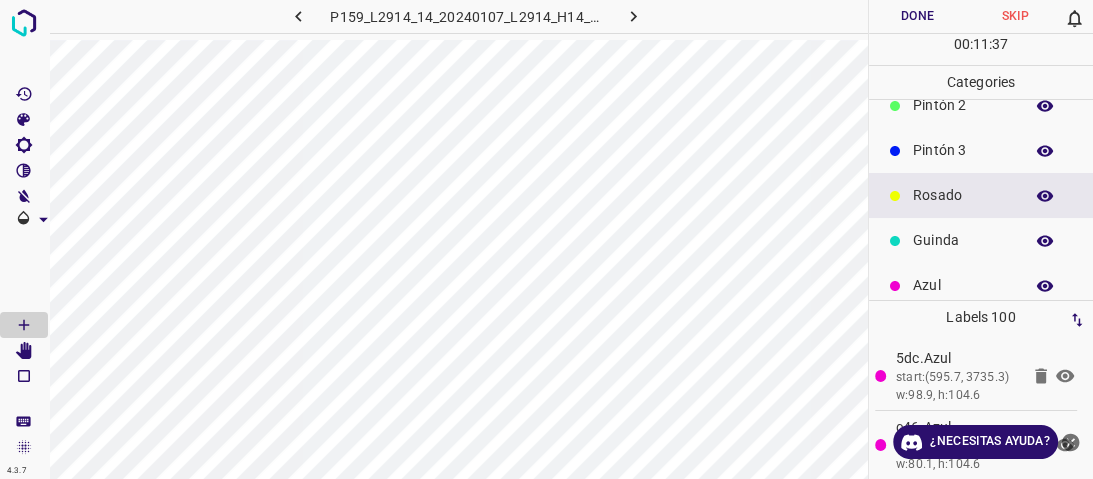 scroll, scrollTop: 176, scrollLeft: 0, axis: vertical 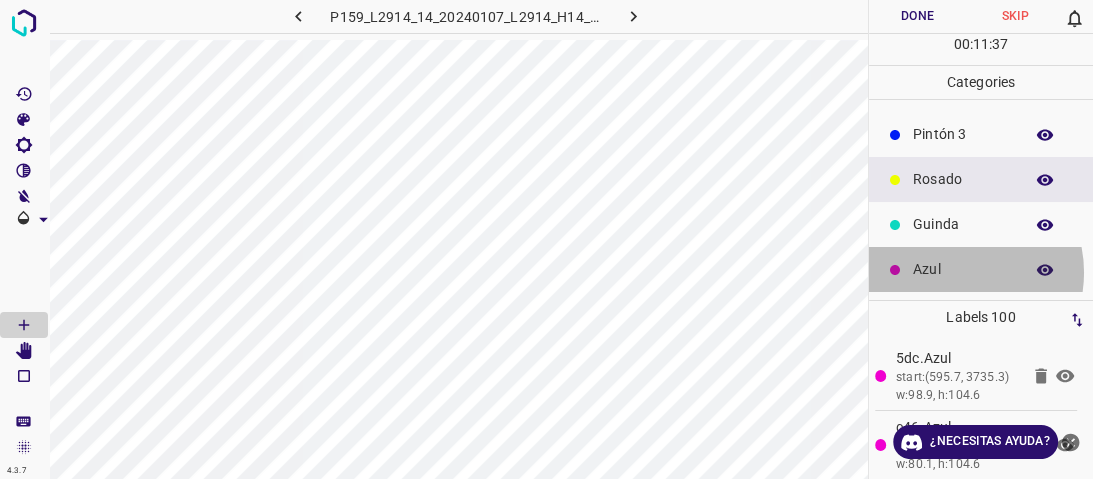 drag, startPoint x: 950, startPoint y: 272, endPoint x: 931, endPoint y: 266, distance: 19.924858 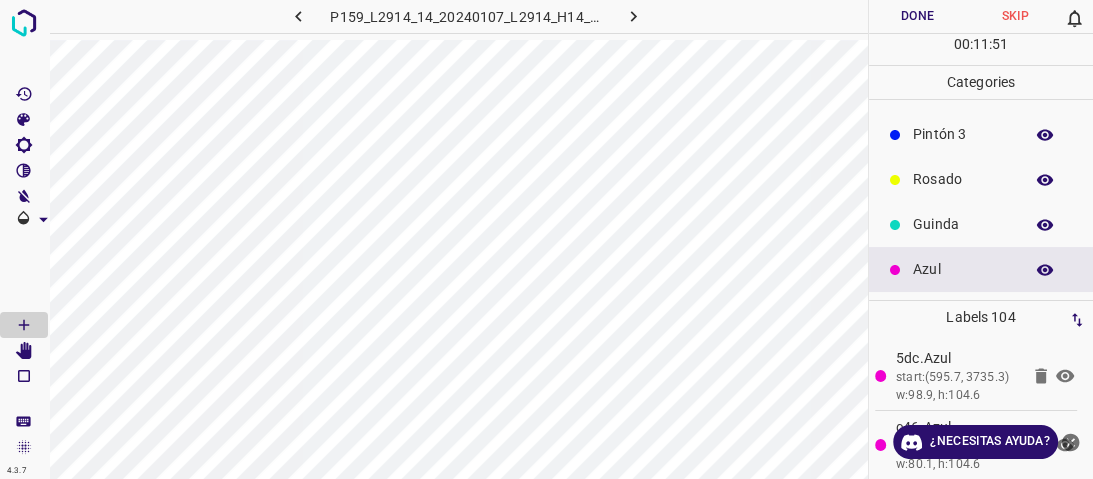 click on "Guinda" at bounding box center [963, 224] 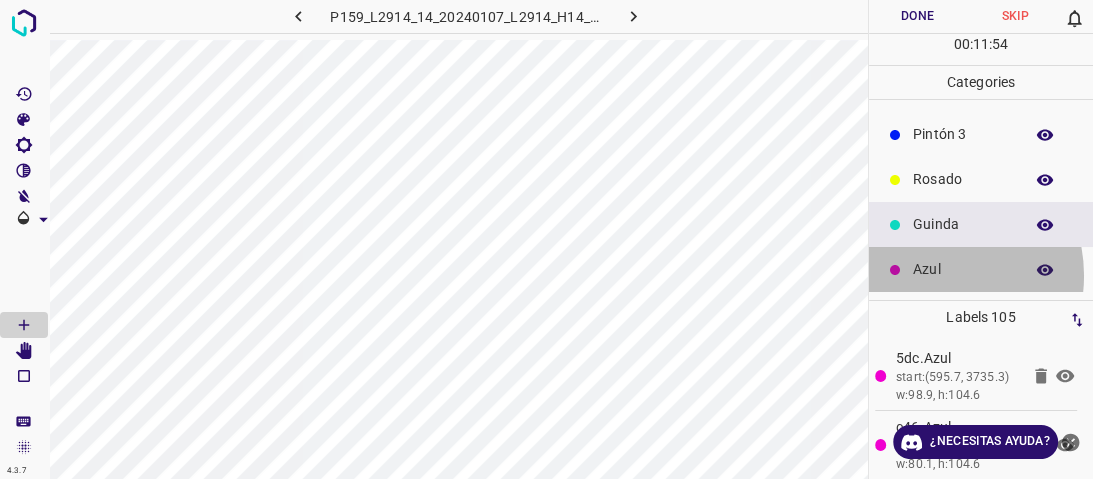 drag, startPoint x: 926, startPoint y: 275, endPoint x: 914, endPoint y: 272, distance: 12.369317 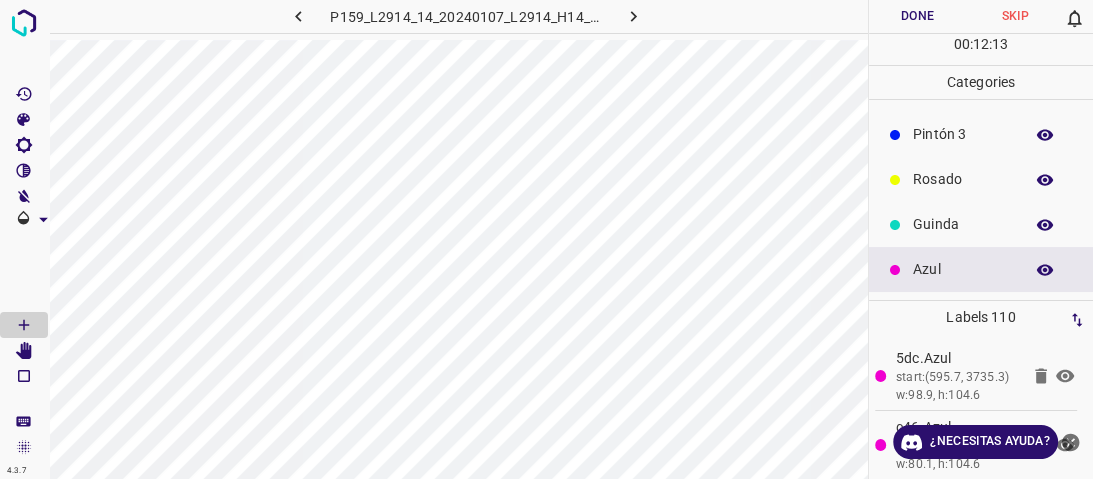 click on "Guinda" at bounding box center [963, 224] 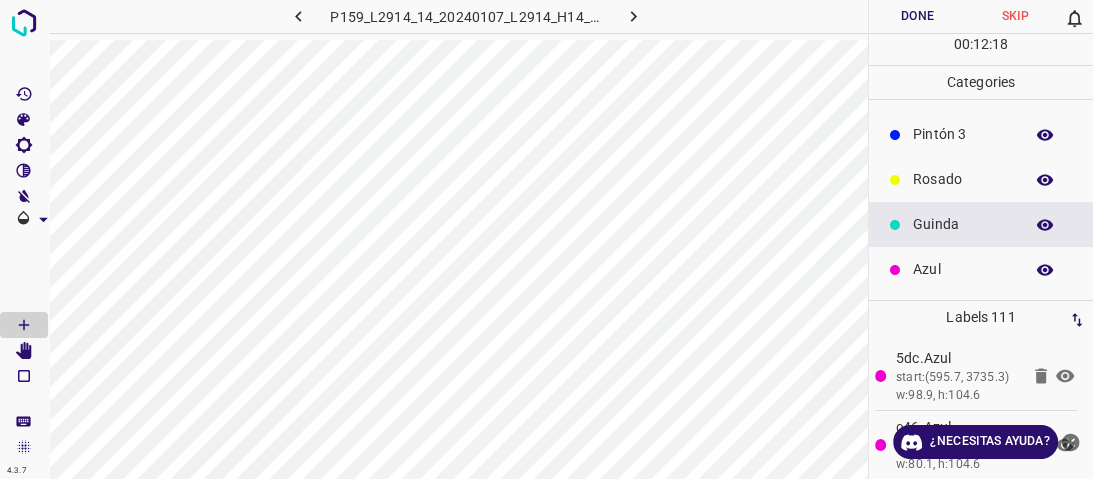 click on "Azul" at bounding box center (963, 269) 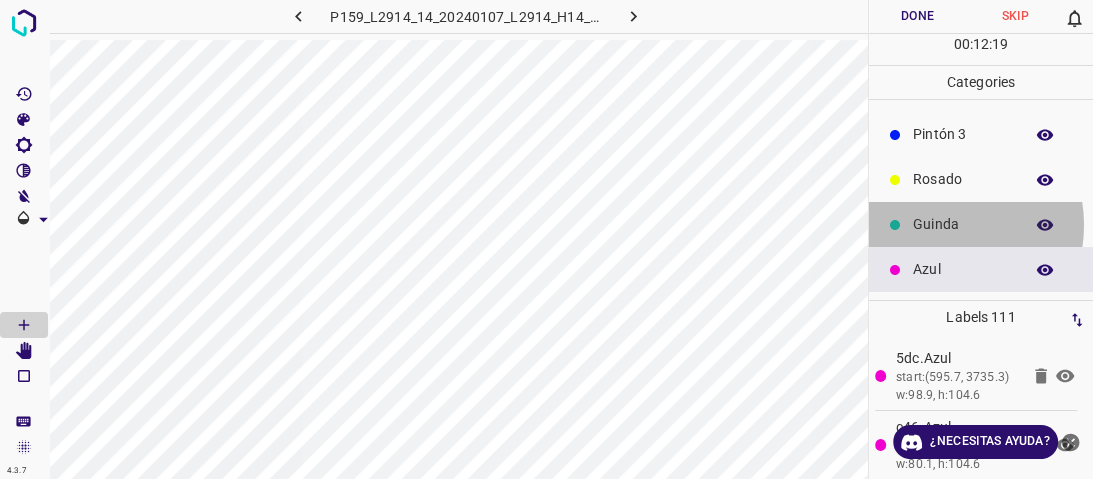 click on "Guinda" at bounding box center (963, 224) 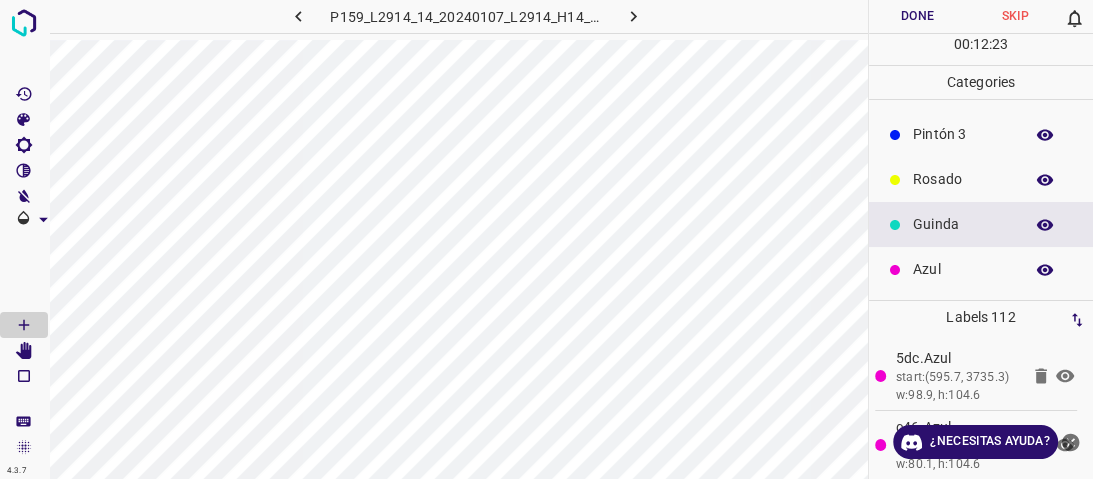 click on "Rosado" at bounding box center (963, 179) 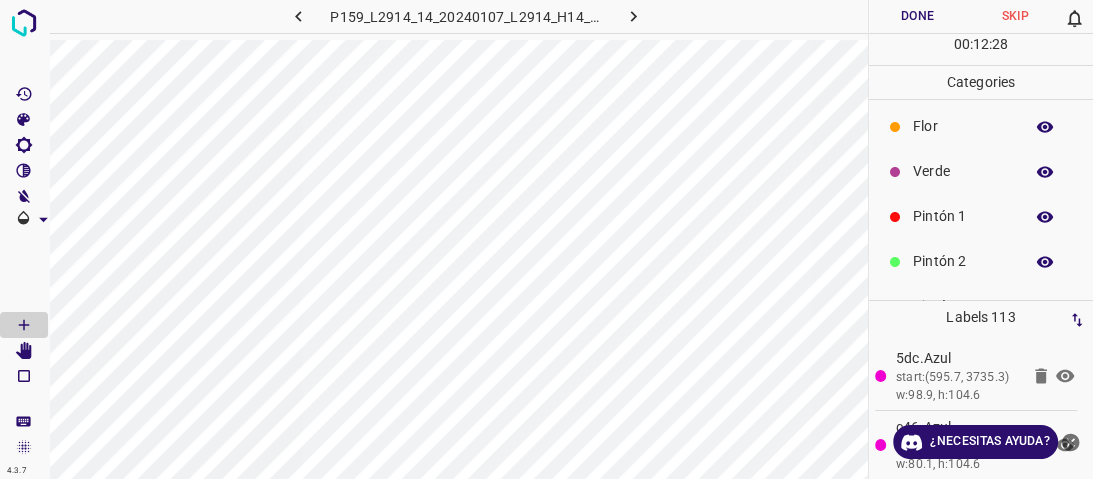 scroll, scrollTop: 0, scrollLeft: 0, axis: both 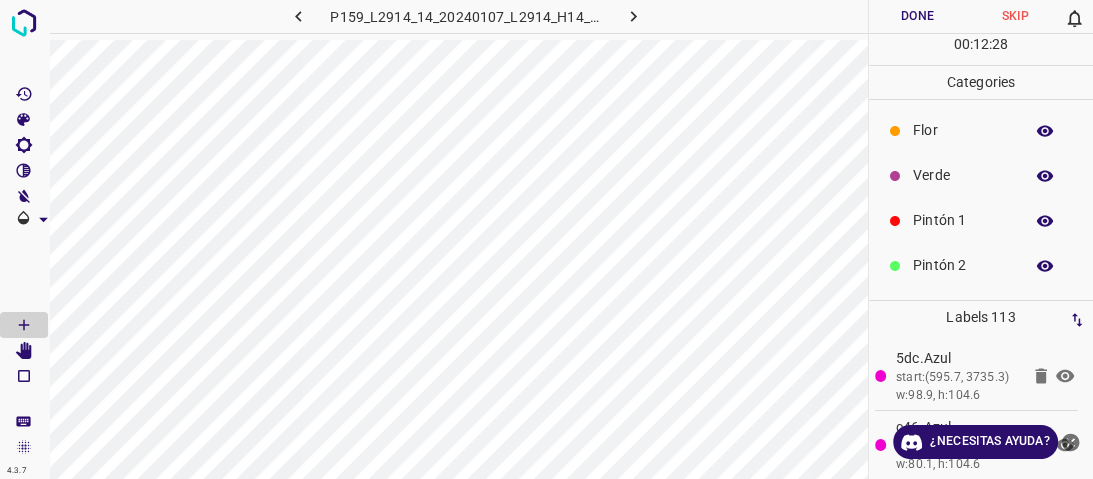 click on "Verde" at bounding box center [981, 175] 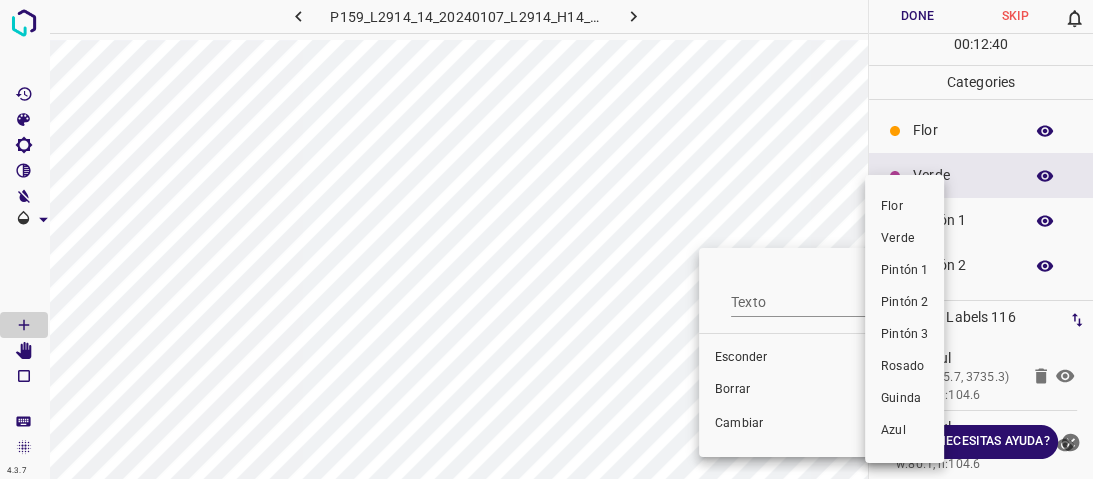 click on "Pintón 1" at bounding box center (904, 270) 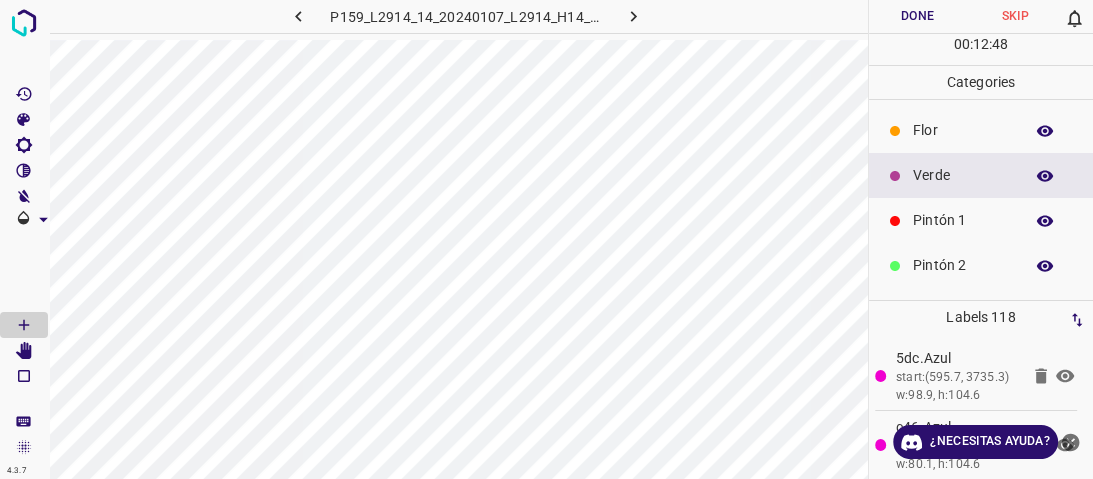 scroll, scrollTop: 176, scrollLeft: 0, axis: vertical 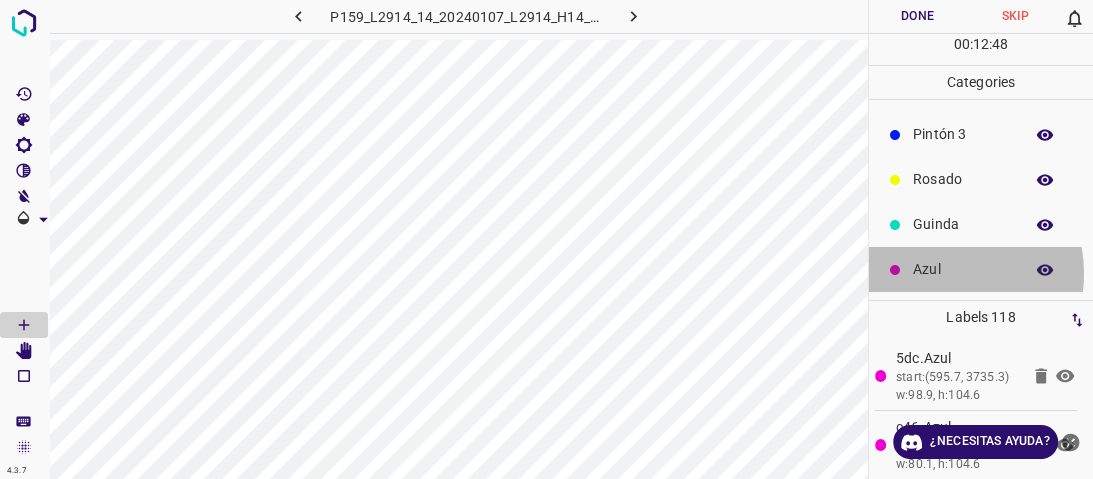 drag, startPoint x: 933, startPoint y: 273, endPoint x: 921, endPoint y: 264, distance: 15 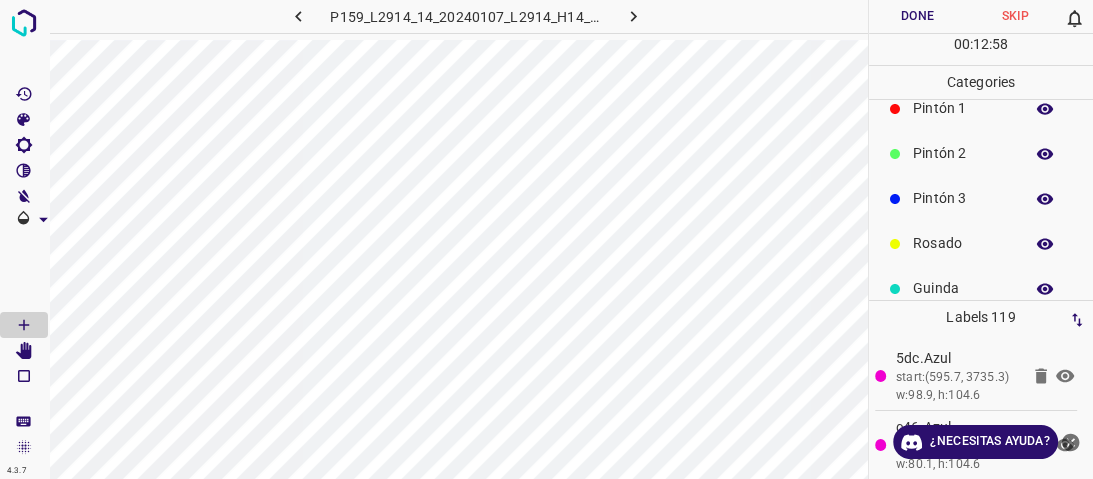 scroll, scrollTop: 176, scrollLeft: 0, axis: vertical 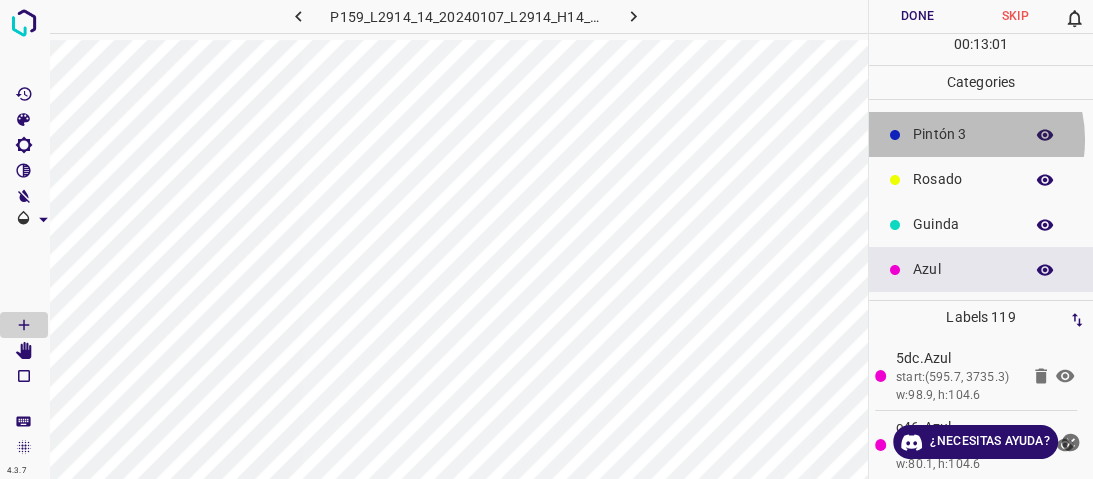 click on "Pintón 3" at bounding box center [963, 134] 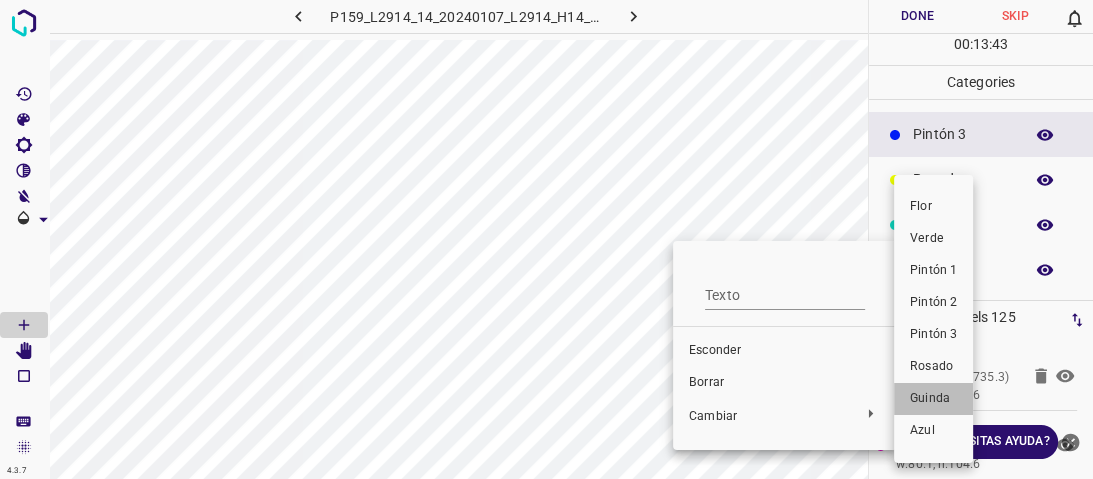 drag, startPoint x: 926, startPoint y: 390, endPoint x: 902, endPoint y: 382, distance: 25.298222 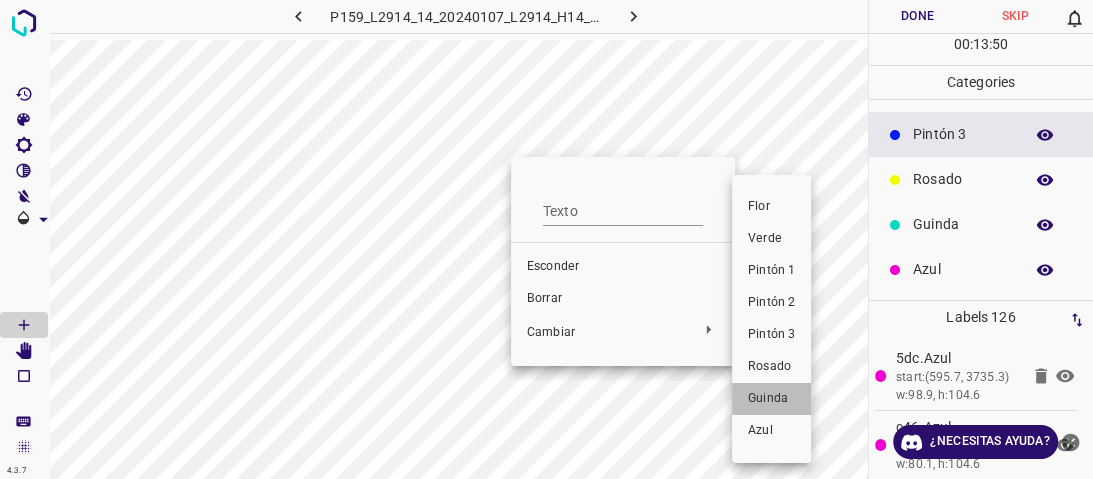 click on "Guinda" at bounding box center [771, 399] 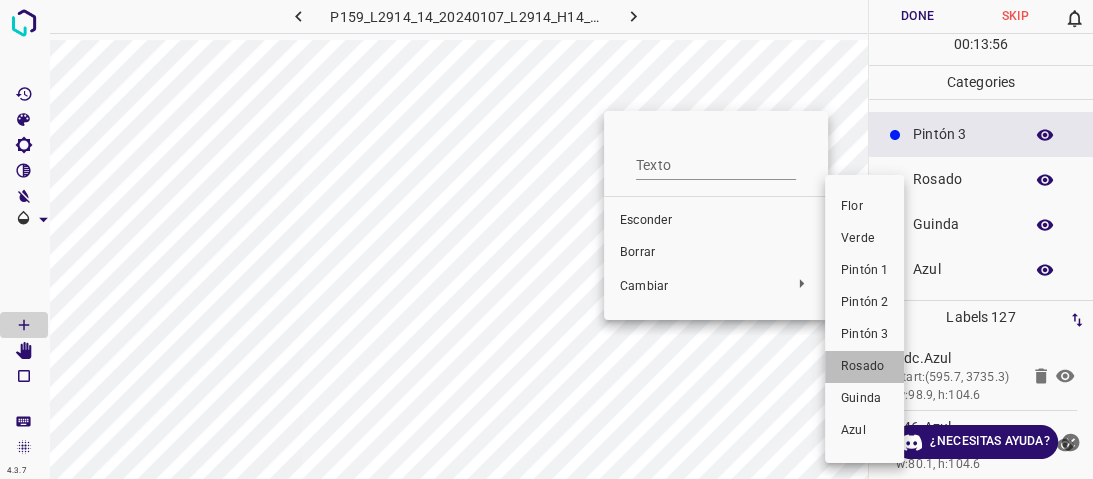 click on "Rosado" at bounding box center (862, 366) 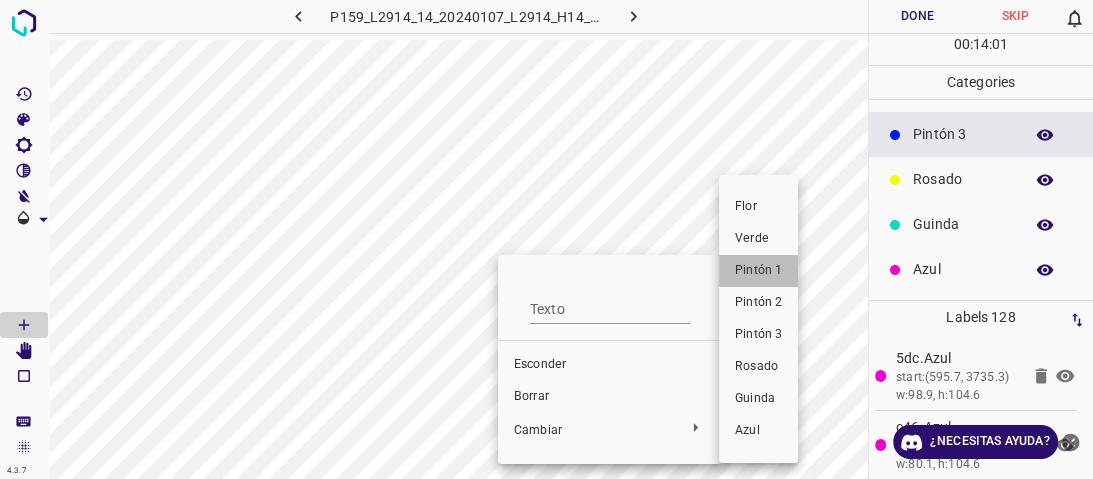 click on "Pintón 1" at bounding box center [758, 270] 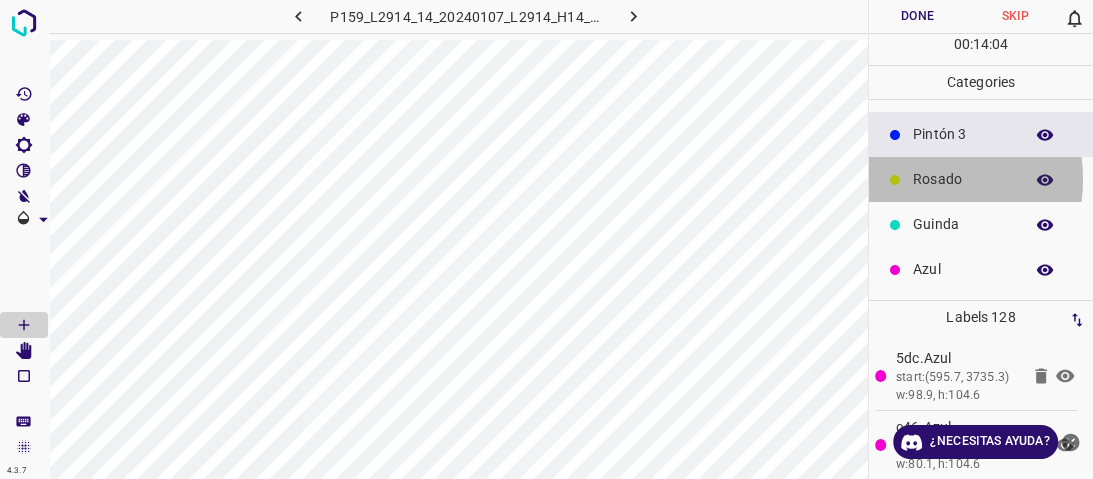 click on "Rosado" at bounding box center (981, 179) 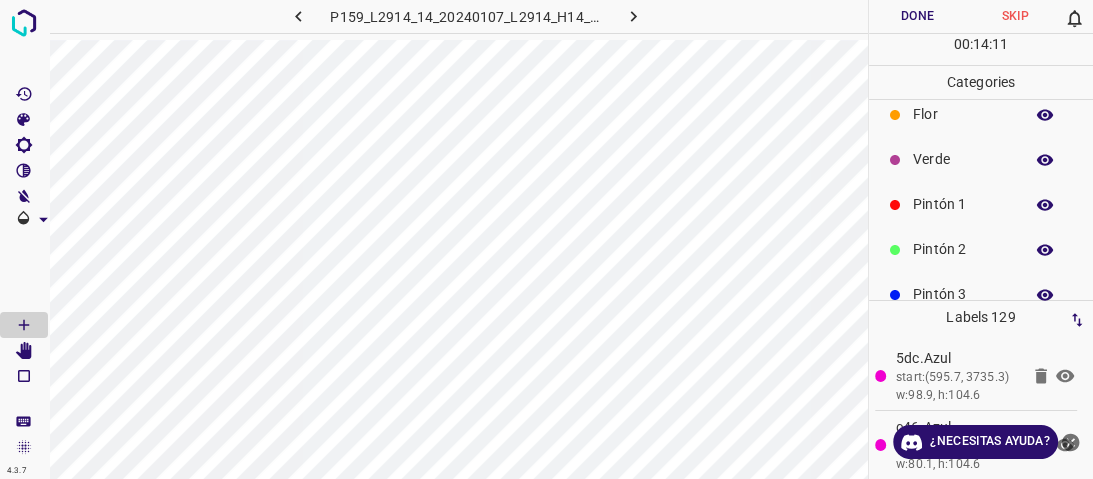 scroll, scrollTop: 0, scrollLeft: 0, axis: both 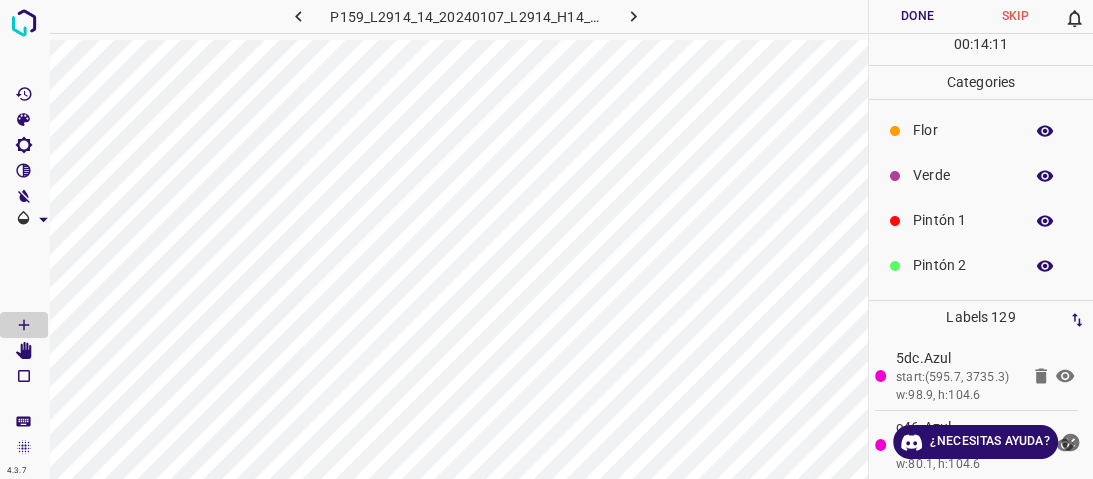 click on "Verde" at bounding box center (963, 175) 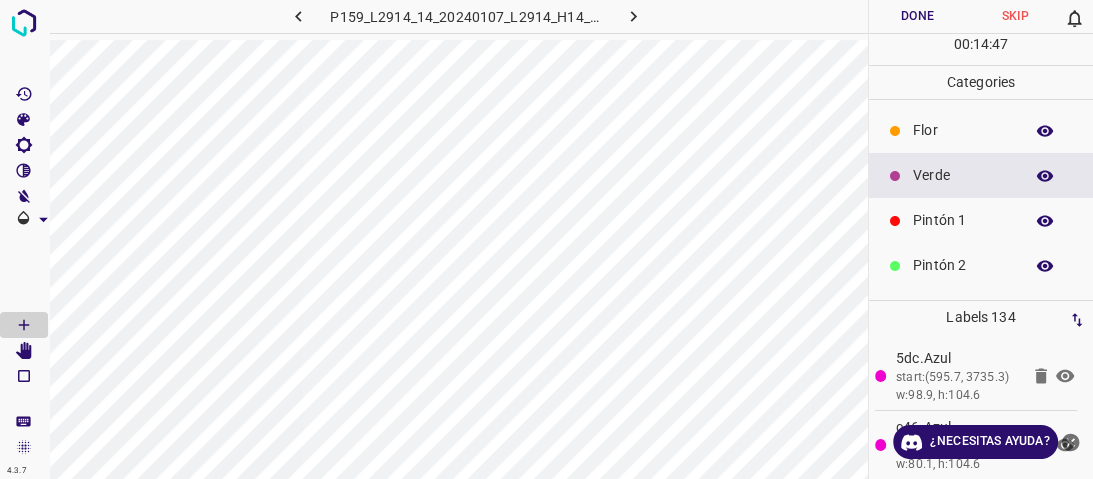 click on "Pintón 2" at bounding box center (963, 265) 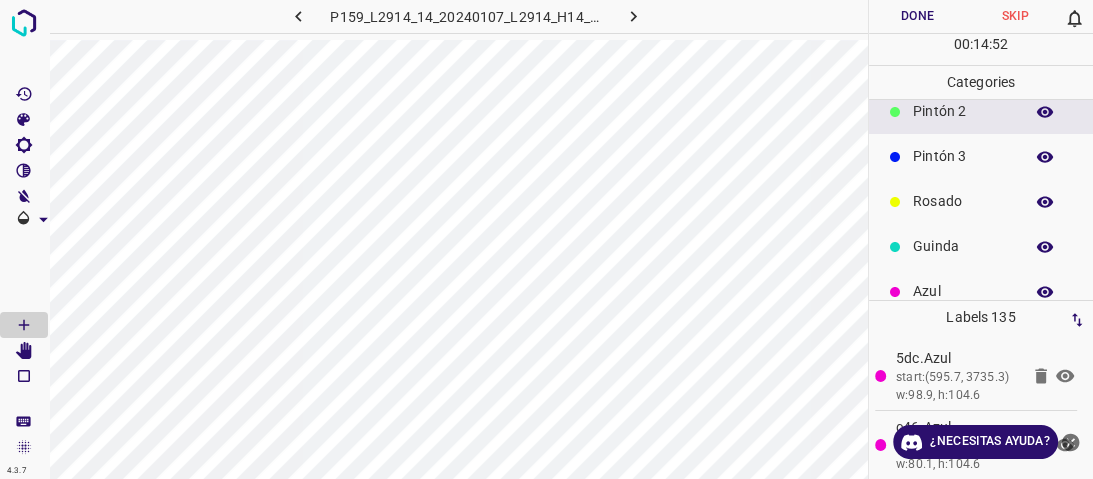 scroll, scrollTop: 176, scrollLeft: 0, axis: vertical 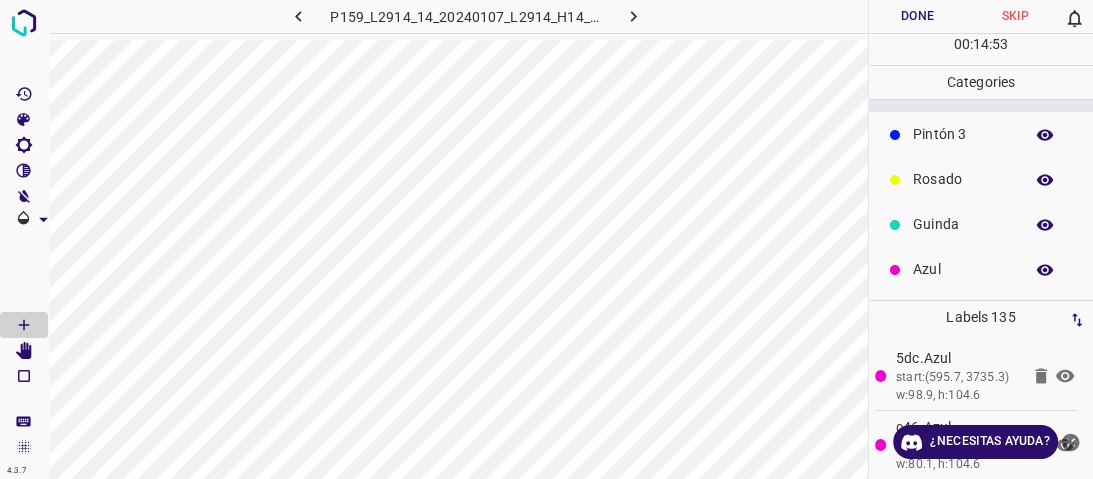 click on "Azul" at bounding box center (963, 269) 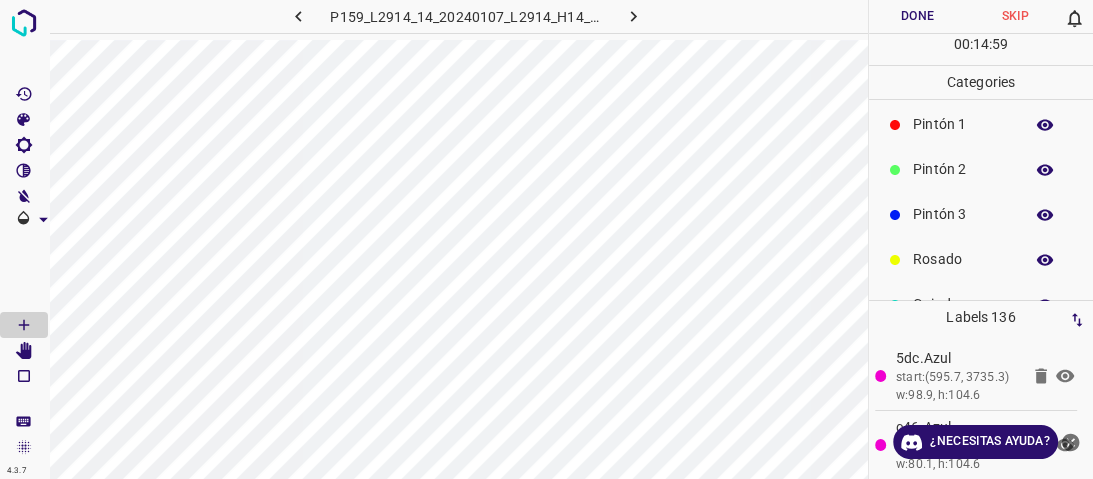 scroll, scrollTop: 0, scrollLeft: 0, axis: both 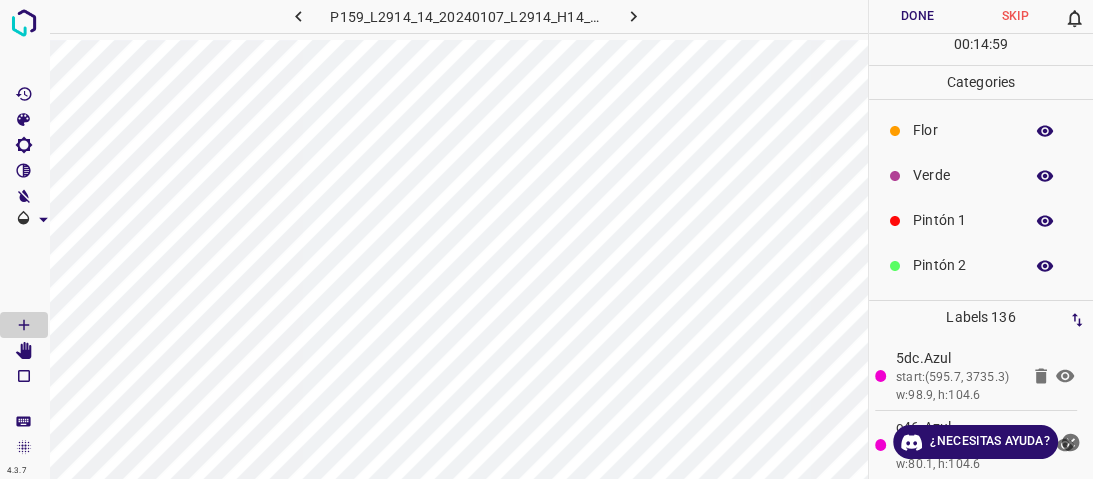click on "Verde" at bounding box center [963, 175] 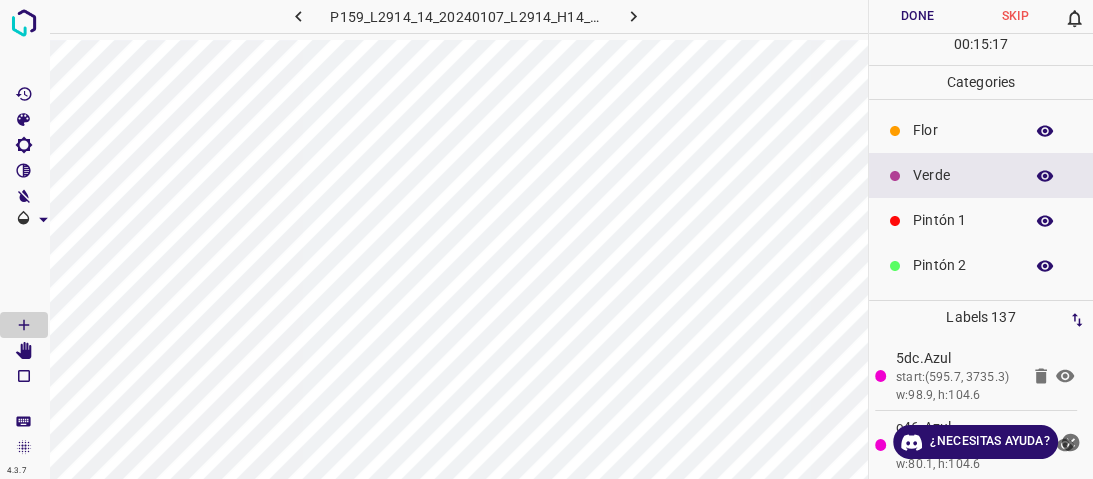 scroll, scrollTop: 176, scrollLeft: 0, axis: vertical 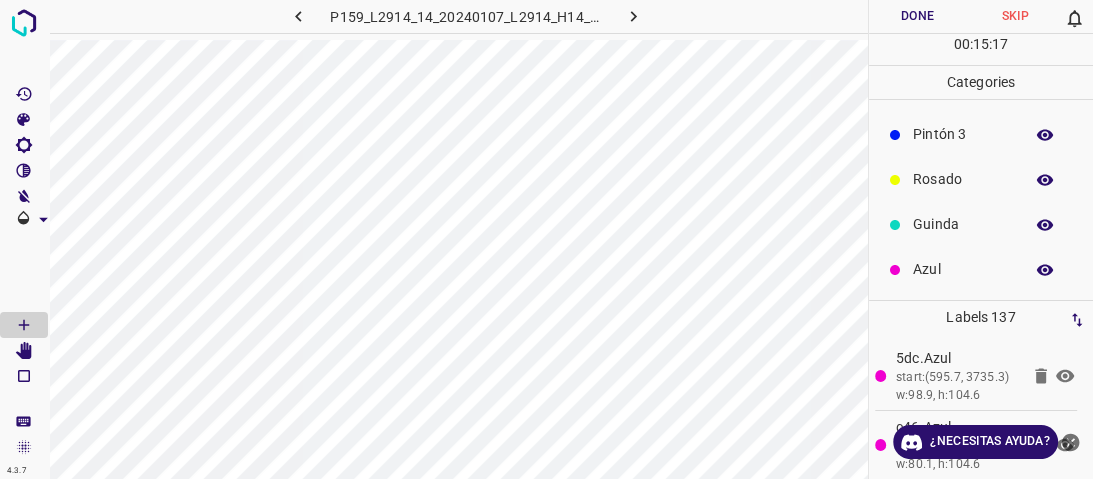 drag, startPoint x: 956, startPoint y: 270, endPoint x: 946, endPoint y: 269, distance: 10.049875 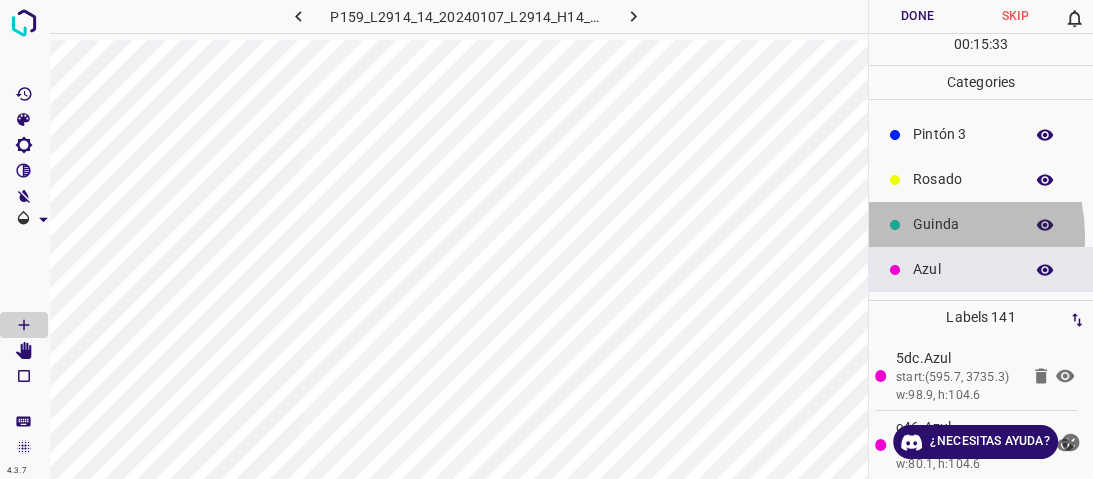 click on "Guinda" at bounding box center [981, 224] 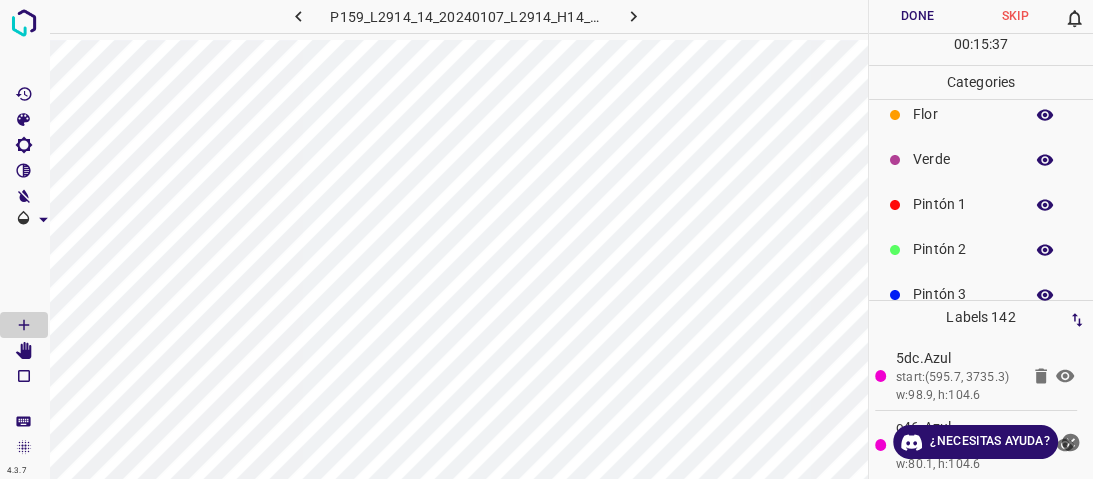 scroll, scrollTop: 0, scrollLeft: 0, axis: both 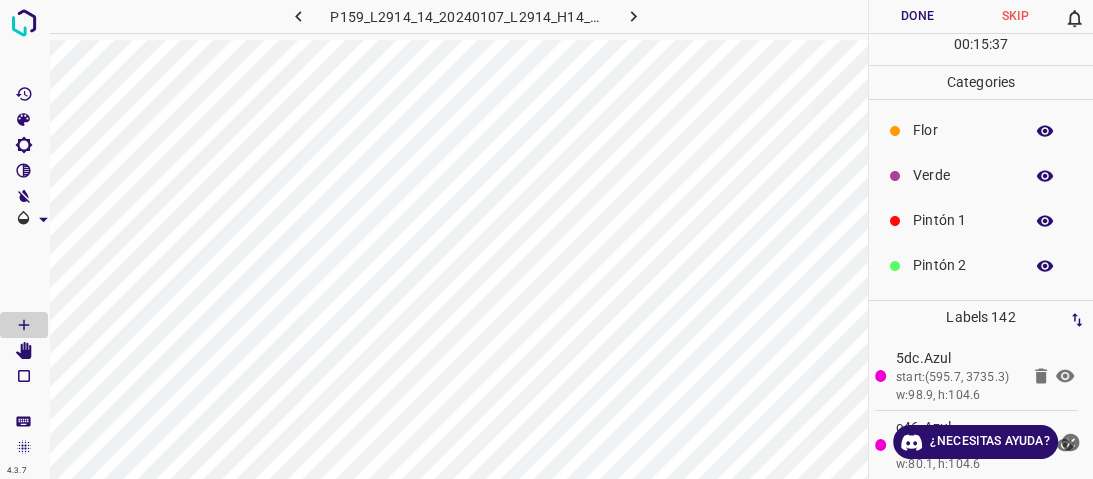 drag, startPoint x: 976, startPoint y: 171, endPoint x: 953, endPoint y: 171, distance: 23 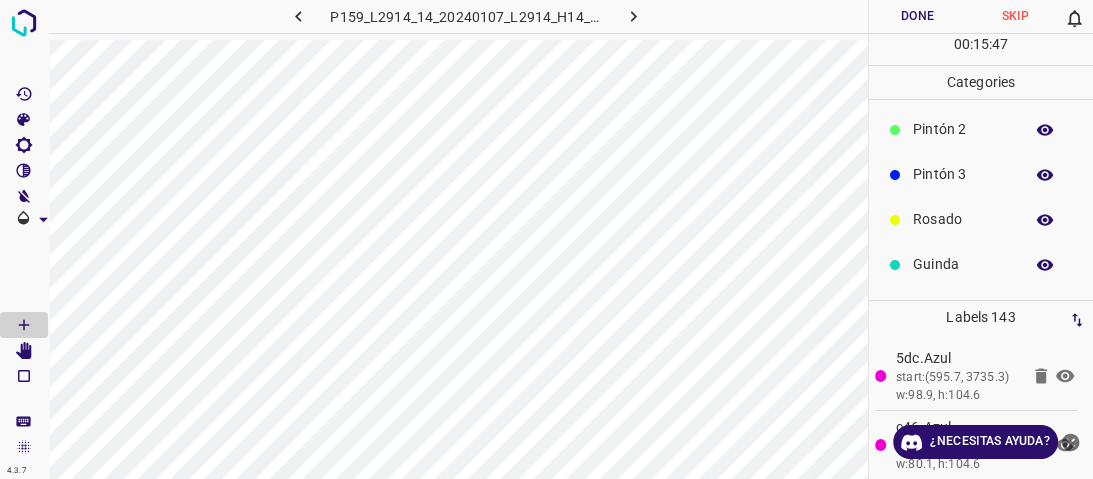 scroll, scrollTop: 160, scrollLeft: 0, axis: vertical 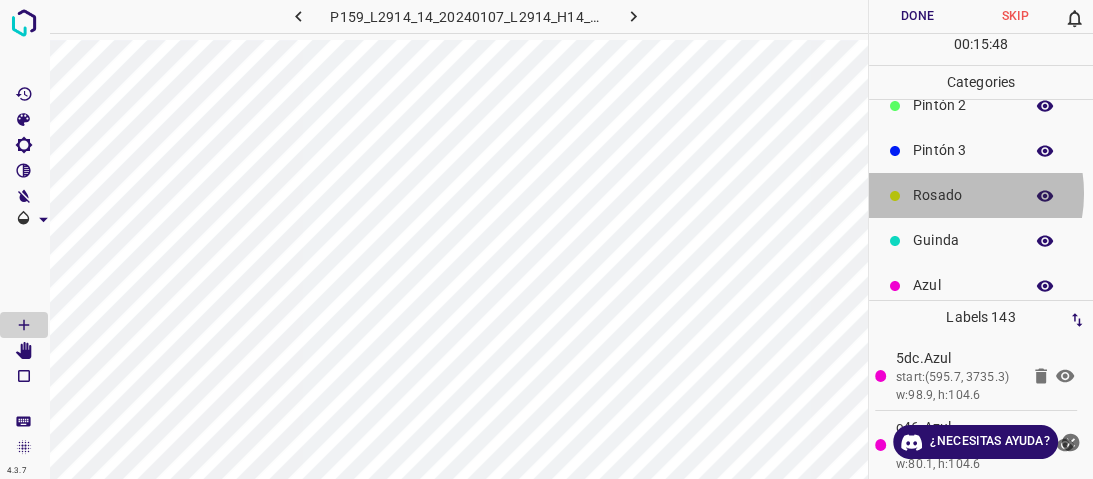 click on "Rosado" at bounding box center (963, 195) 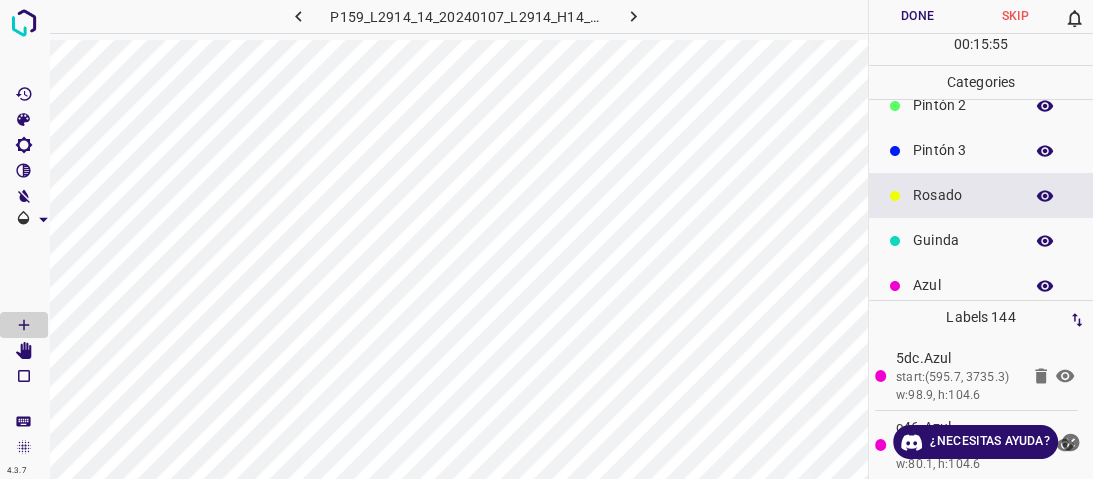 scroll, scrollTop: 80, scrollLeft: 0, axis: vertical 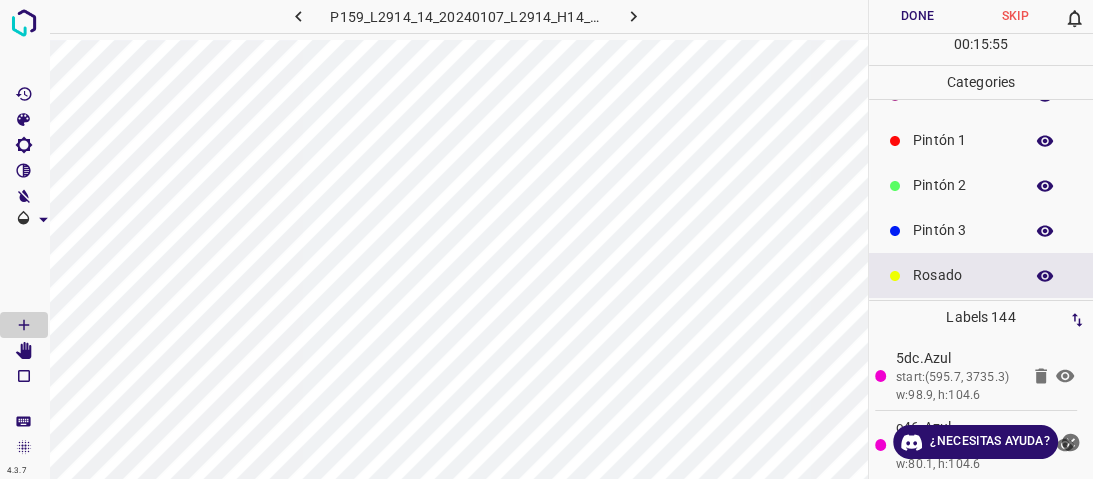 click on "Pintón 2" at bounding box center [981, 185] 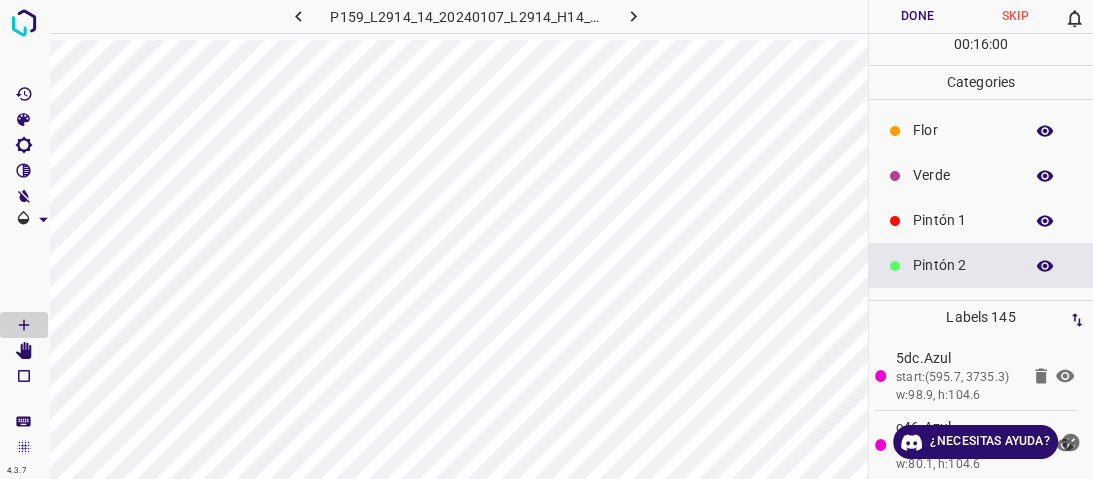 scroll, scrollTop: 176, scrollLeft: 0, axis: vertical 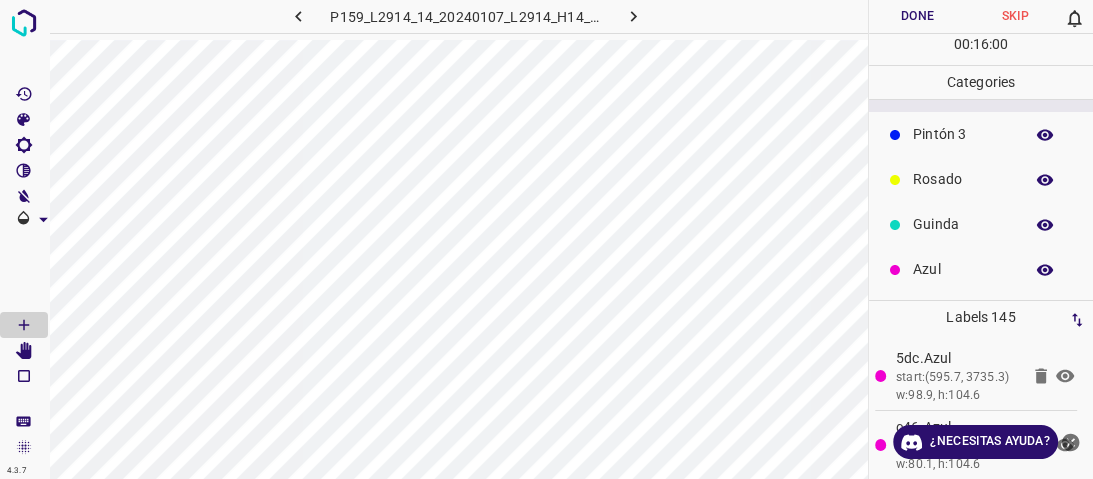 click on "Azul" at bounding box center [963, 269] 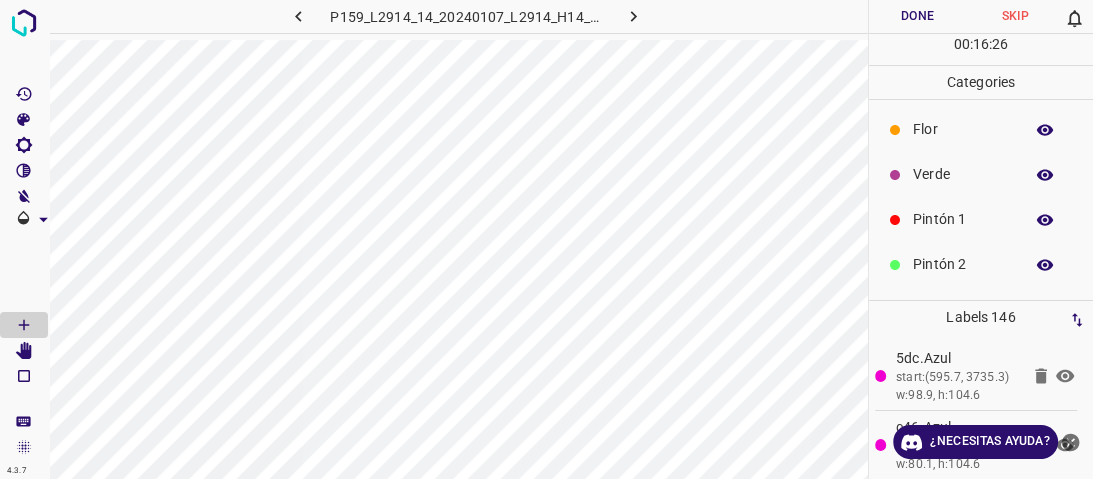 scroll, scrollTop: 0, scrollLeft: 0, axis: both 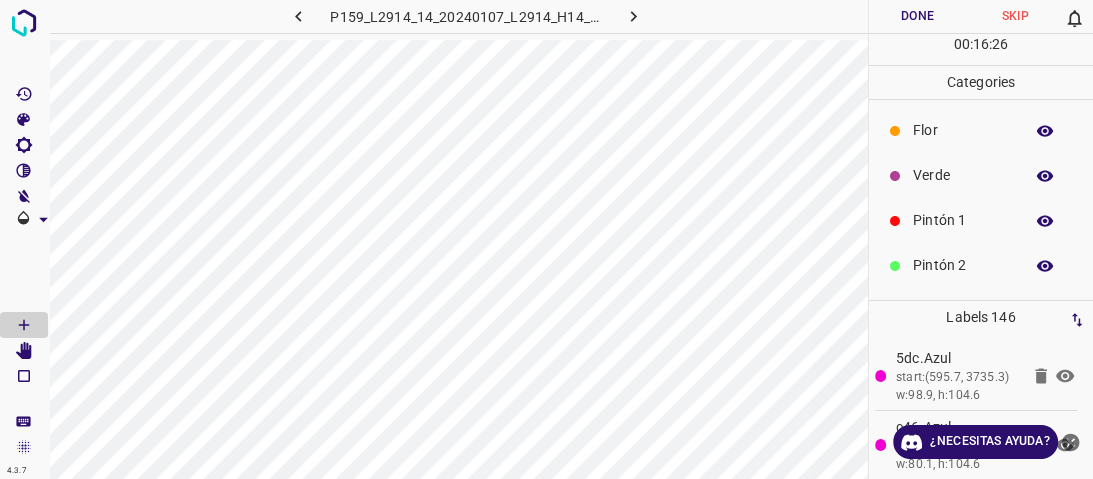click on "Verde" at bounding box center (981, 175) 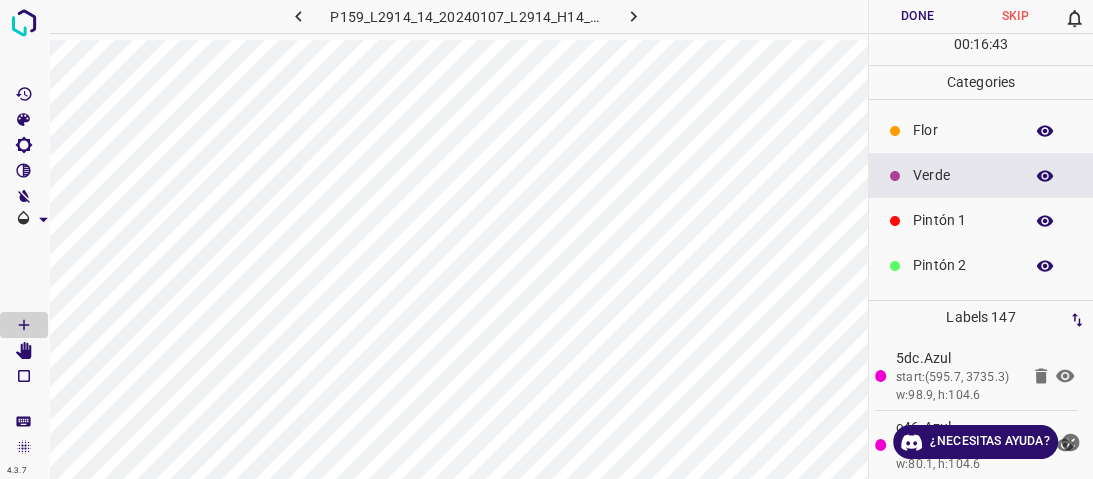 scroll, scrollTop: 176, scrollLeft: 0, axis: vertical 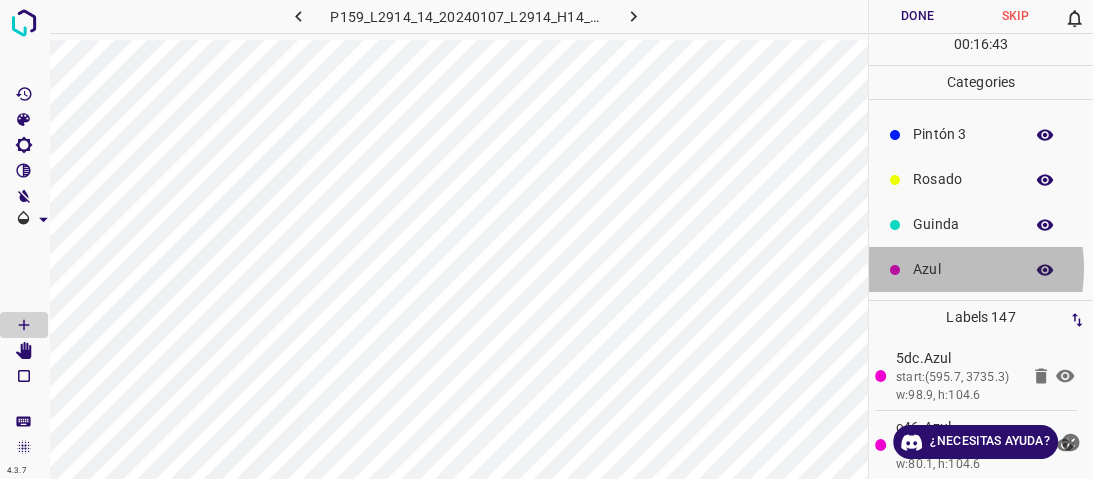 click on "Azul" at bounding box center [963, 269] 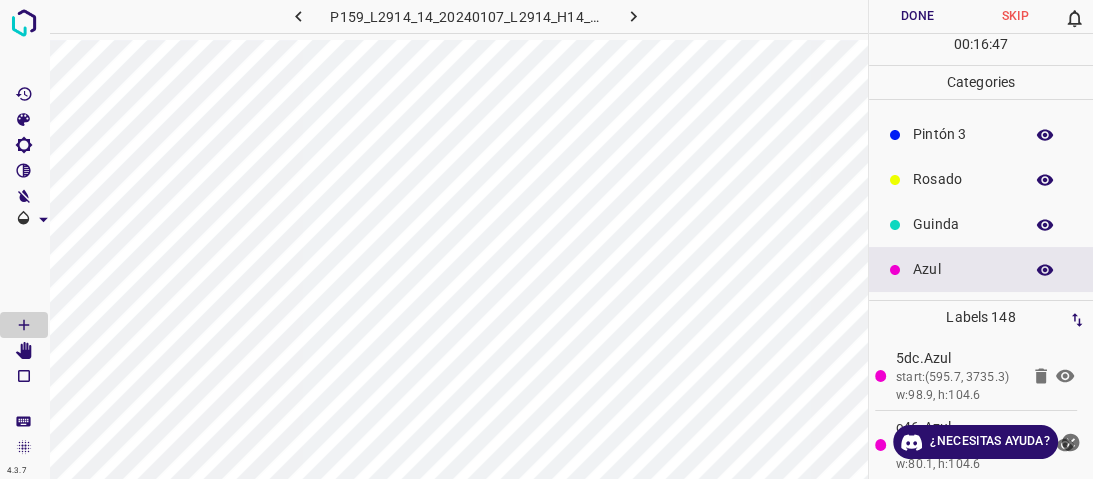 click on "Guinda" at bounding box center [963, 224] 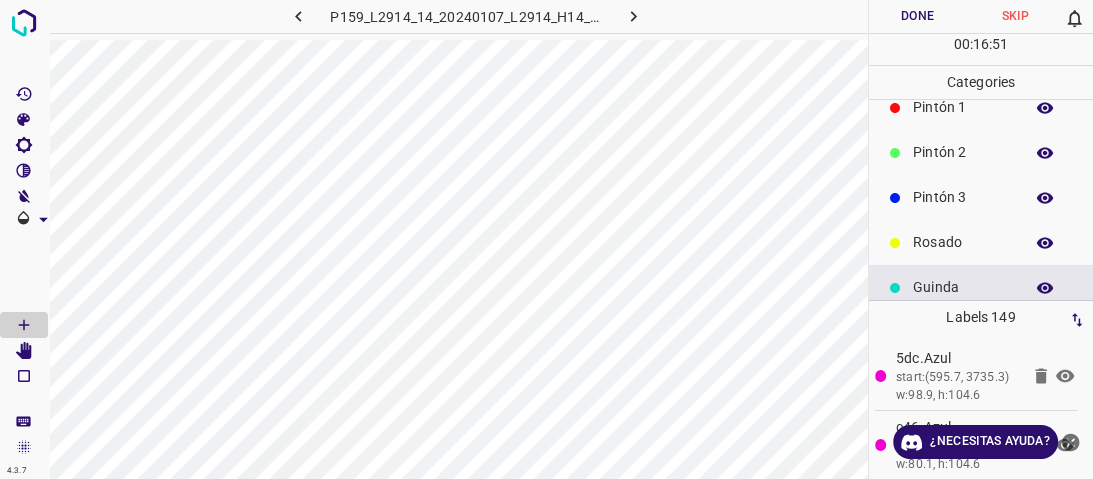 scroll, scrollTop: 96, scrollLeft: 0, axis: vertical 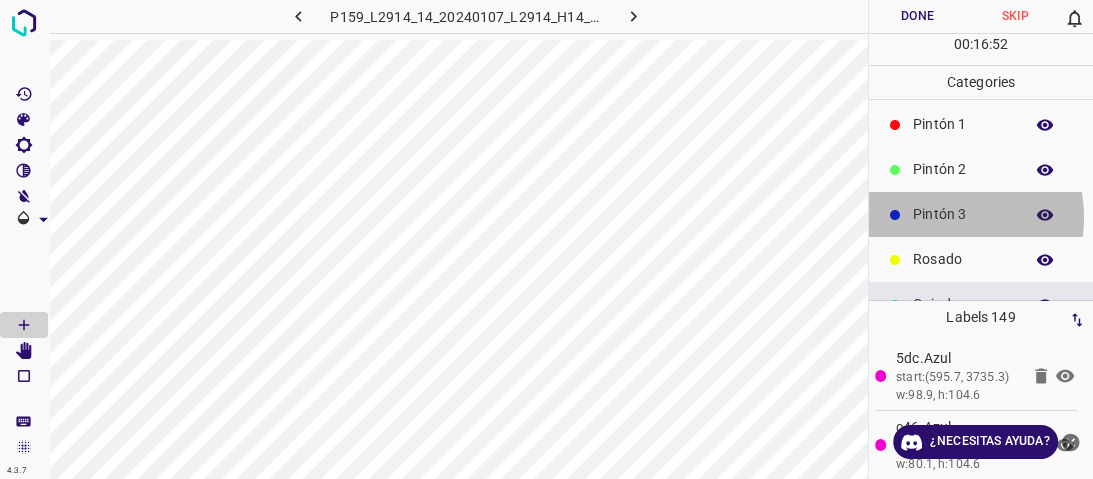 click on "Pintón 3" at bounding box center [963, 214] 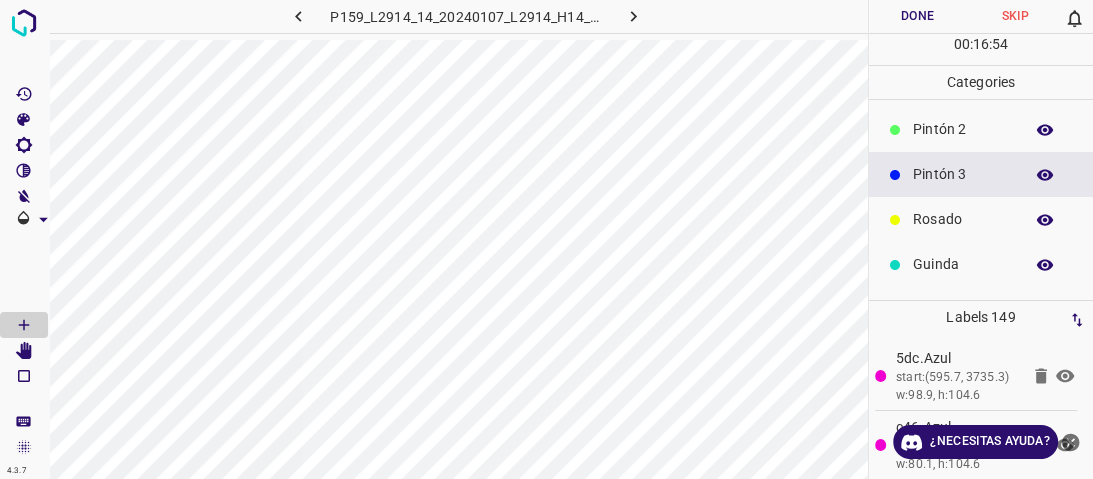 scroll, scrollTop: 176, scrollLeft: 0, axis: vertical 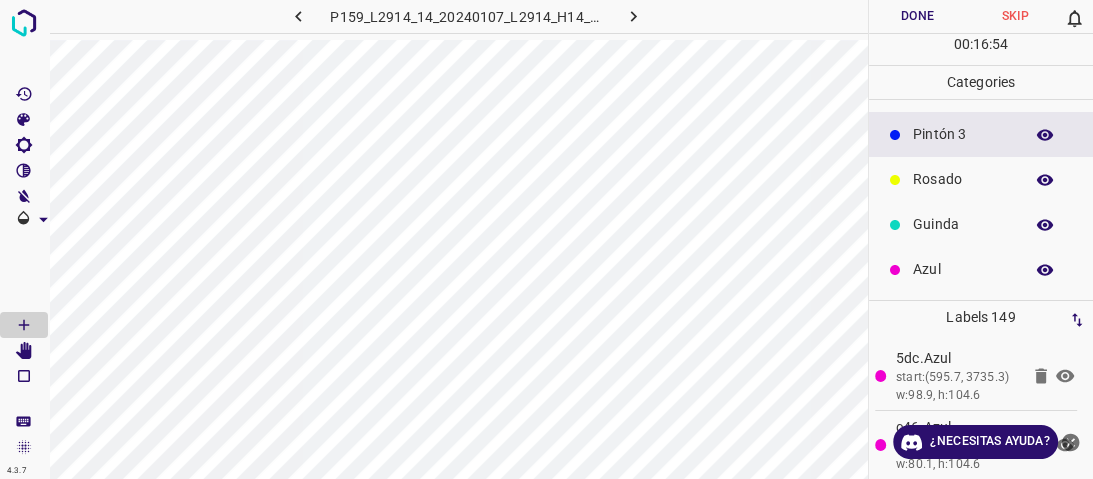 click on "Guinda" at bounding box center (963, 224) 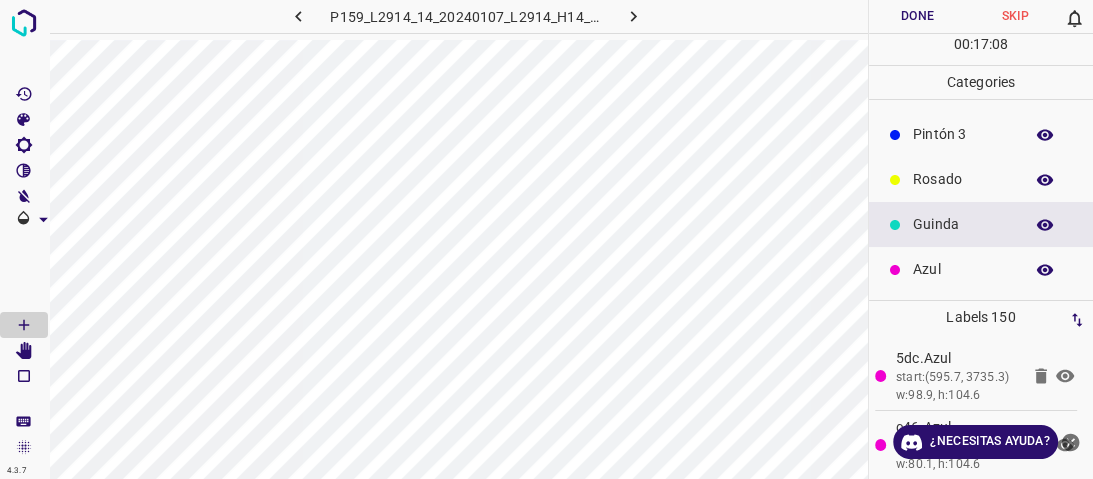 scroll, scrollTop: 108, scrollLeft: 0, axis: vertical 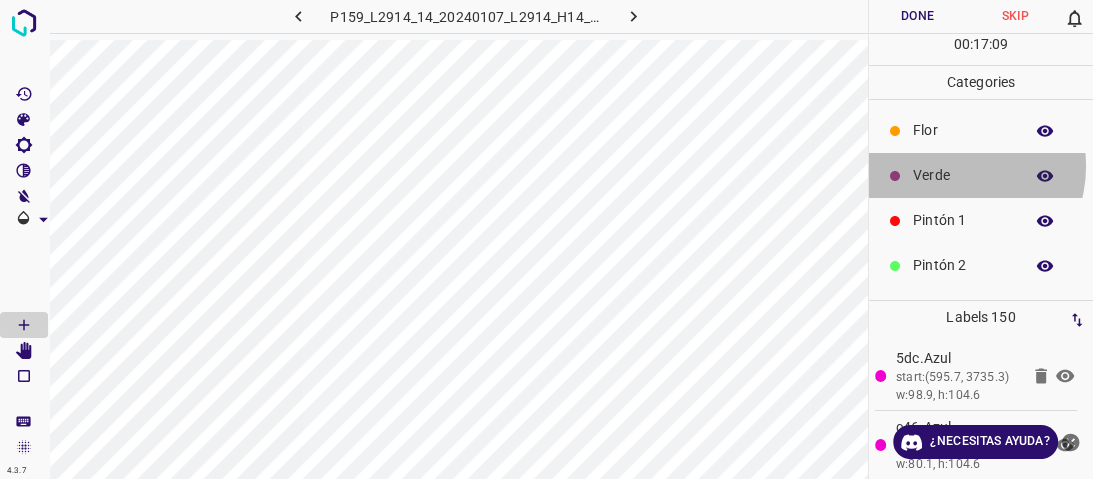 drag, startPoint x: 954, startPoint y: 166, endPoint x: 944, endPoint y: 169, distance: 10.440307 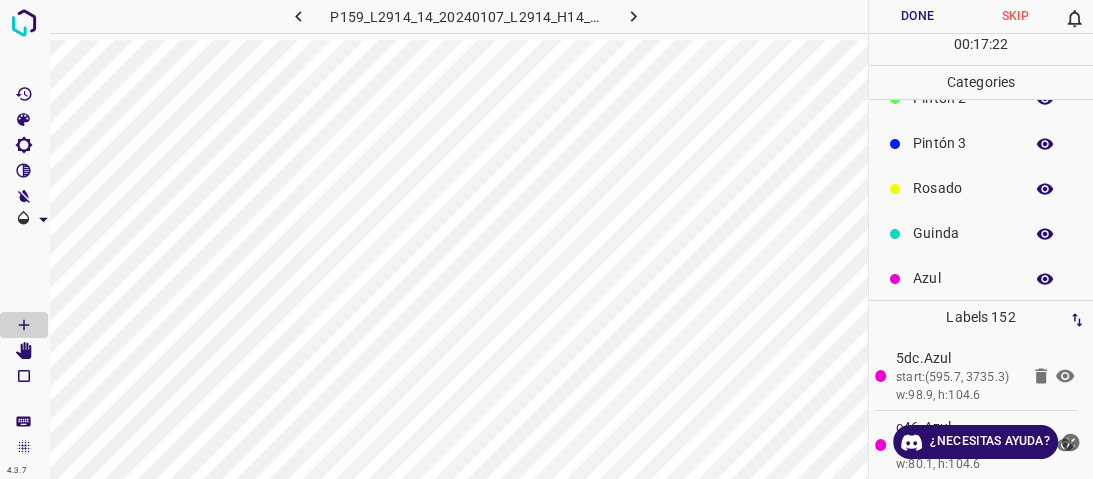 scroll, scrollTop: 176, scrollLeft: 0, axis: vertical 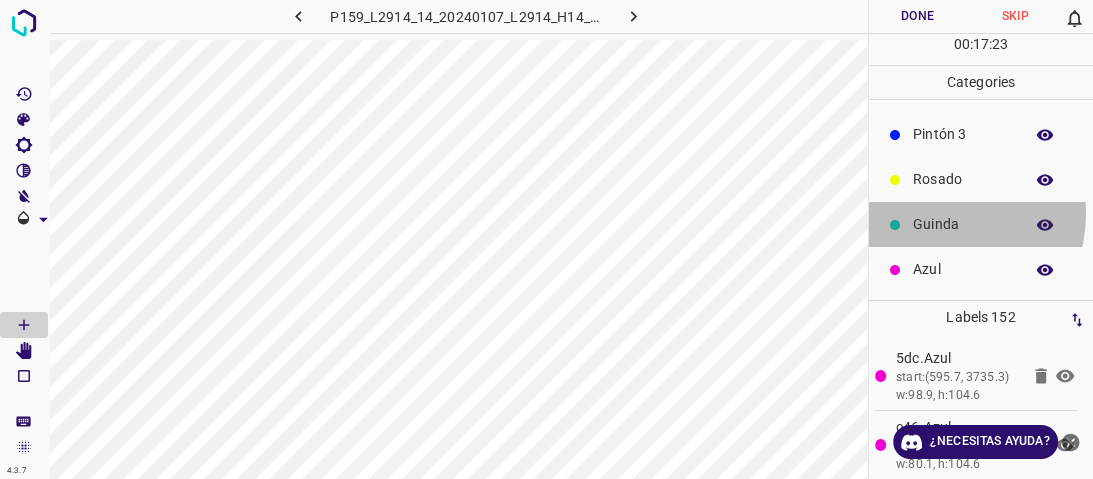 click on "Guinda" at bounding box center [963, 224] 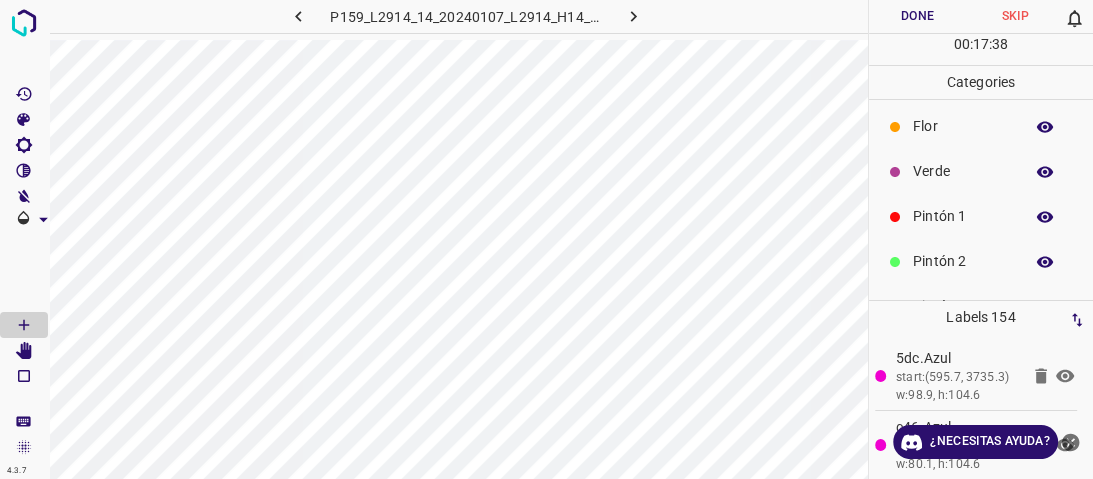 scroll, scrollTop: 0, scrollLeft: 0, axis: both 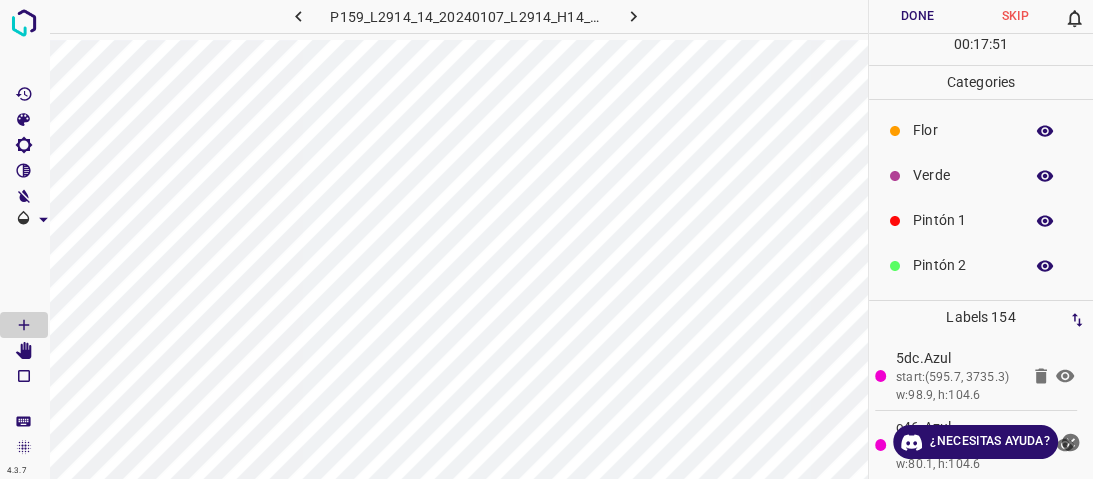 drag, startPoint x: 971, startPoint y: 246, endPoint x: 960, endPoint y: 246, distance: 11 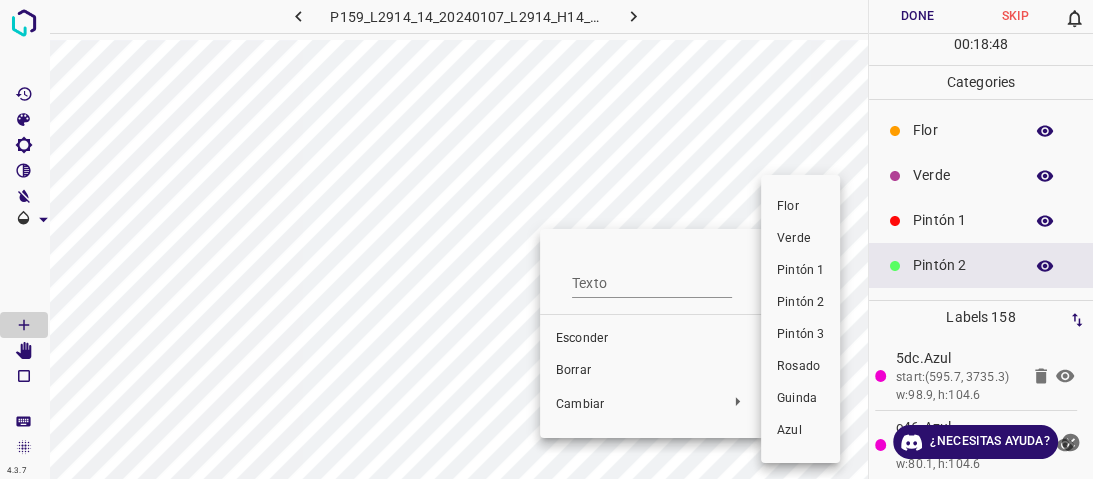 click on "Rosado" at bounding box center [798, 366] 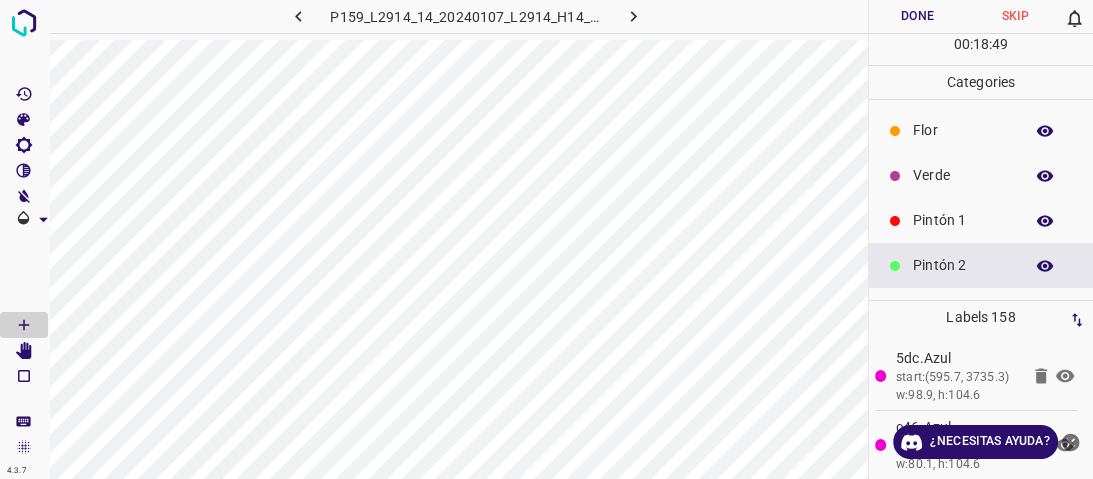 click on "Verde" at bounding box center [963, 175] 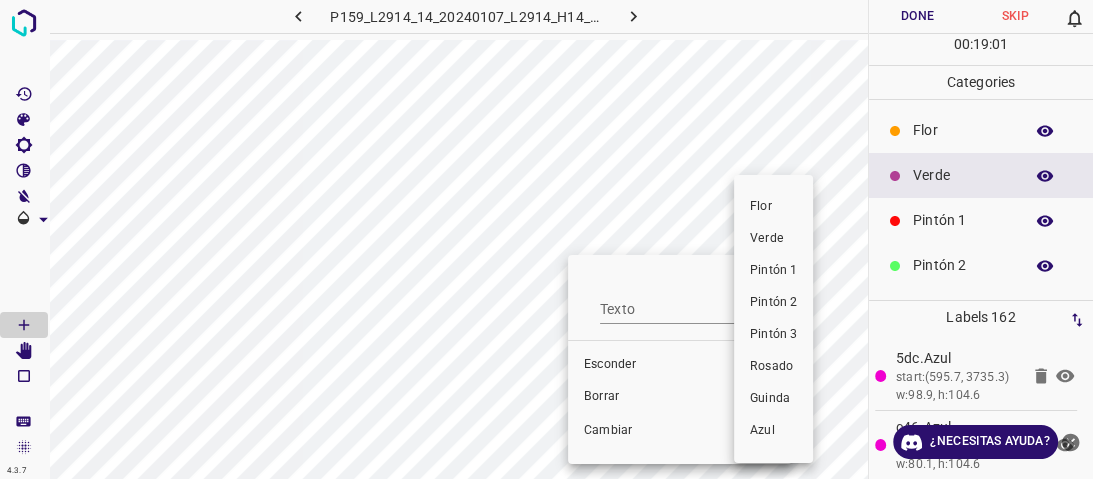 click on "Pintón 1" at bounding box center (773, 270) 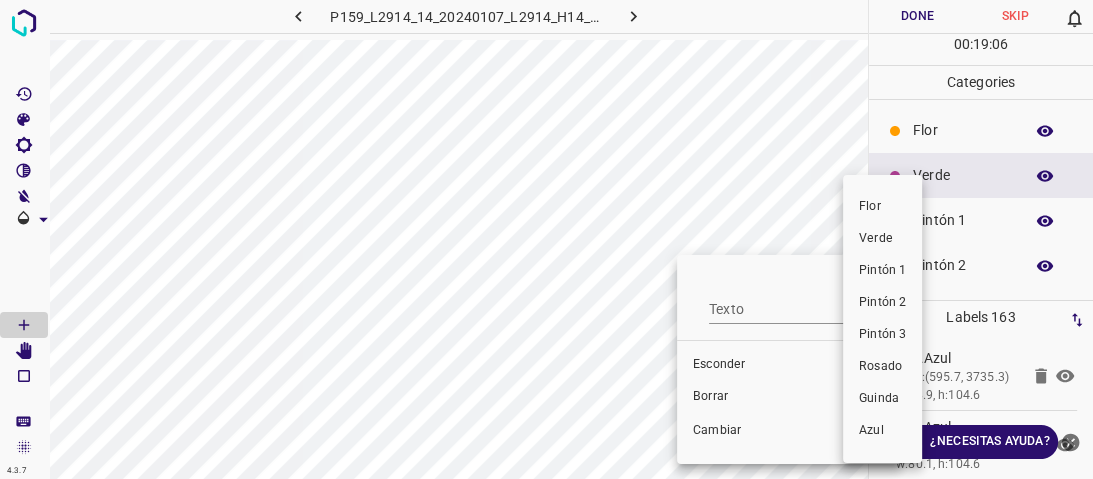 click on "Pintón 1" at bounding box center (882, 270) 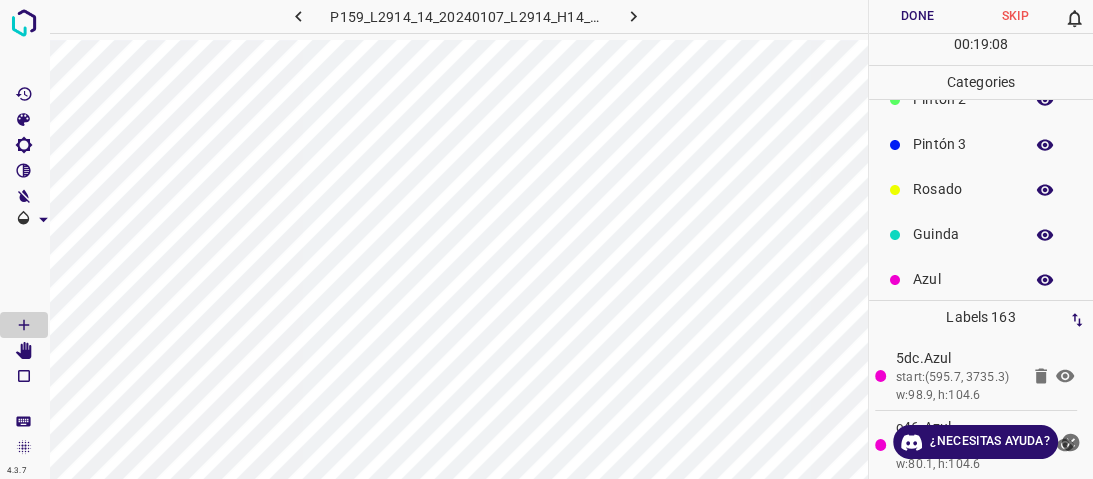scroll, scrollTop: 176, scrollLeft: 0, axis: vertical 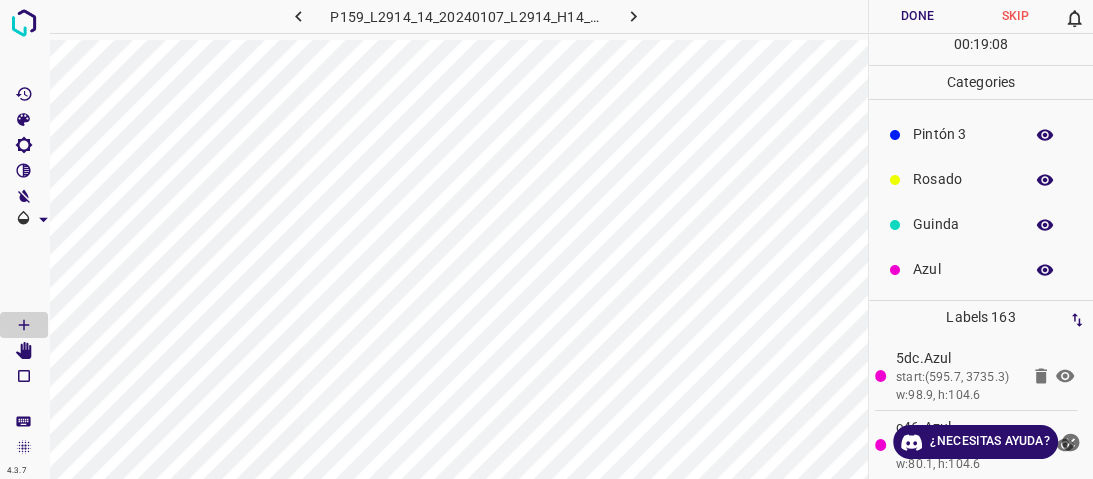 click on "Azul" at bounding box center (963, 269) 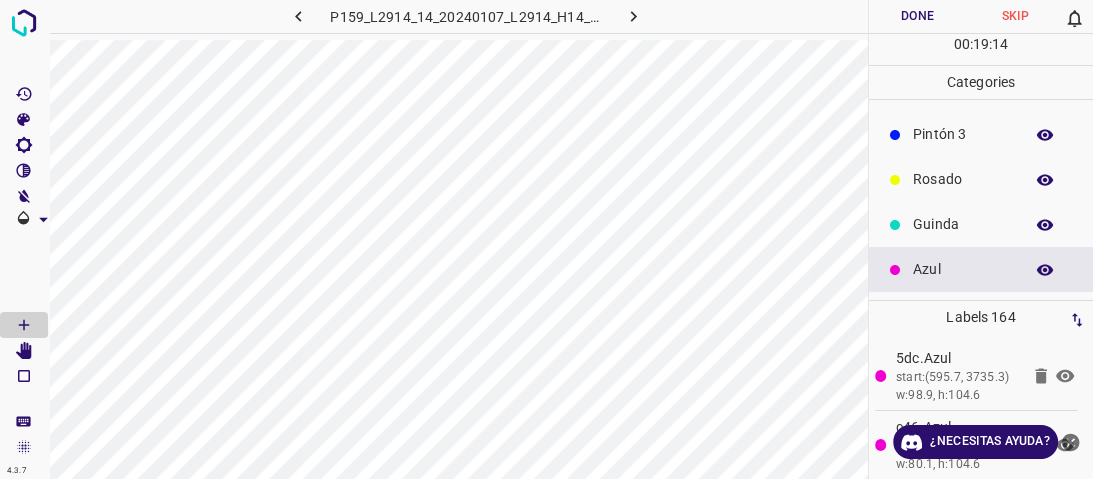 click on "Guinda" at bounding box center (963, 224) 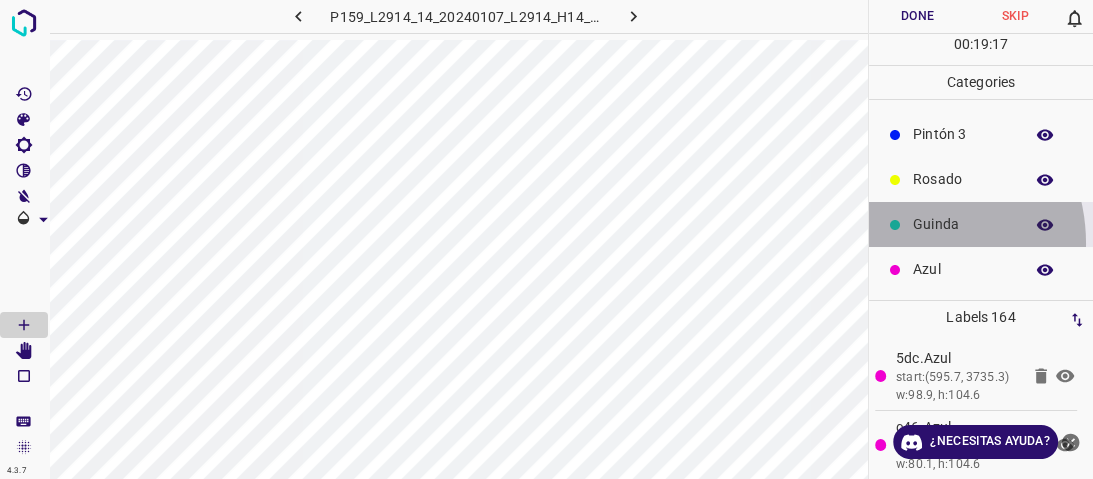 click on "Guinda" at bounding box center [981, 224] 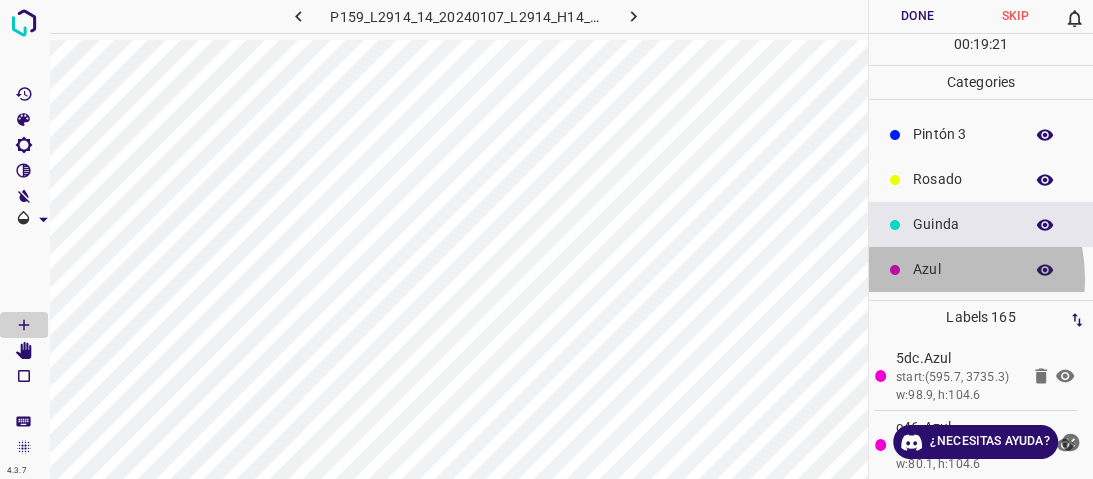click on "Azul" at bounding box center [963, 269] 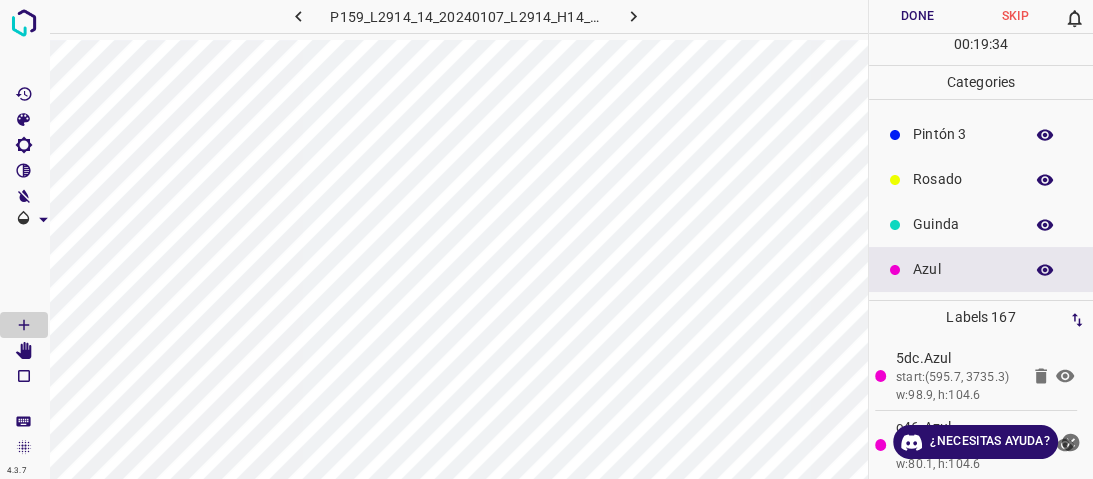 scroll, scrollTop: 16, scrollLeft: 0, axis: vertical 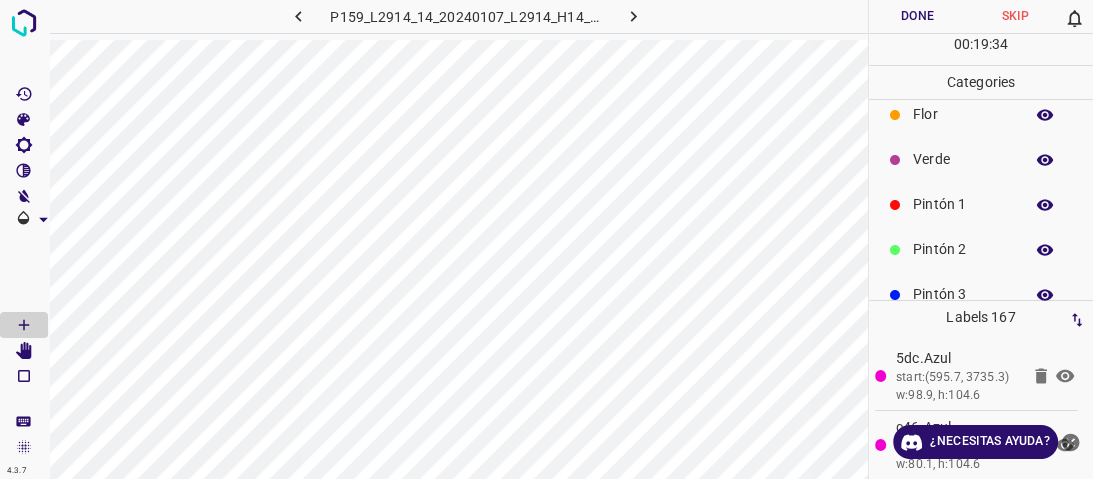 click on "Verde" at bounding box center (981, 159) 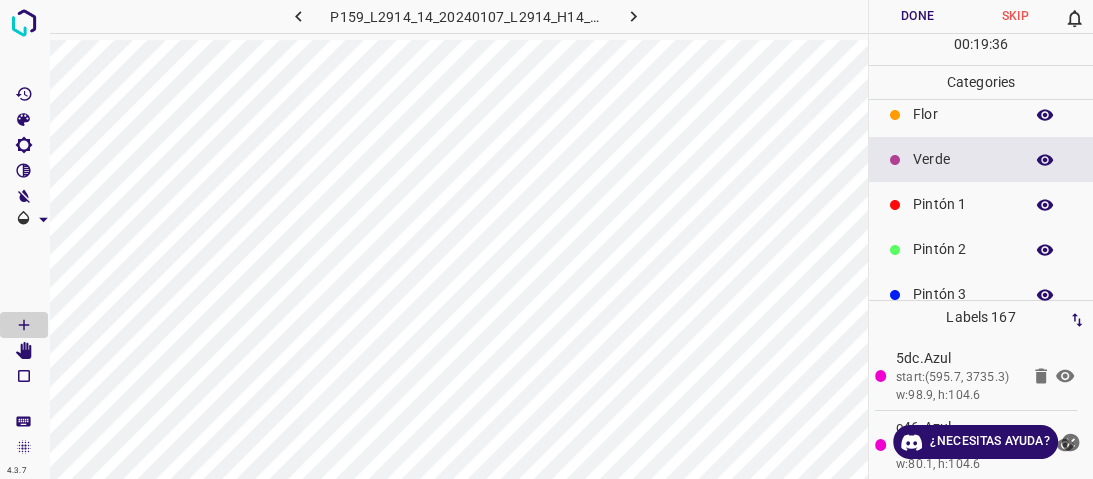 click on "Pintón 1" at bounding box center (963, 204) 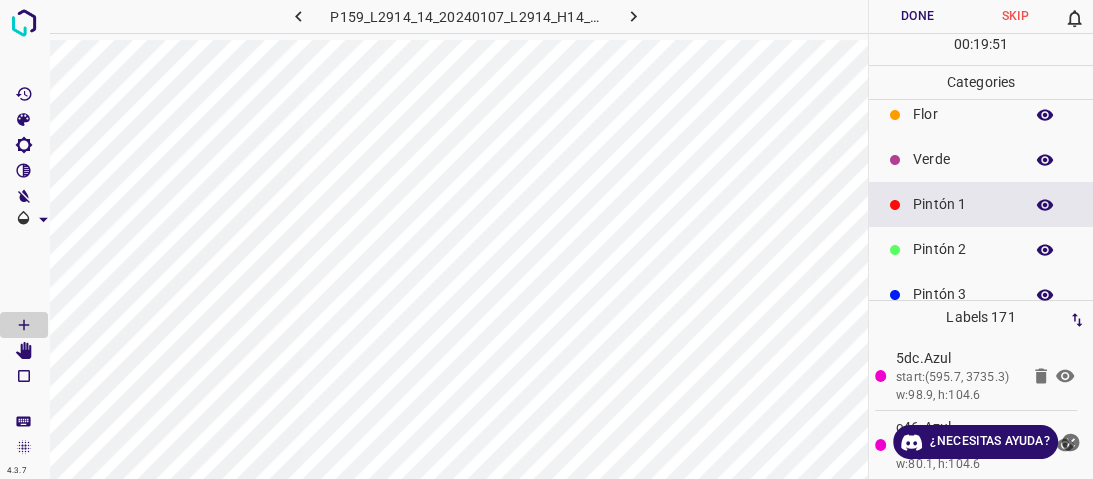 scroll, scrollTop: 176, scrollLeft: 0, axis: vertical 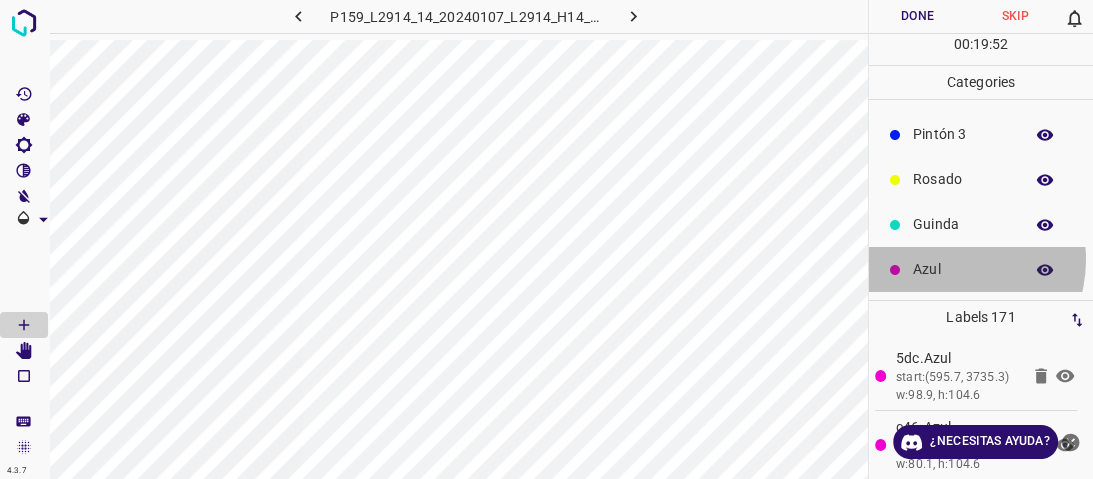 click on "Azul" at bounding box center (963, 269) 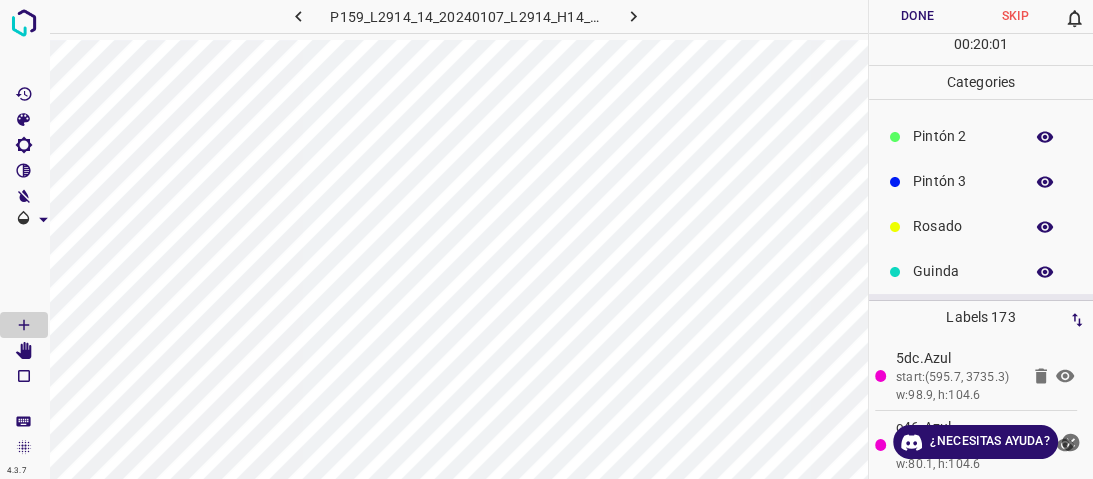 scroll, scrollTop: 96, scrollLeft: 0, axis: vertical 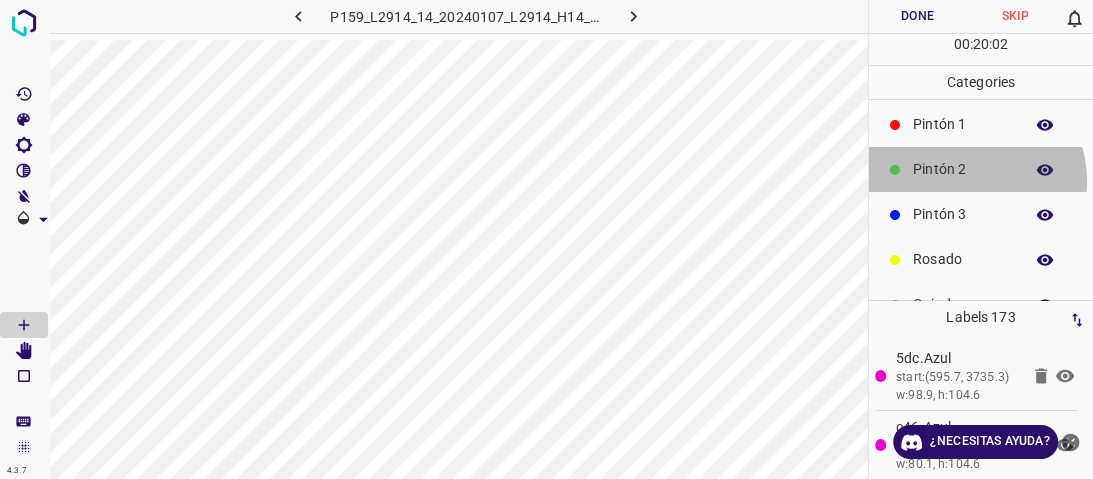 click on "Pintón 2" at bounding box center (981, 169) 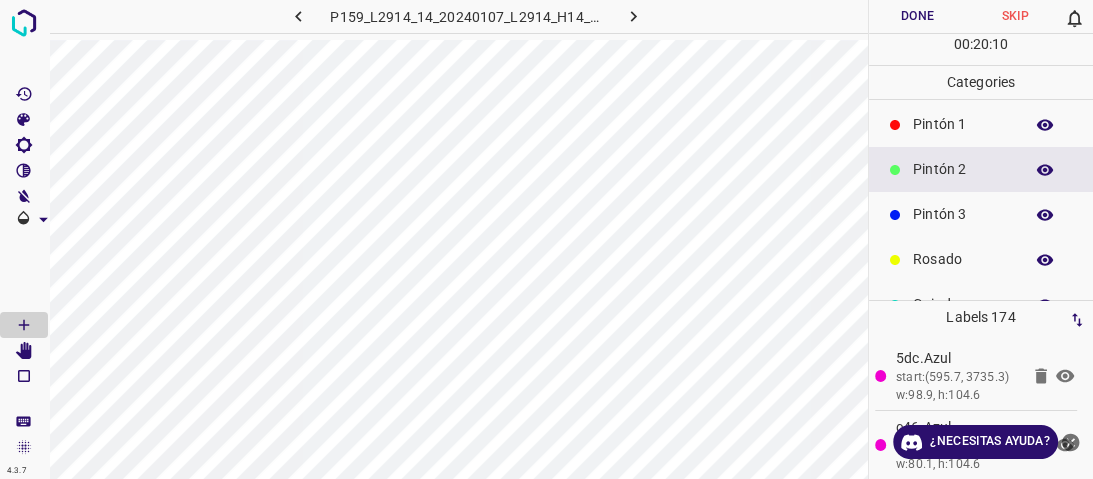 scroll, scrollTop: 176, scrollLeft: 0, axis: vertical 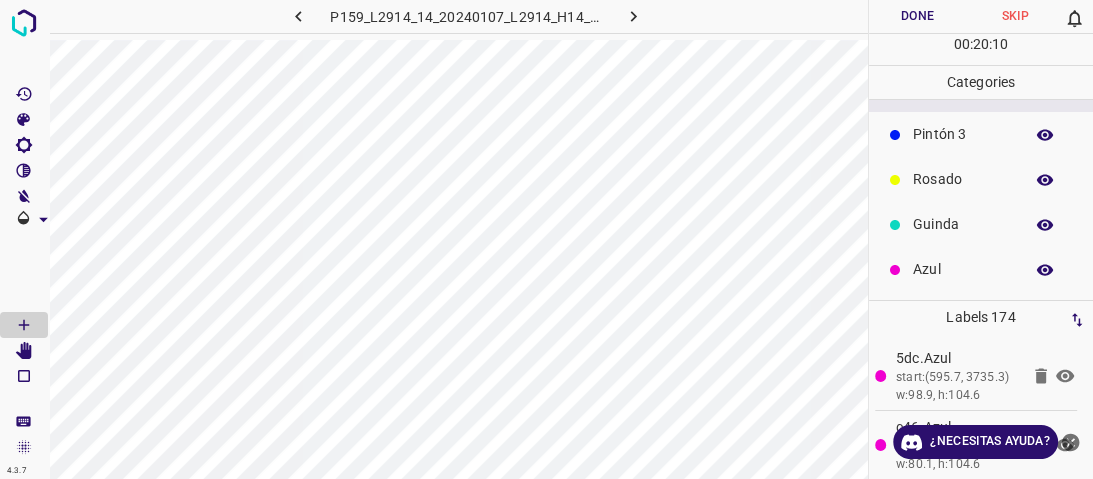 click on "Rosado" at bounding box center [963, 179] 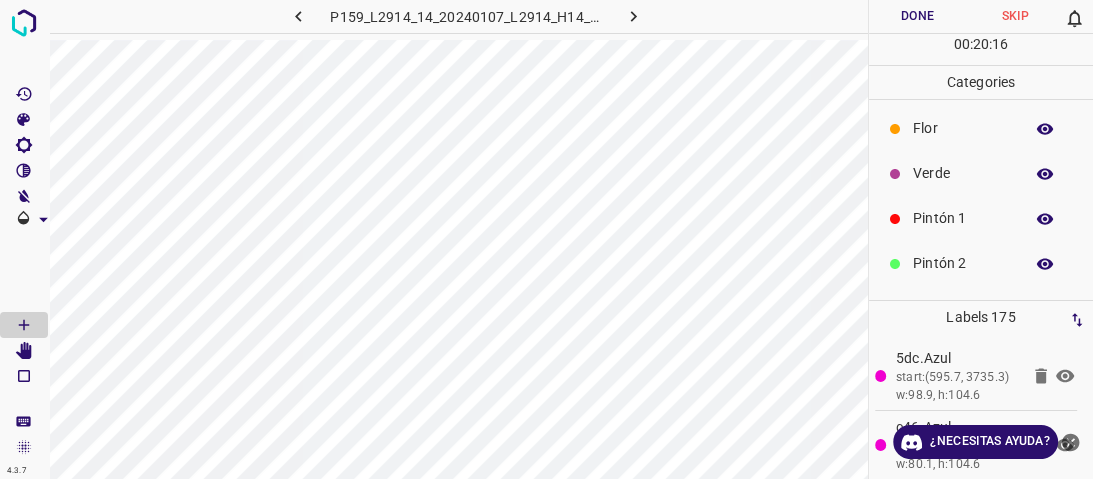scroll, scrollTop: 0, scrollLeft: 0, axis: both 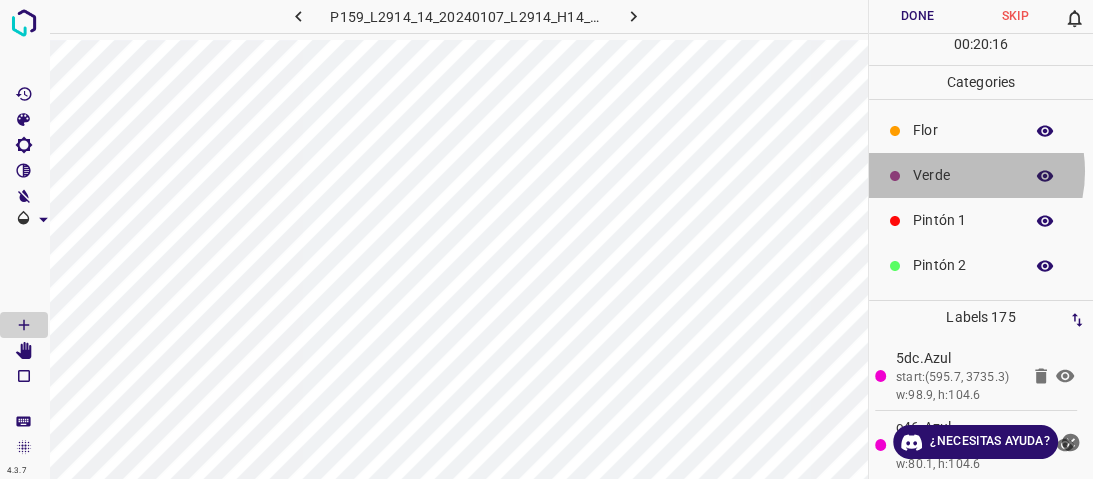 click on "Verde" at bounding box center (963, 175) 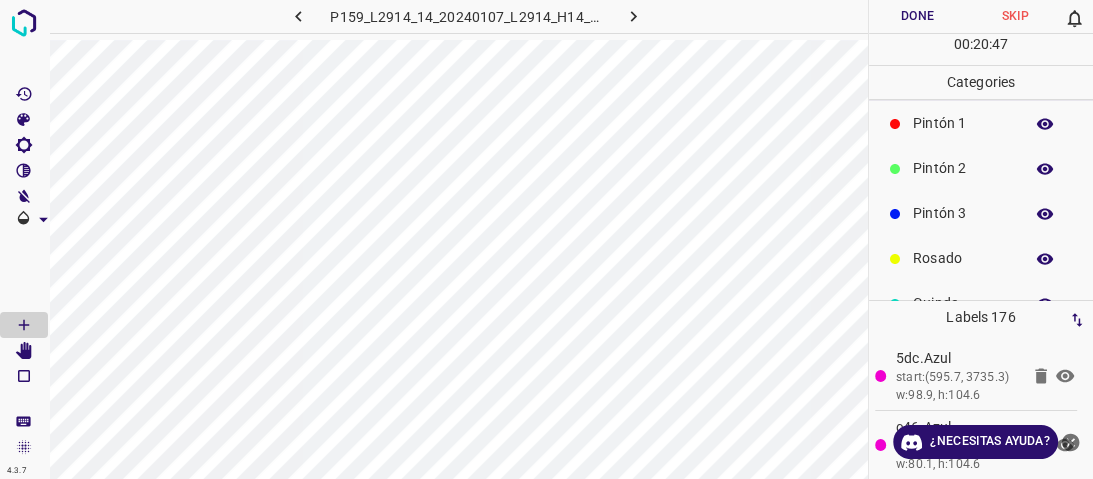 scroll, scrollTop: 176, scrollLeft: 0, axis: vertical 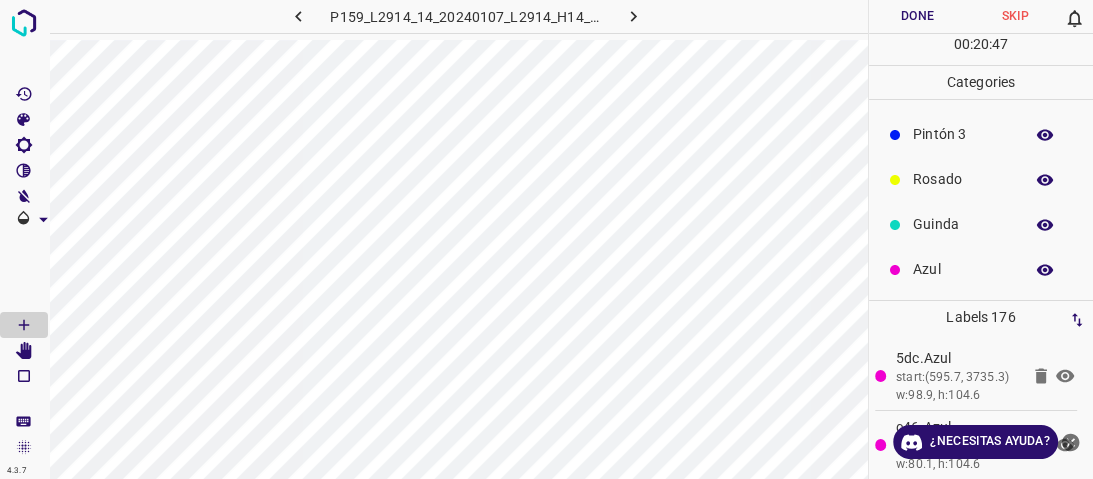 click on "Guinda" at bounding box center (963, 224) 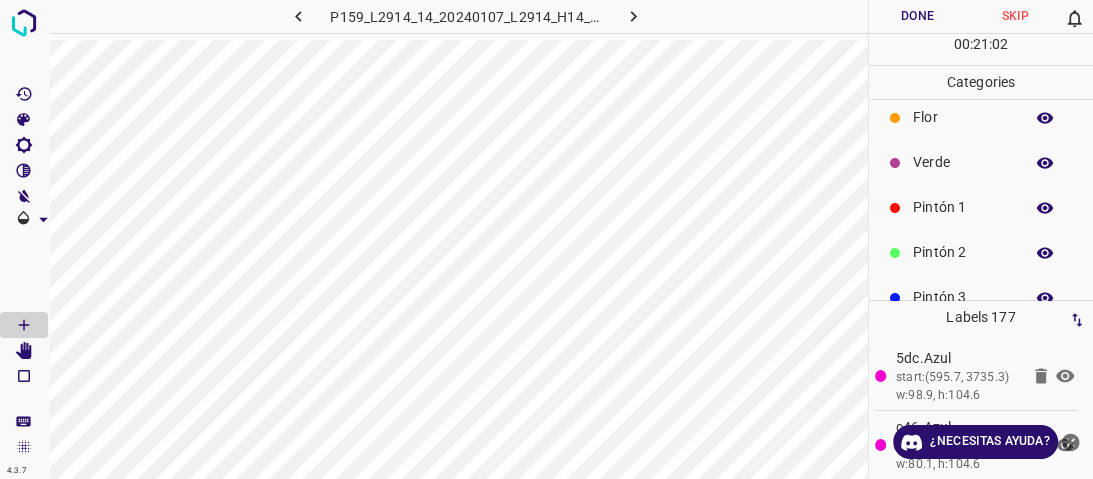 scroll, scrollTop: 0, scrollLeft: 0, axis: both 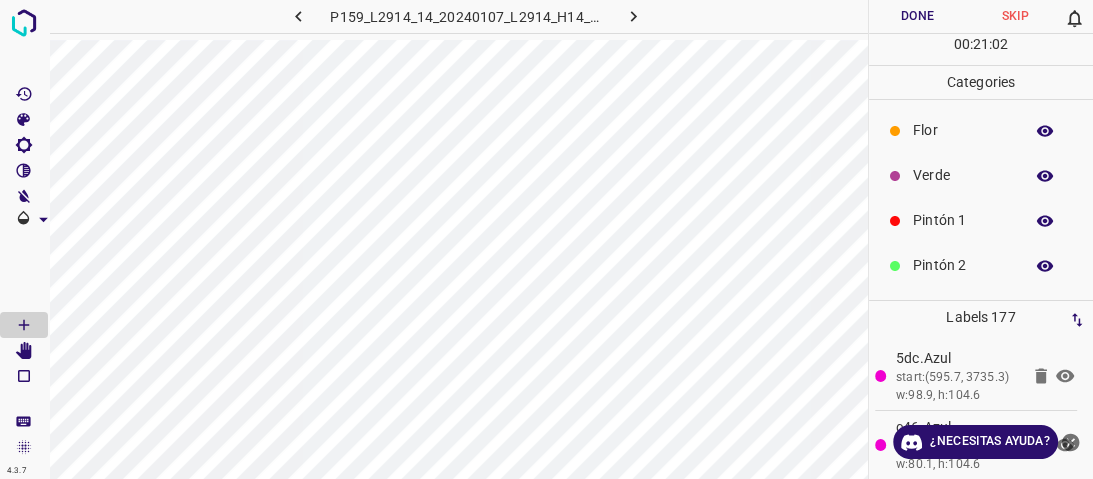 click on "Flor" at bounding box center [963, 130] 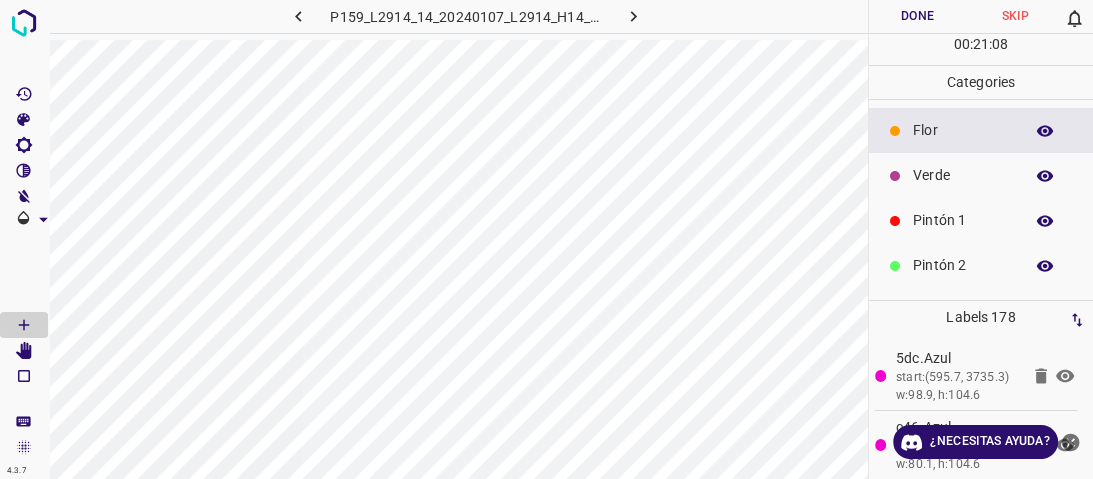 click on "Verde" at bounding box center (963, 175) 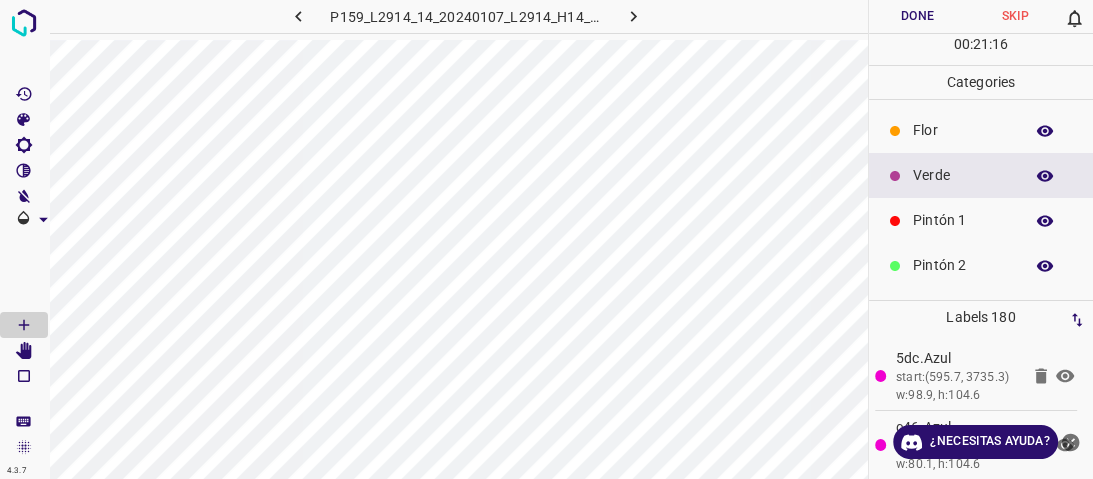 click on "Pintón 2" at bounding box center [963, 265] 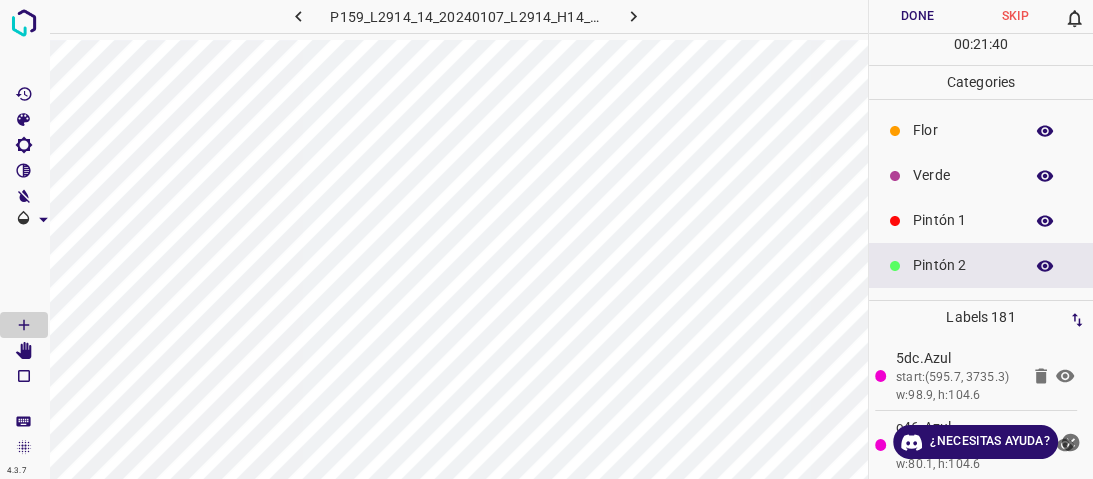 drag, startPoint x: 914, startPoint y: 181, endPoint x: 885, endPoint y: 211, distance: 41.725292 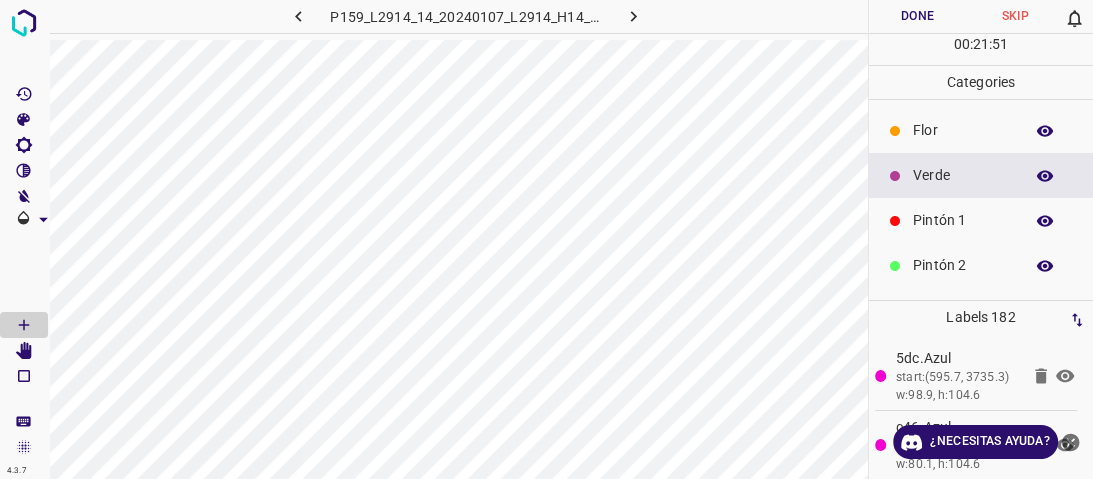 click on "Verde" at bounding box center [963, 175] 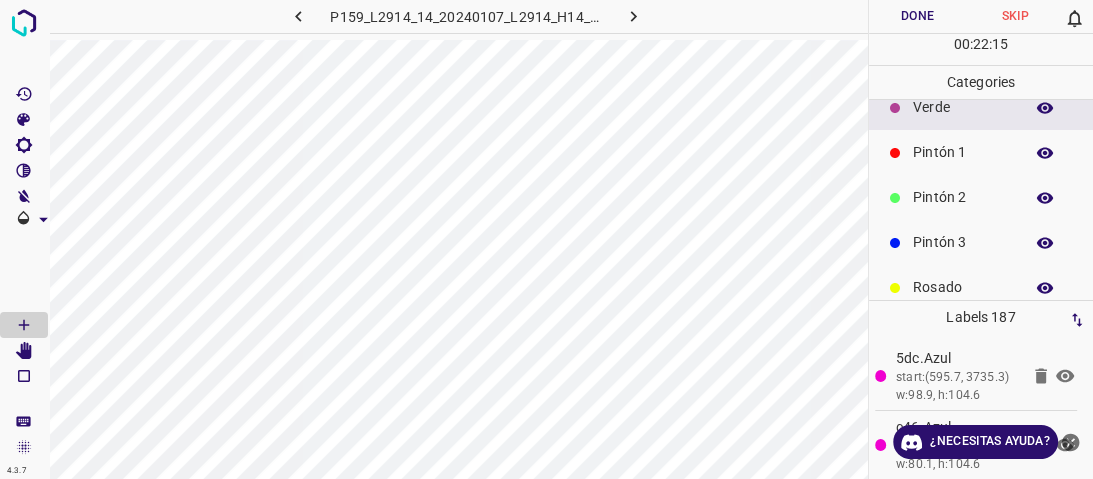 scroll, scrollTop: 160, scrollLeft: 0, axis: vertical 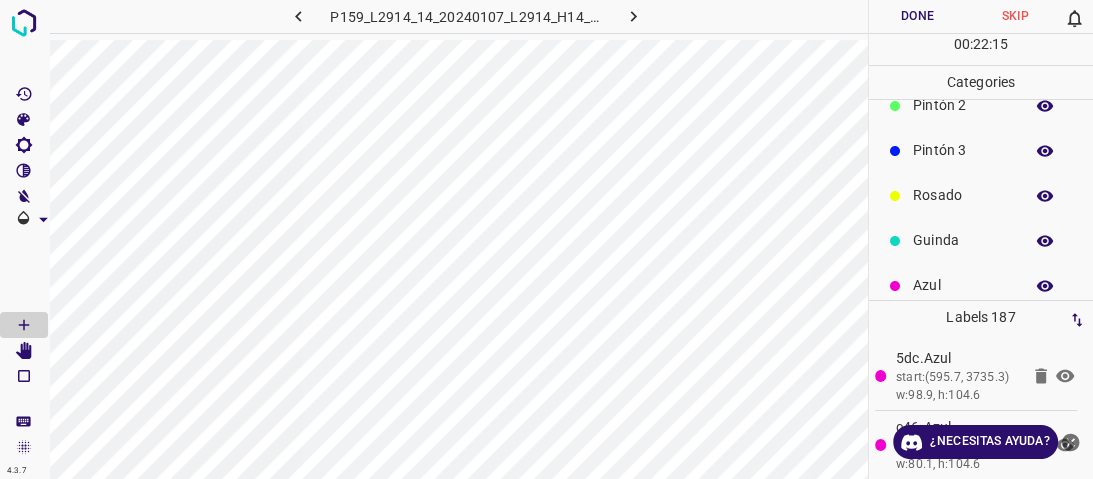 drag, startPoint x: 940, startPoint y: 188, endPoint x: 917, endPoint y: 193, distance: 23.537205 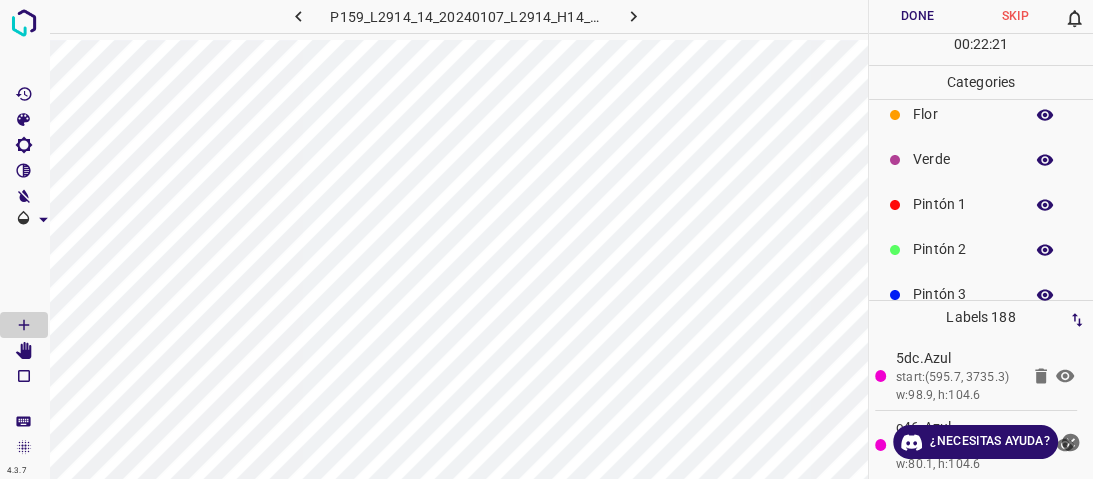 scroll, scrollTop: 0, scrollLeft: 0, axis: both 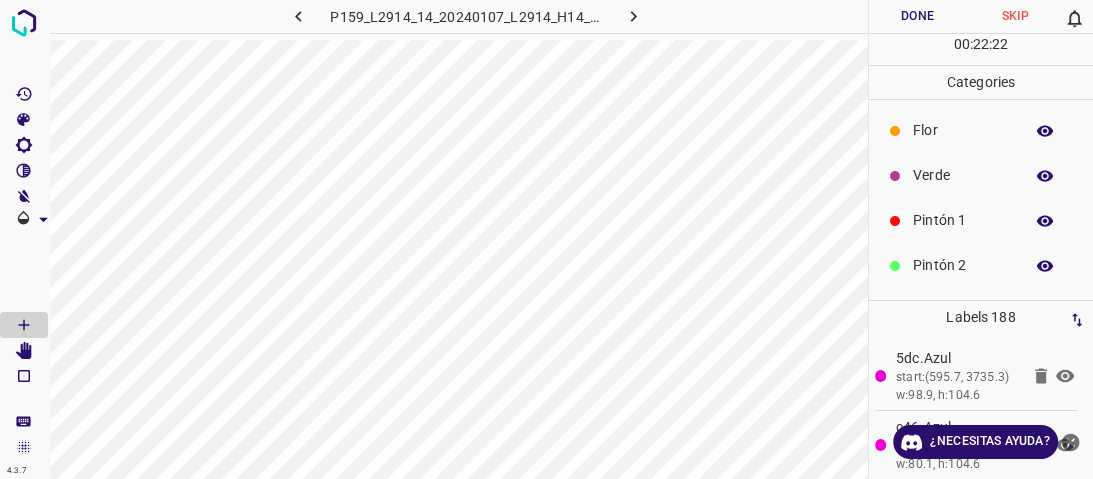 drag, startPoint x: 976, startPoint y: 128, endPoint x: 961, endPoint y: 129, distance: 15.033297 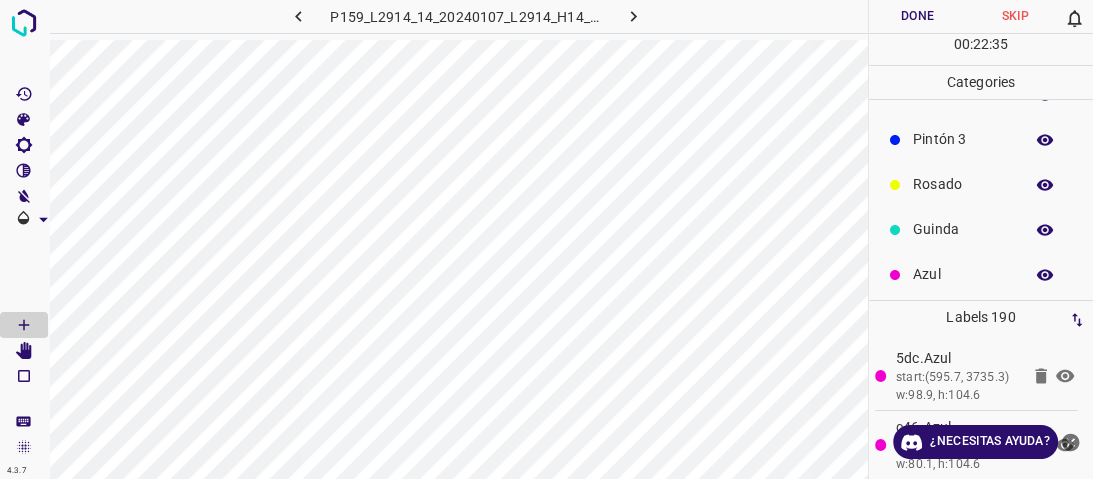 scroll, scrollTop: 176, scrollLeft: 0, axis: vertical 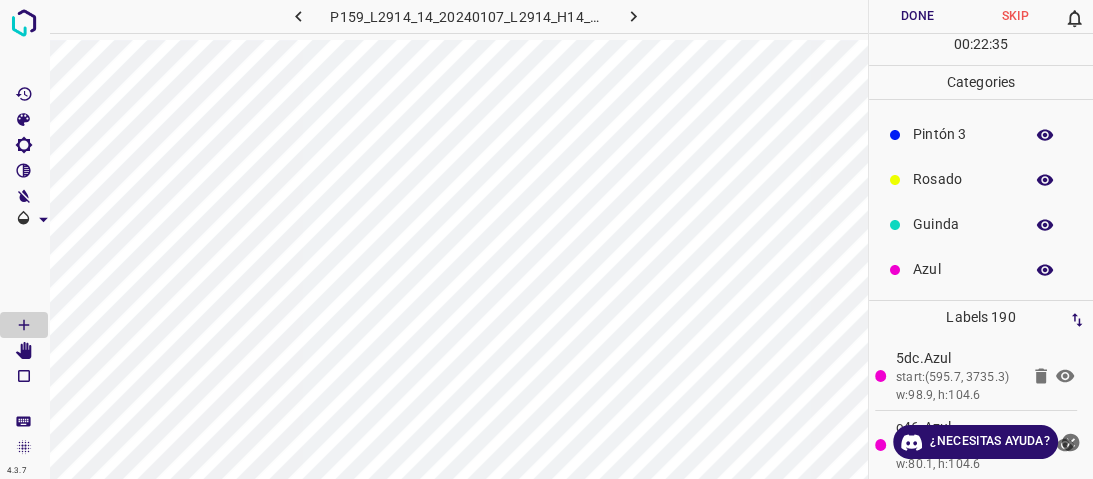 drag, startPoint x: 937, startPoint y: 229, endPoint x: 927, endPoint y: 232, distance: 10.440307 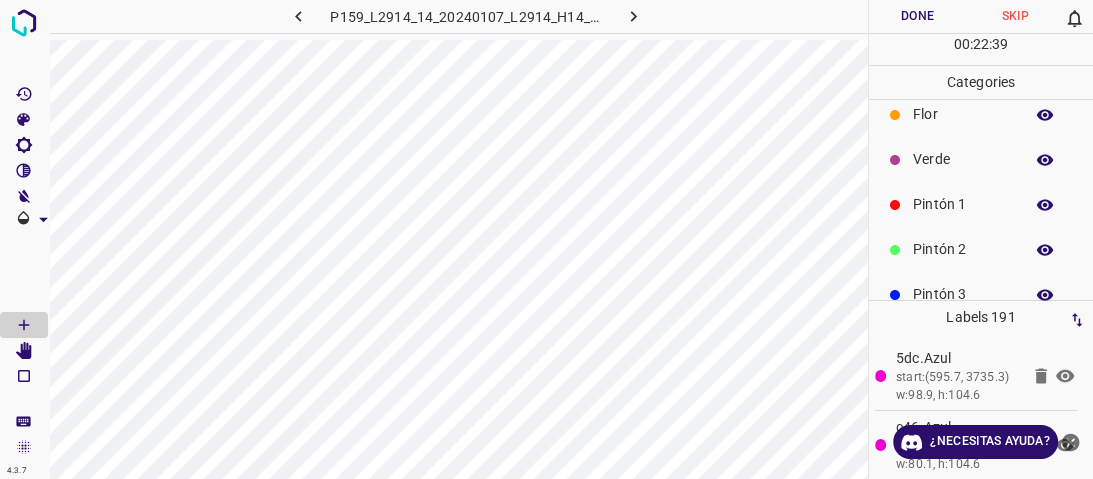 scroll, scrollTop: 176, scrollLeft: 0, axis: vertical 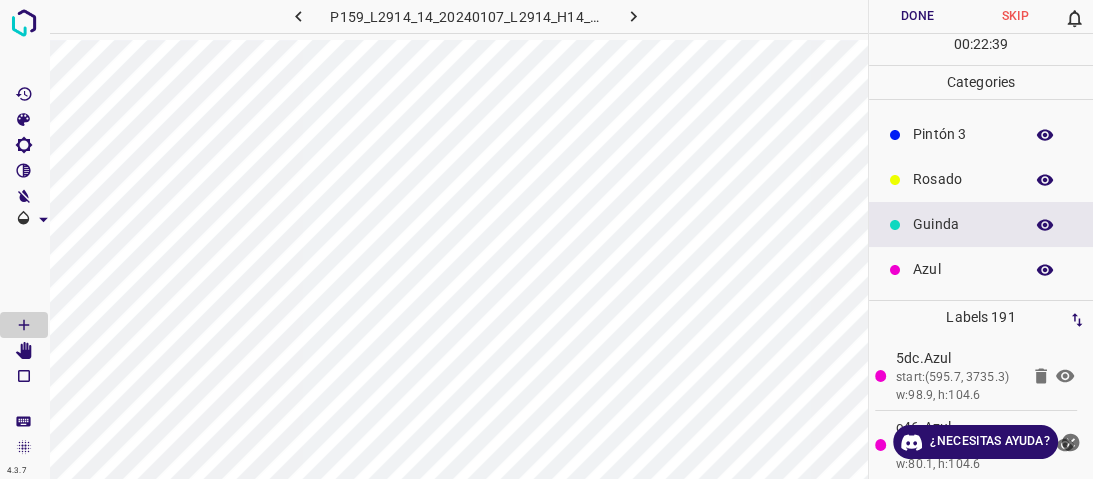 click on "Rosado" at bounding box center [963, 179] 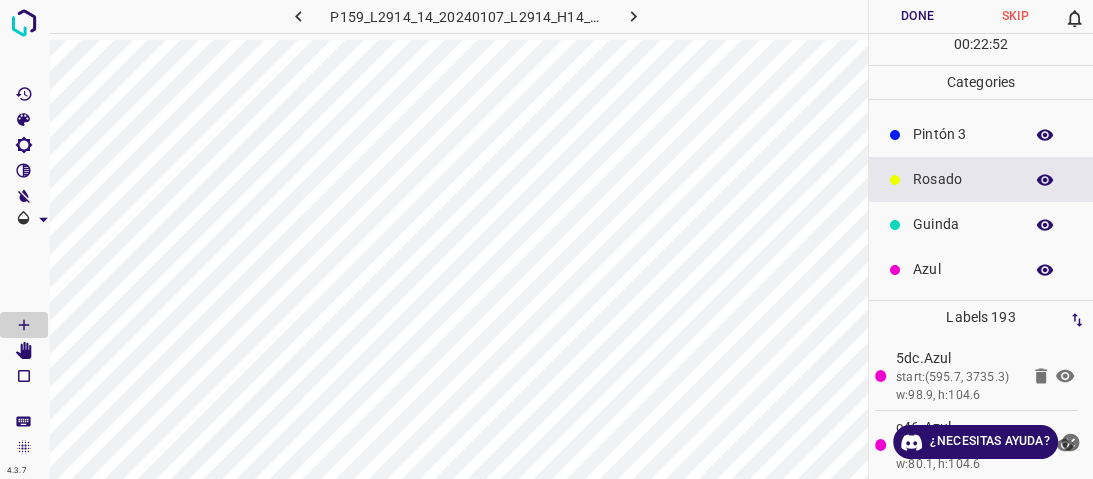 scroll, scrollTop: 96, scrollLeft: 0, axis: vertical 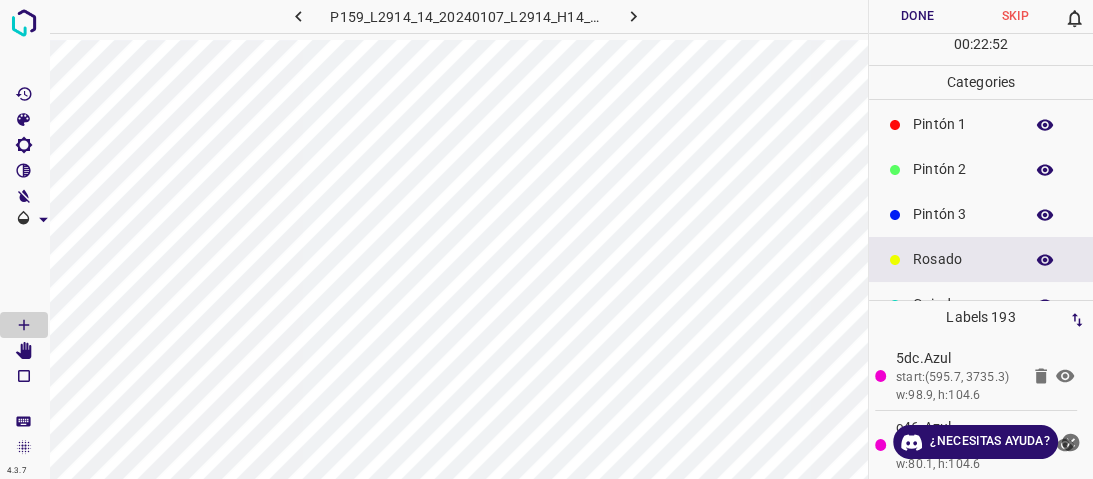 click on "Pintón 2" at bounding box center (963, 169) 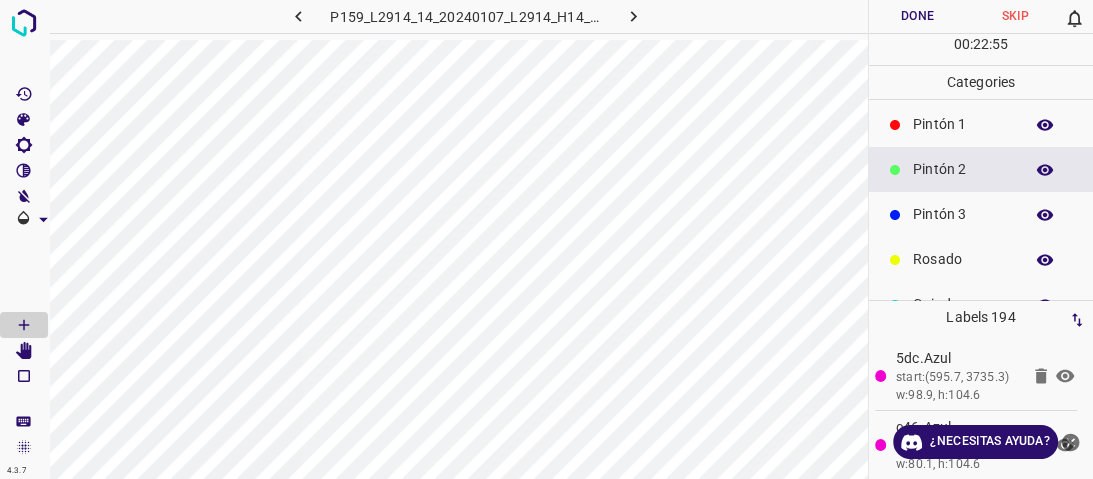 scroll, scrollTop: 176, scrollLeft: 0, axis: vertical 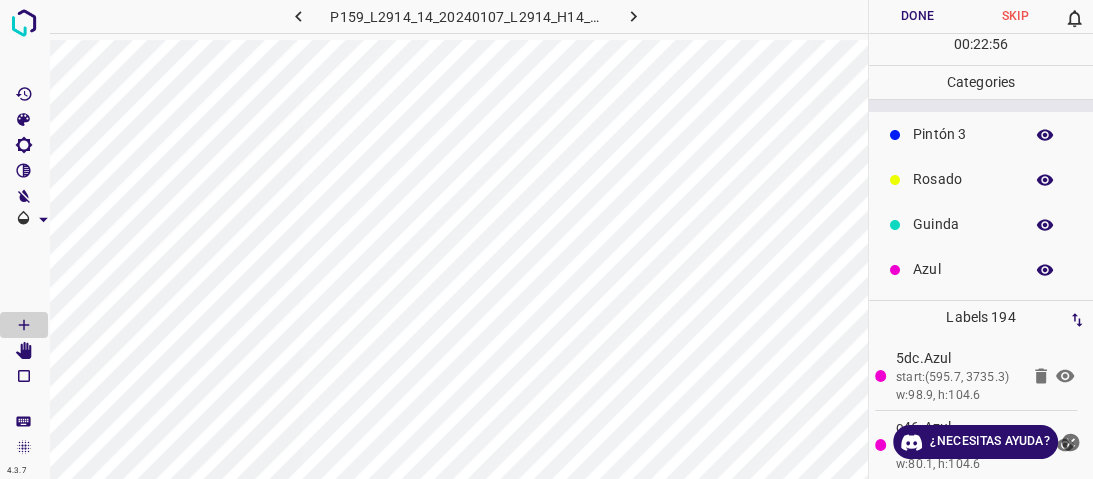 click on "Azul" at bounding box center (963, 269) 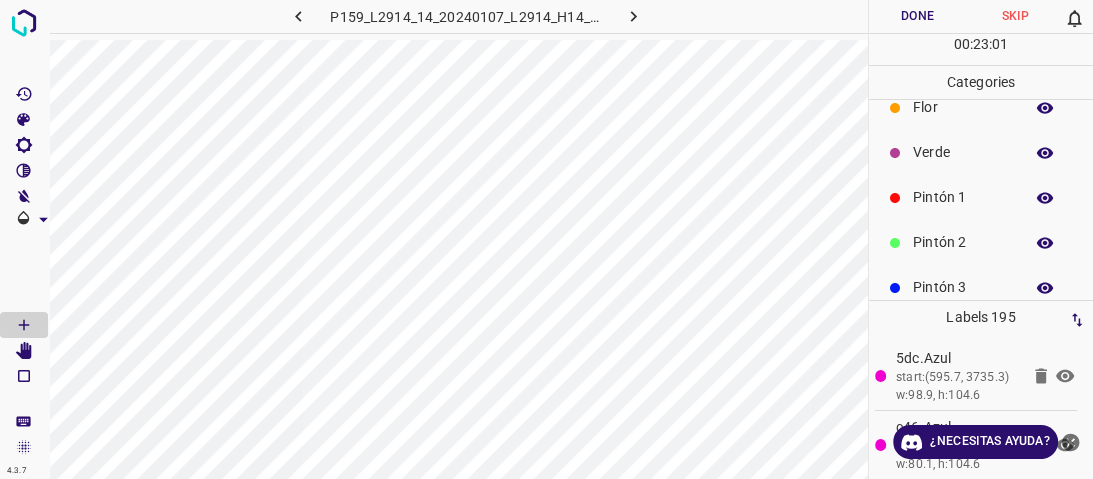 scroll, scrollTop: 16, scrollLeft: 0, axis: vertical 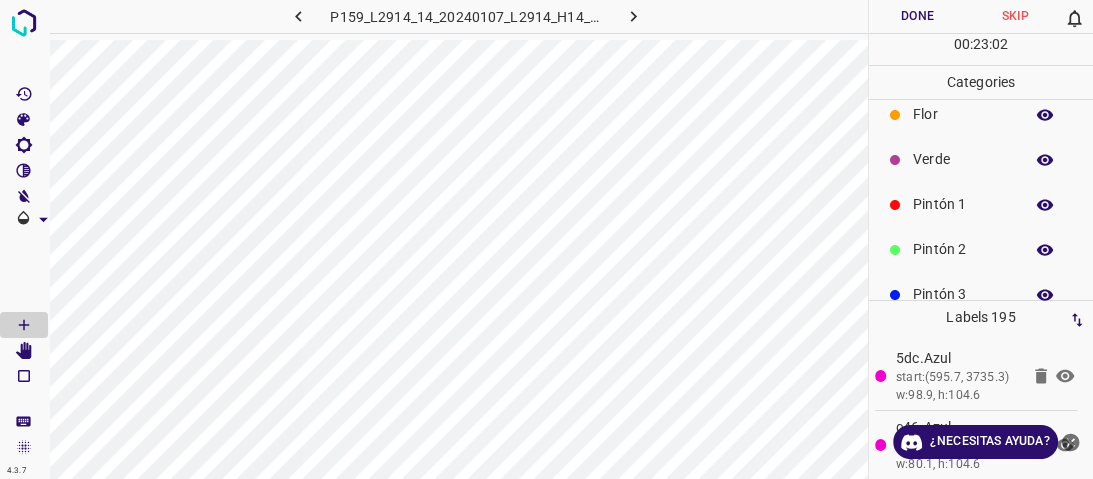 drag, startPoint x: 932, startPoint y: 160, endPoint x: 899, endPoint y: 179, distance: 38.078865 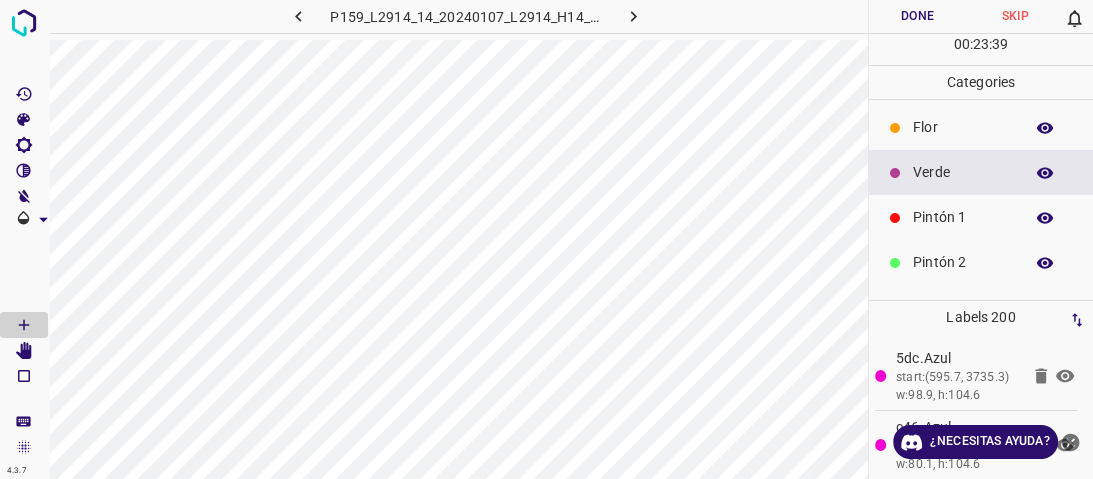 scroll, scrollTop: 0, scrollLeft: 0, axis: both 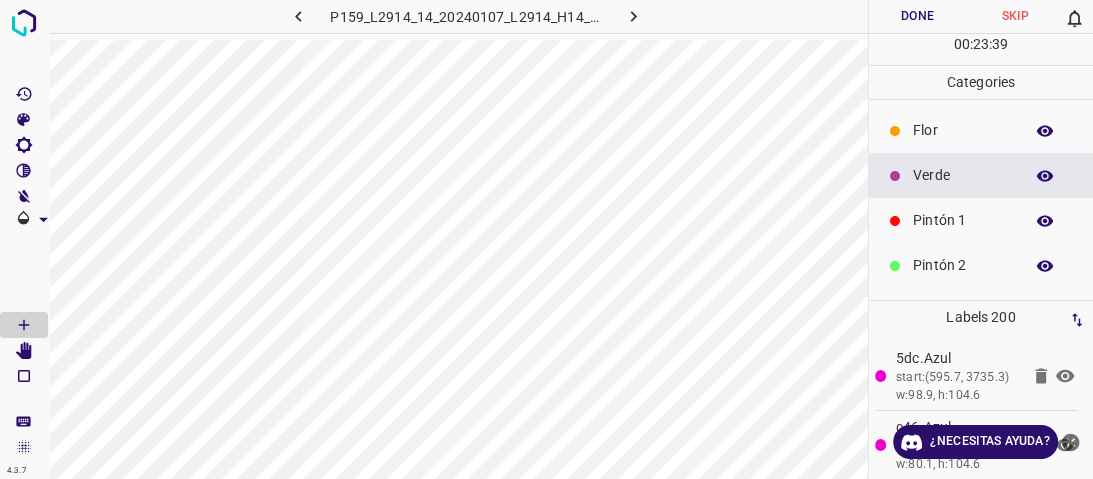 click on "Flor" at bounding box center [981, 130] 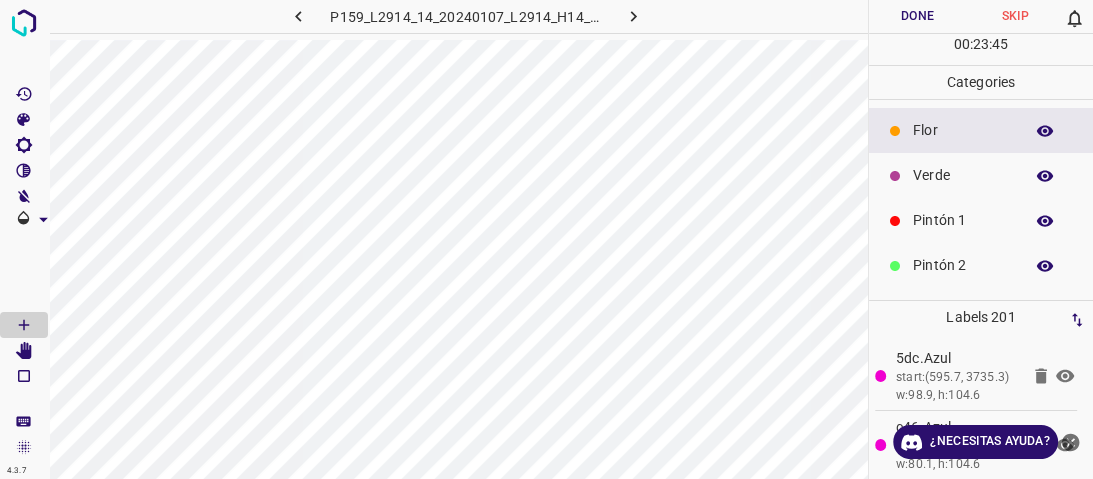 click on "Pintón 1" at bounding box center (981, 220) 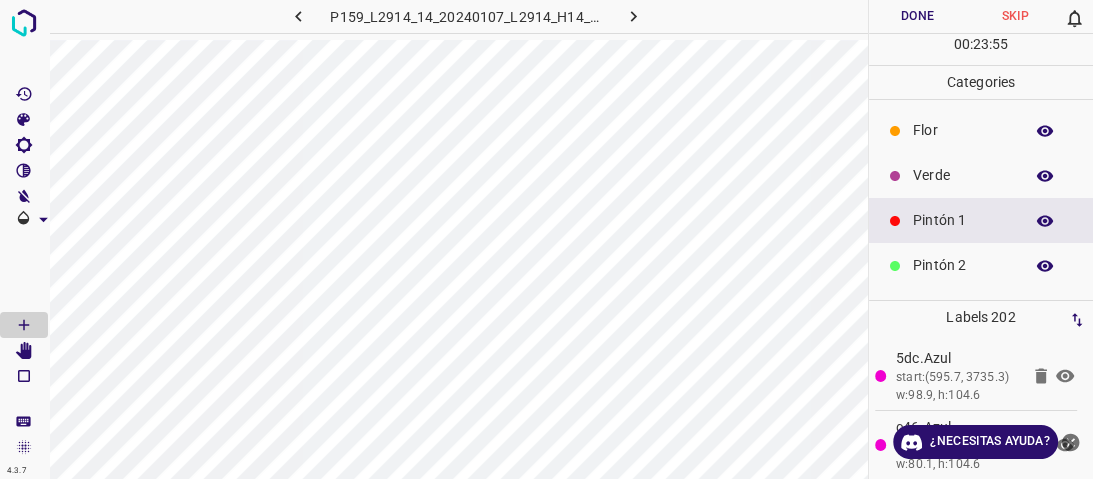 click on "Verde" at bounding box center (981, 175) 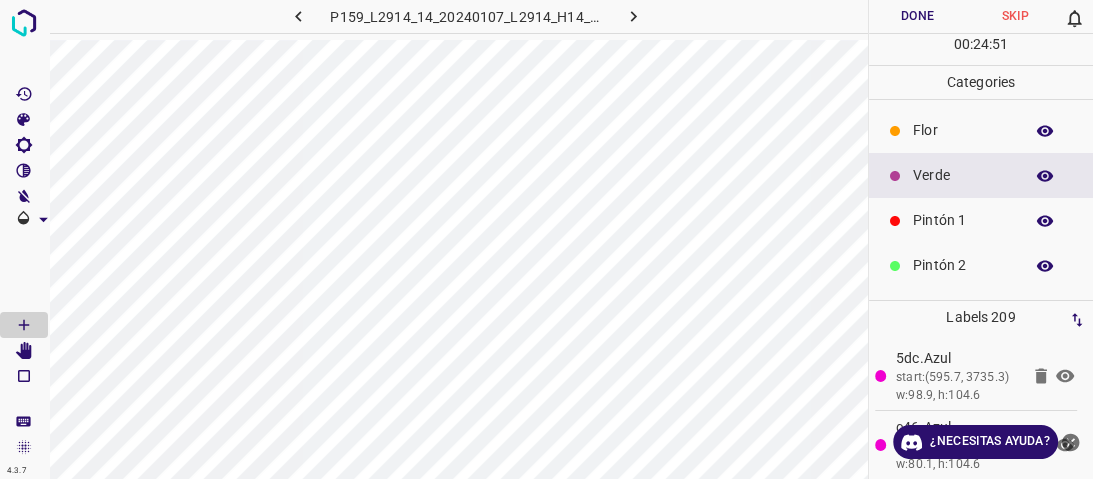 click on "Done" at bounding box center [918, 16] 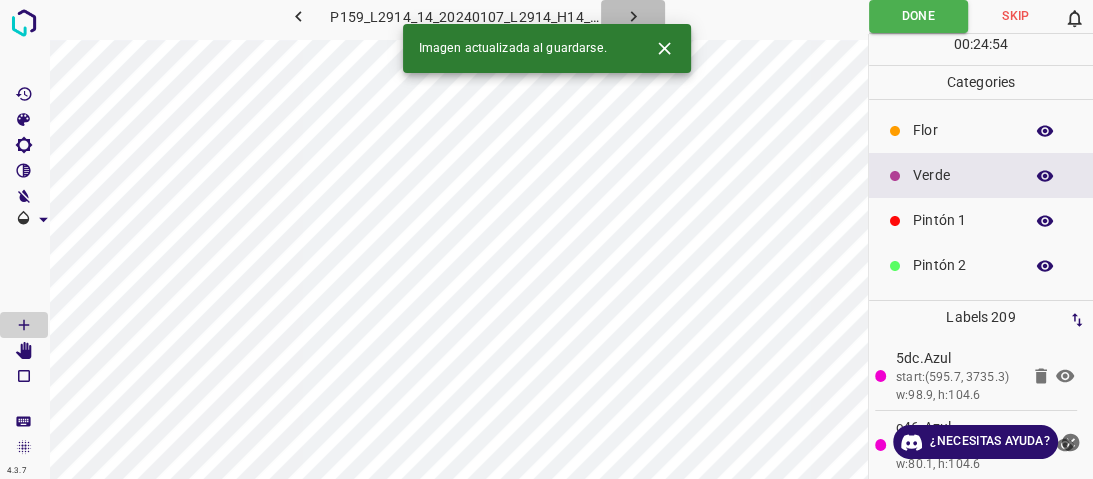 click 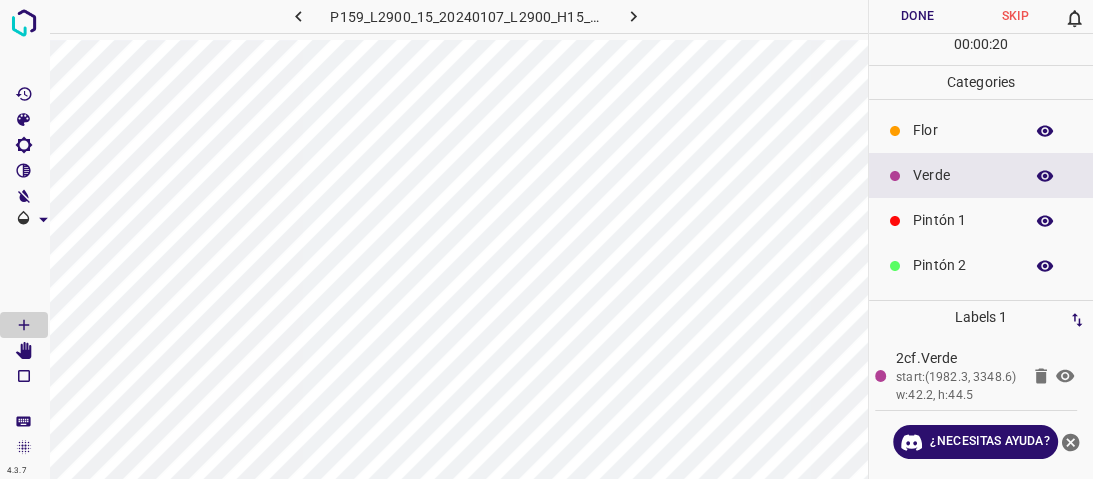 drag, startPoint x: 910, startPoint y: 124, endPoint x: 905, endPoint y: 136, distance: 13 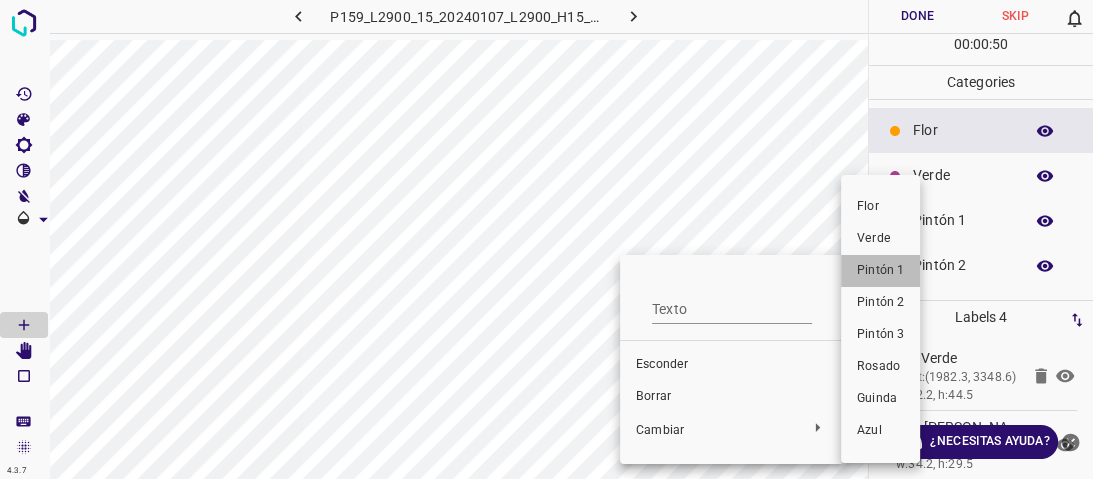 click on "Pintón 1" at bounding box center [880, 271] 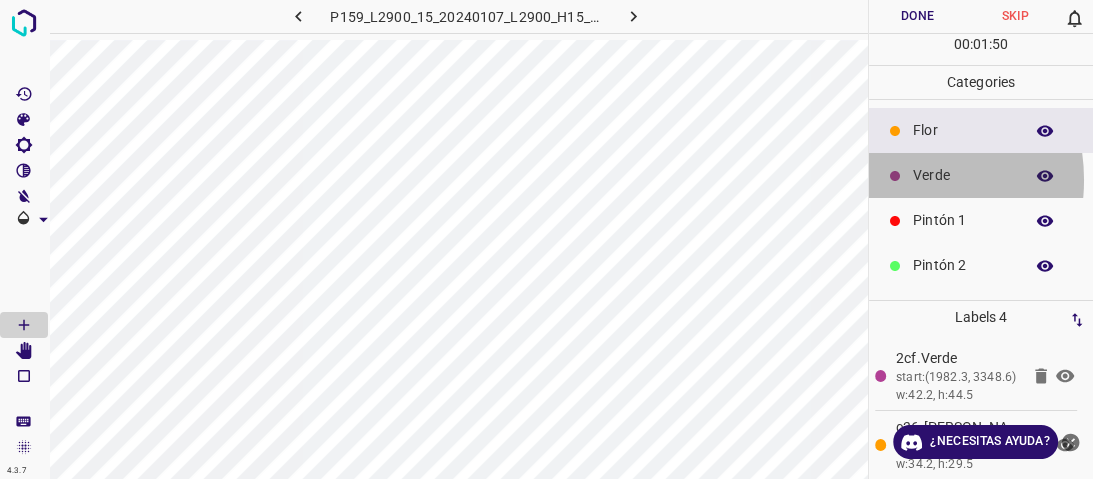 click at bounding box center [895, 176] 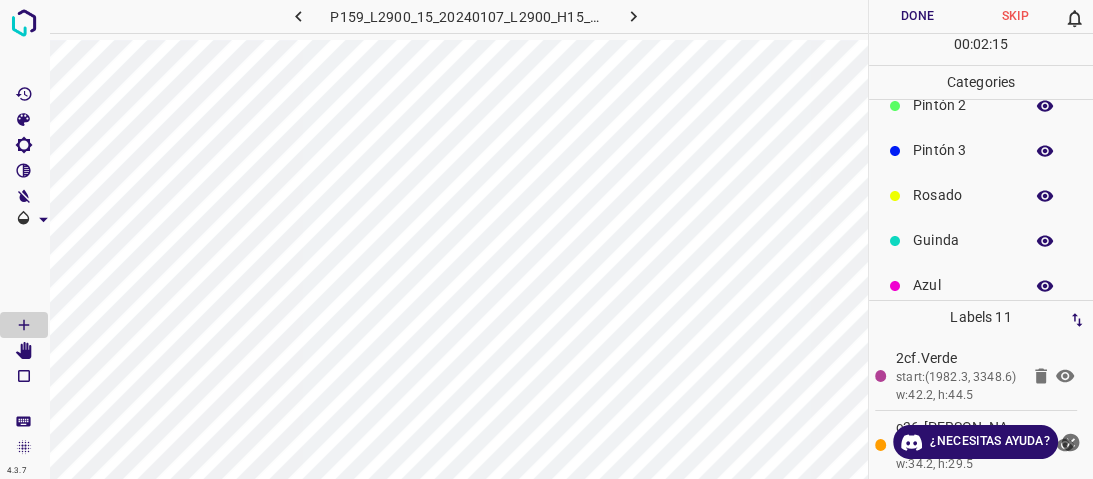 scroll, scrollTop: 176, scrollLeft: 0, axis: vertical 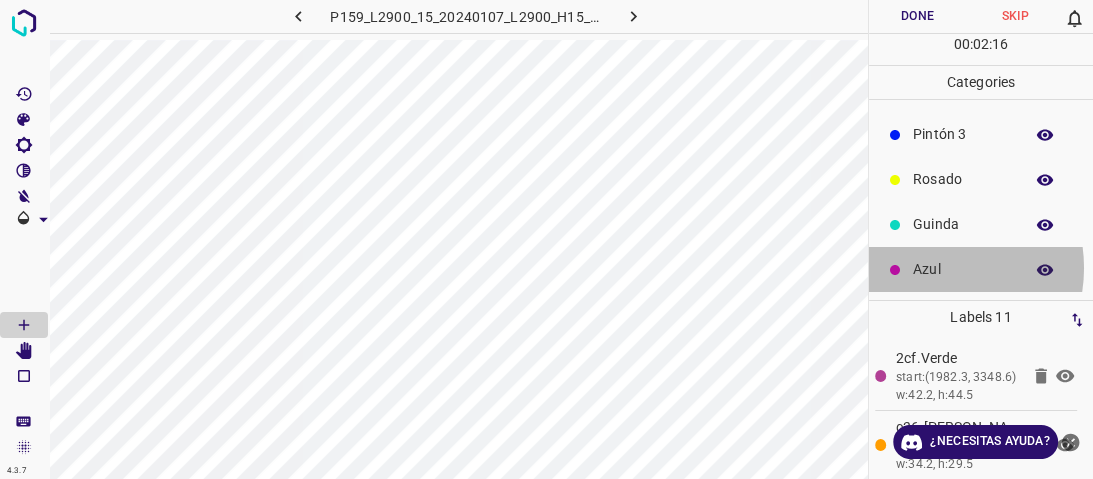 click on "Azul" at bounding box center [963, 269] 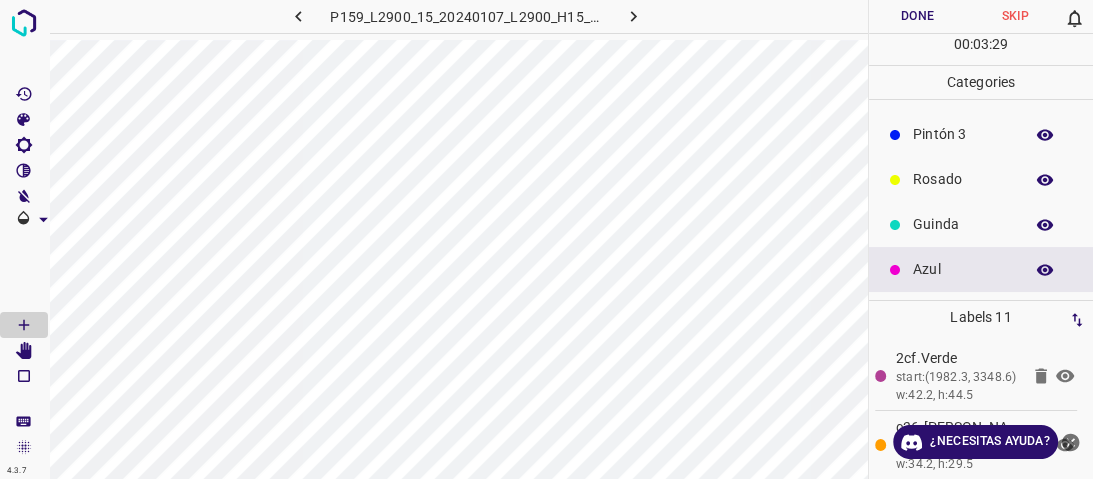 click on "Rosado" at bounding box center [963, 179] 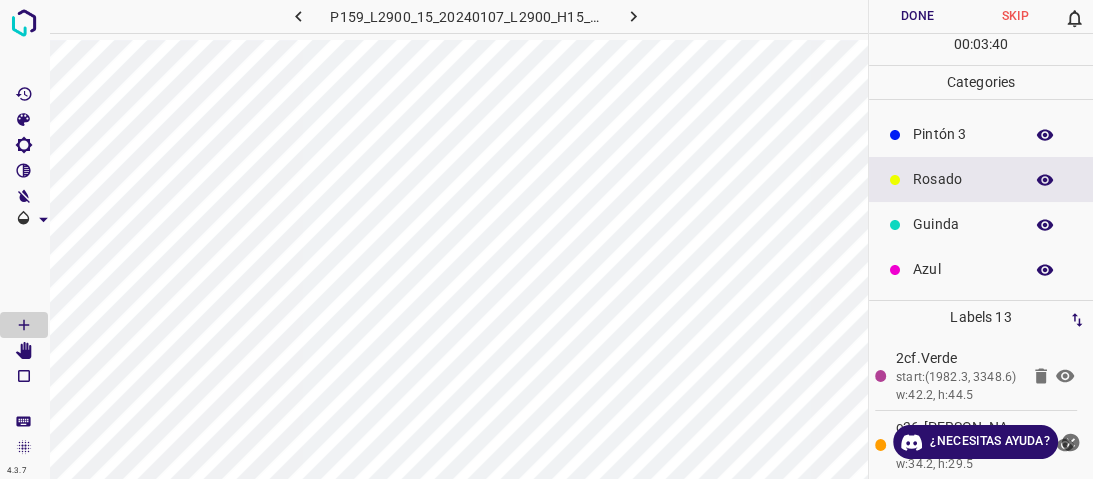 drag, startPoint x: 943, startPoint y: 271, endPoint x: 932, endPoint y: 269, distance: 11.18034 